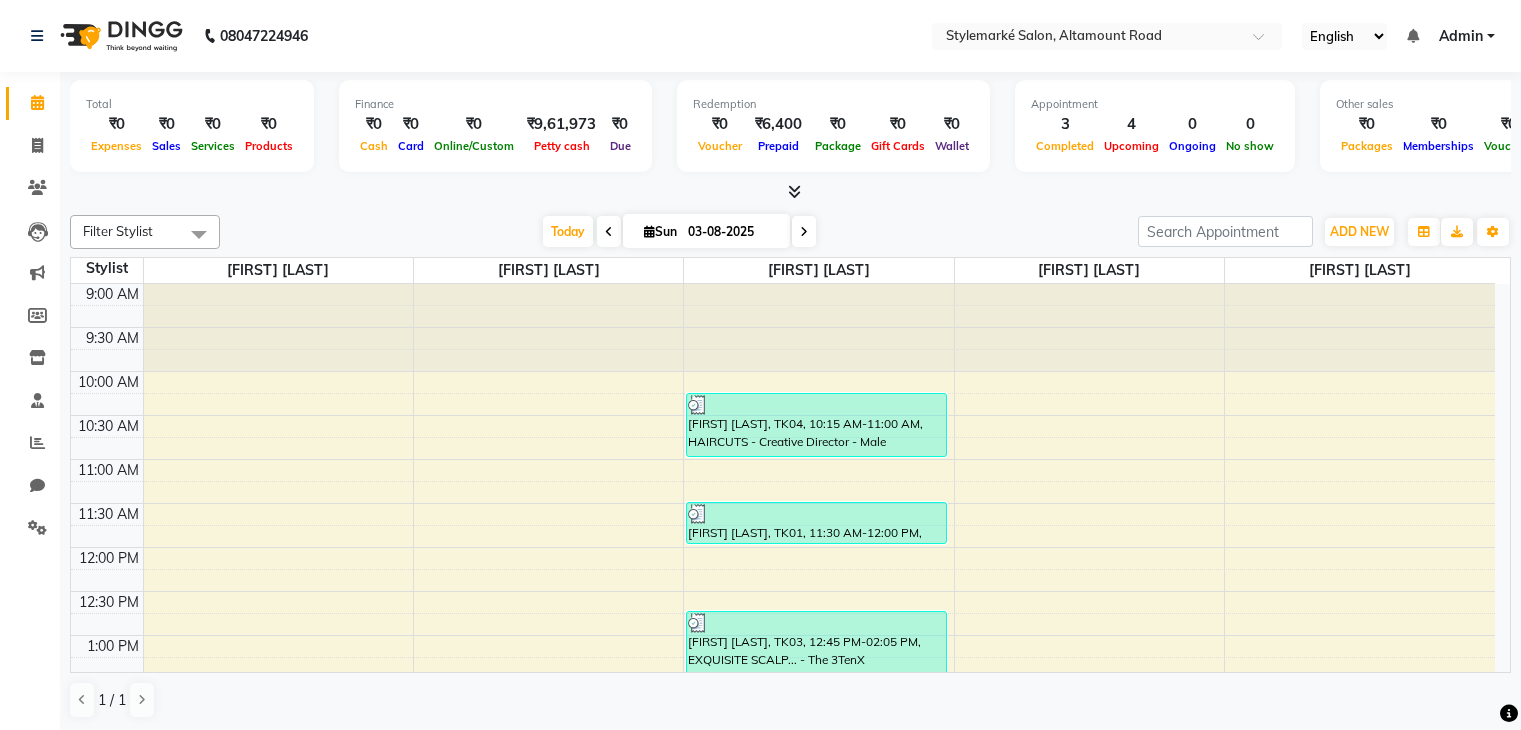 scroll, scrollTop: 0, scrollLeft: 0, axis: both 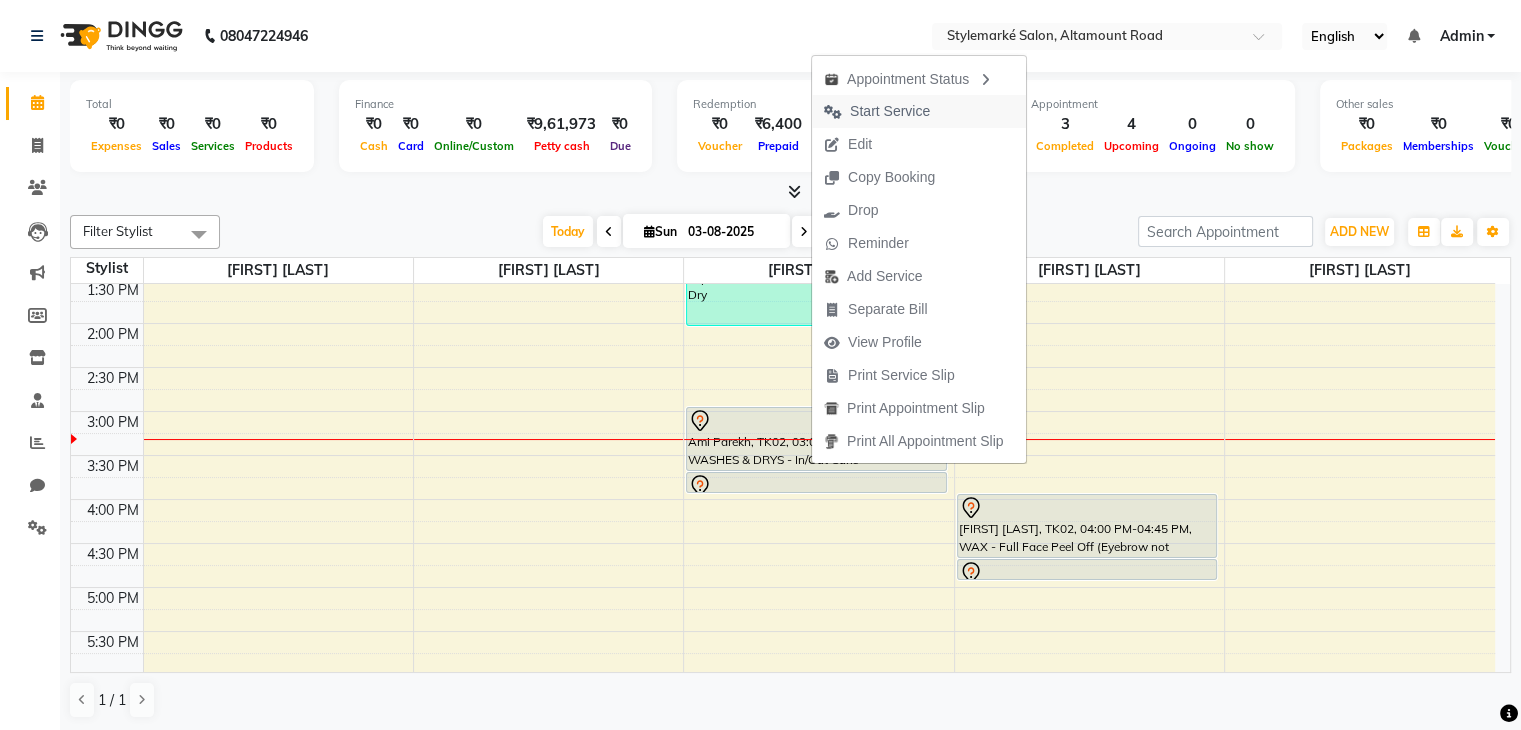 click on "Start Service" at bounding box center (877, 111) 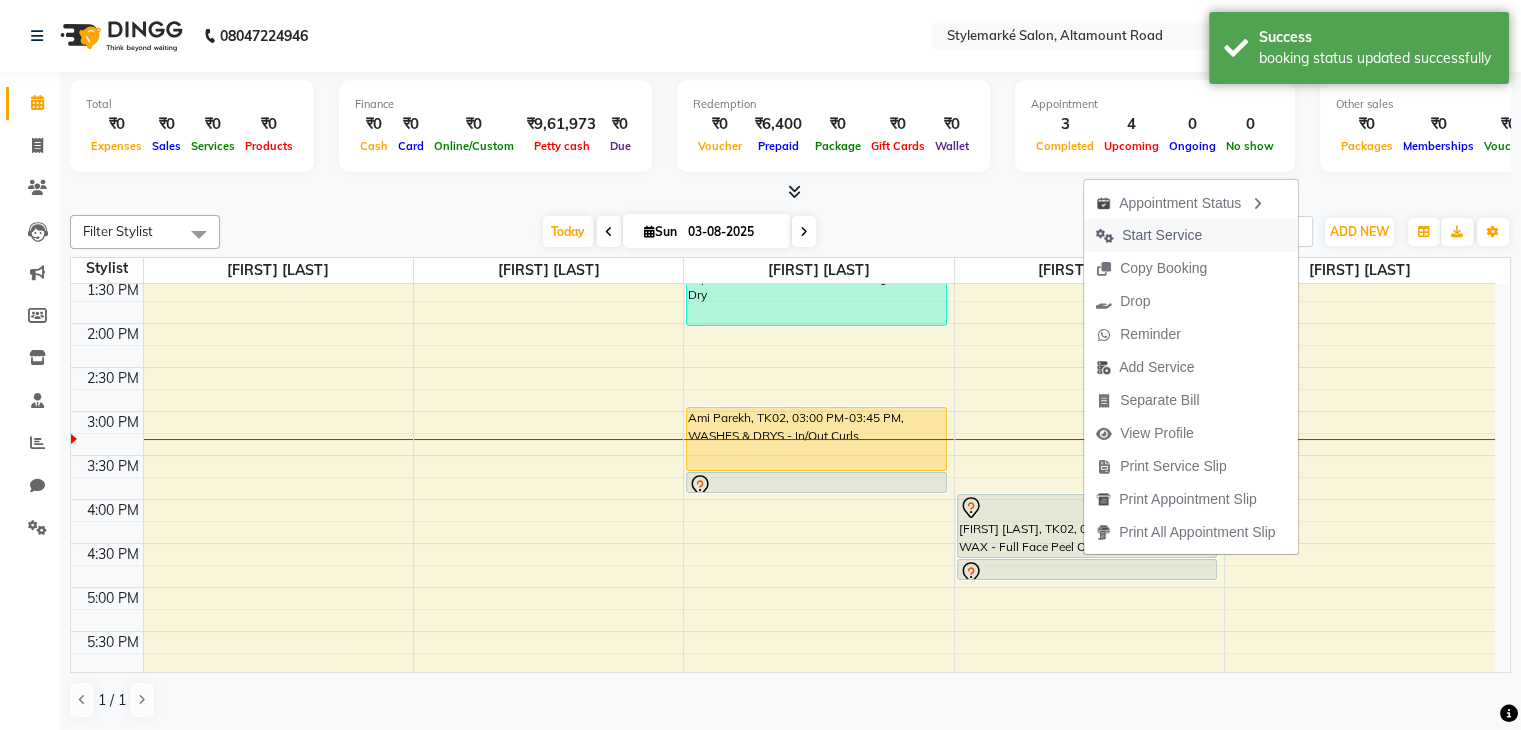 click on "Start Service" at bounding box center (1162, 235) 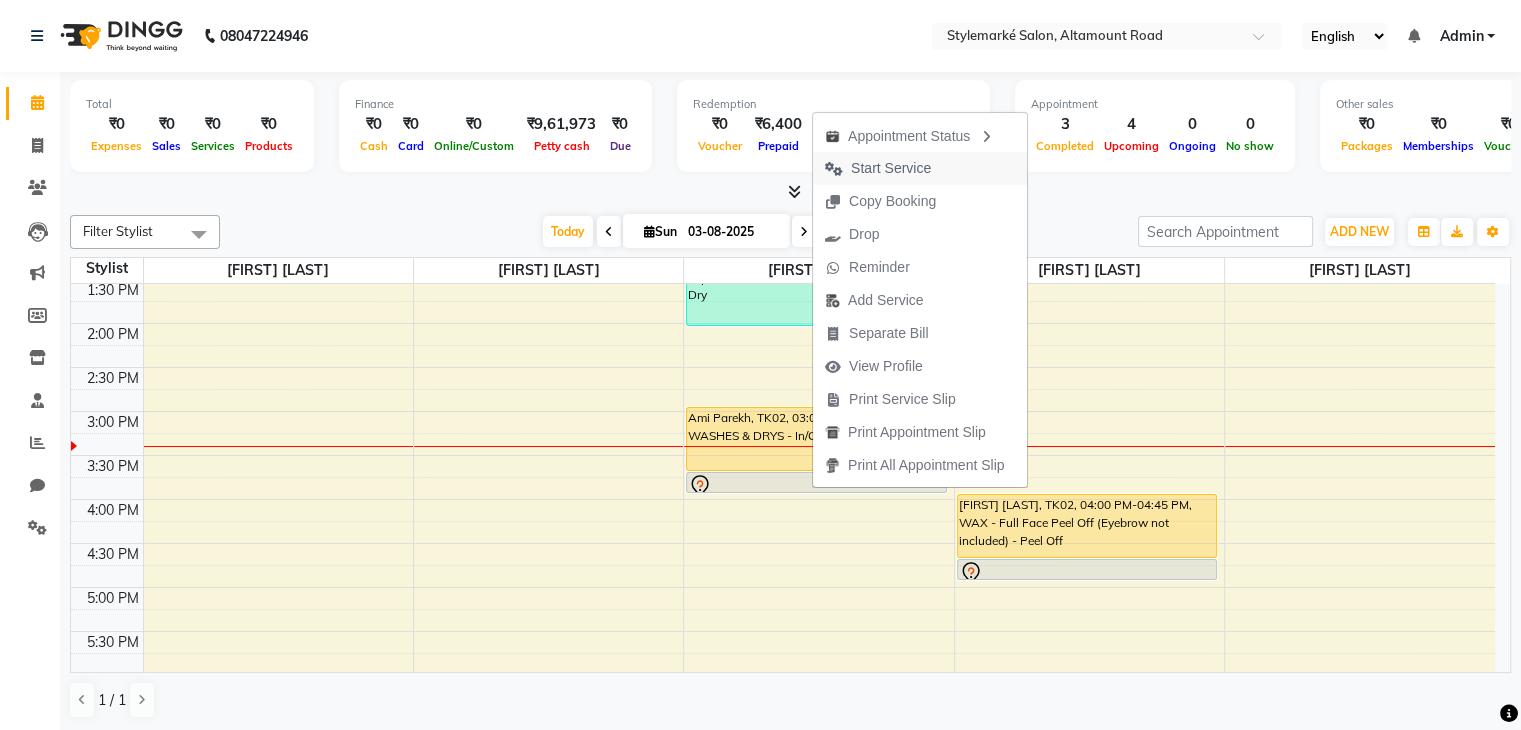click on "Start Service" at bounding box center [878, 168] 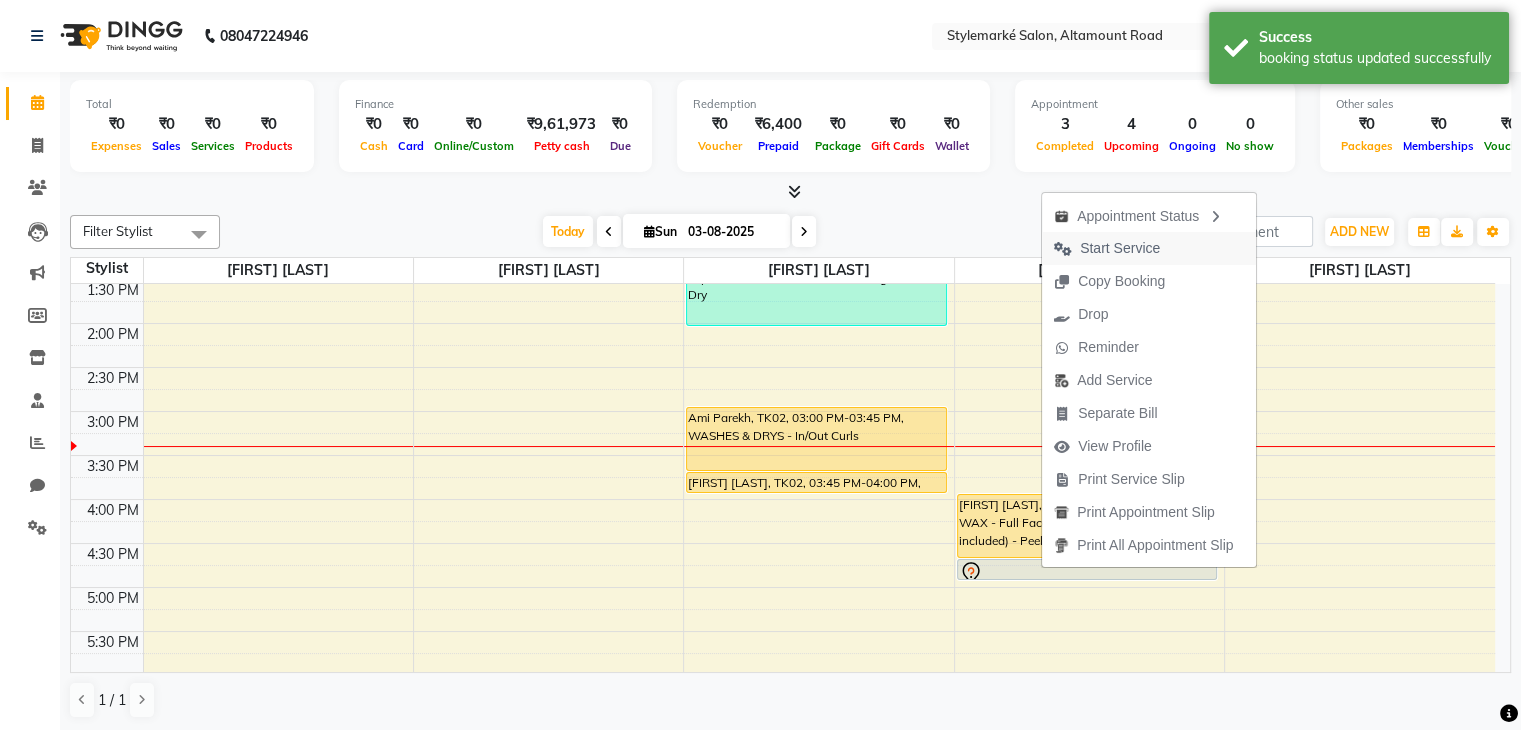 click on "Start Service" at bounding box center (1120, 248) 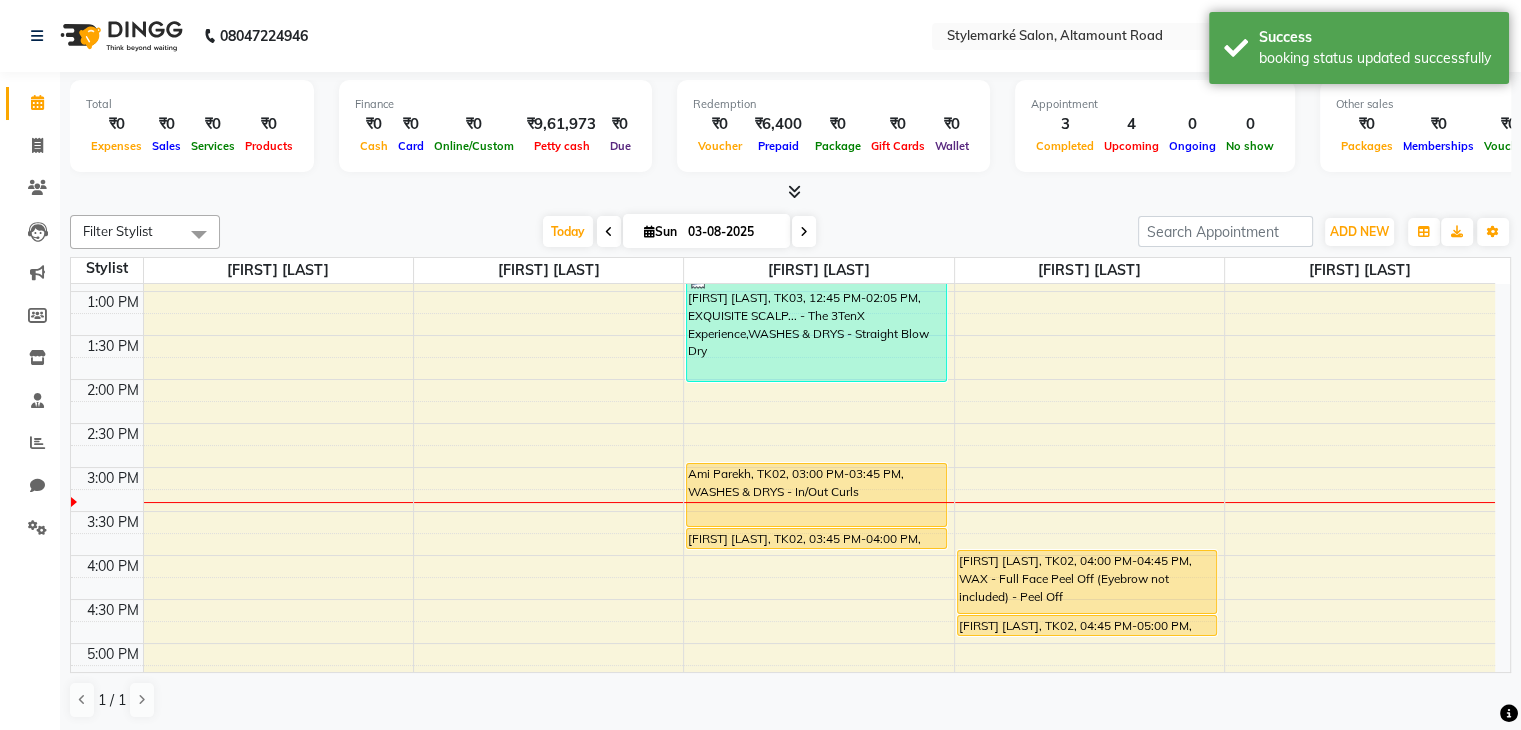 scroll, scrollTop: 300, scrollLeft: 0, axis: vertical 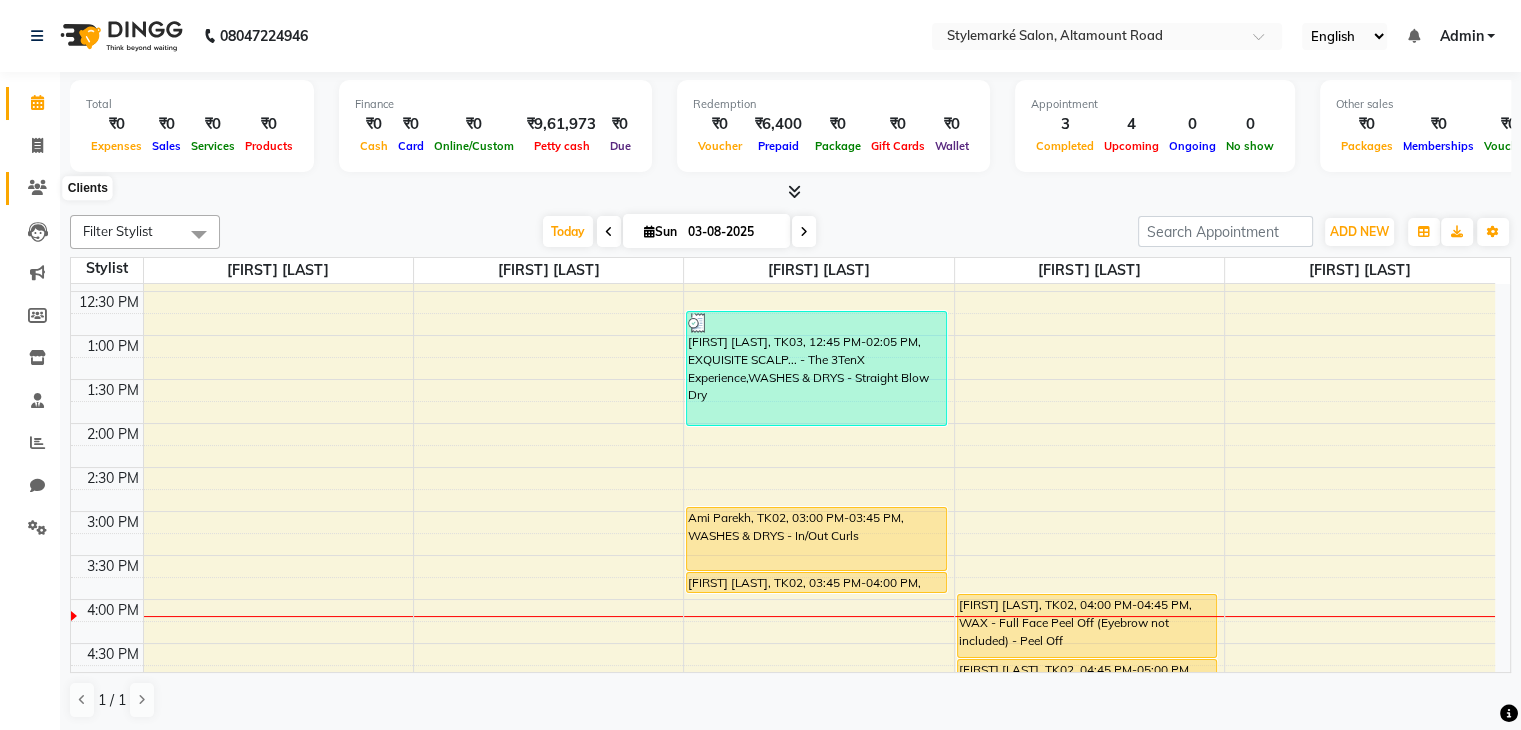 click 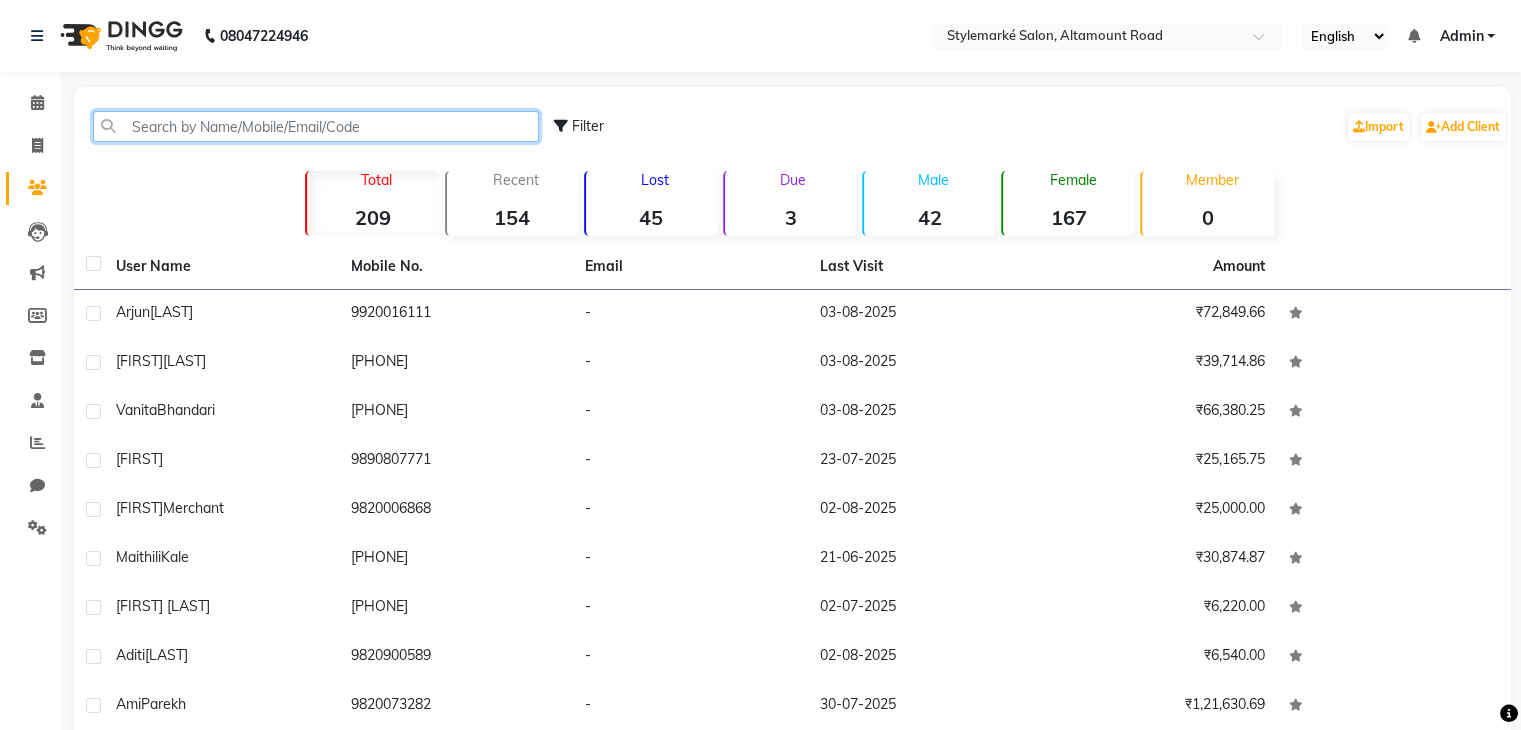 click 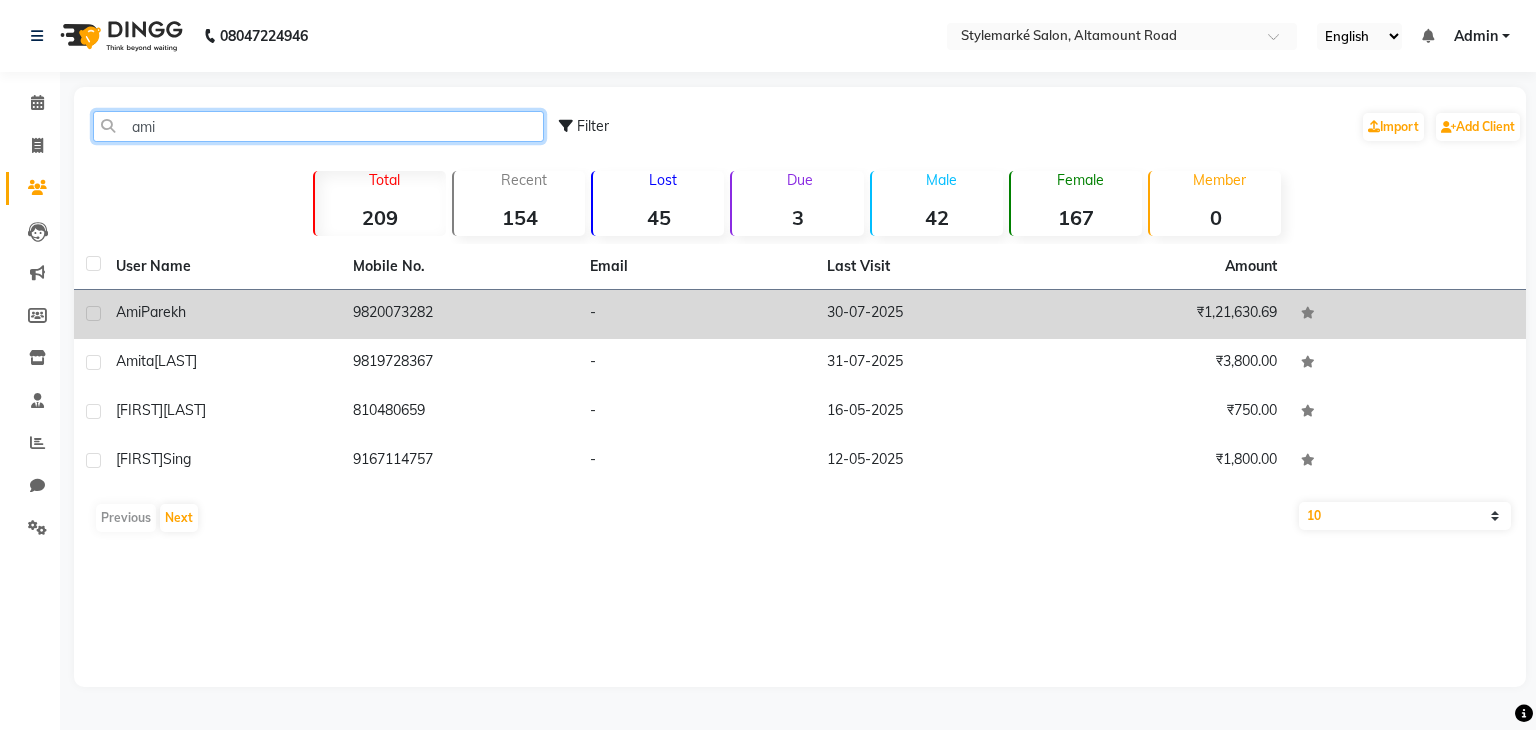 type on "ami" 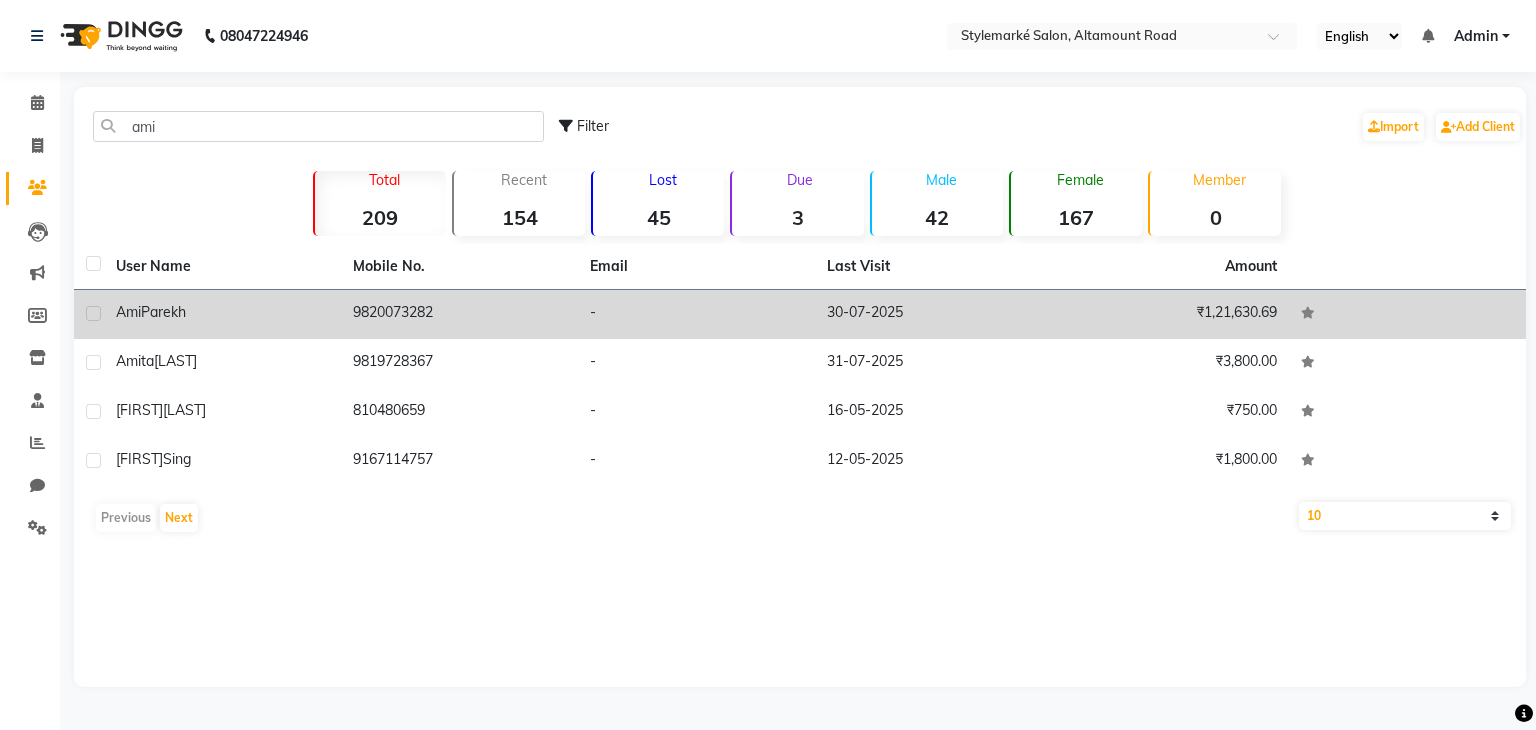 click on "[FIRST]  [LAST]" 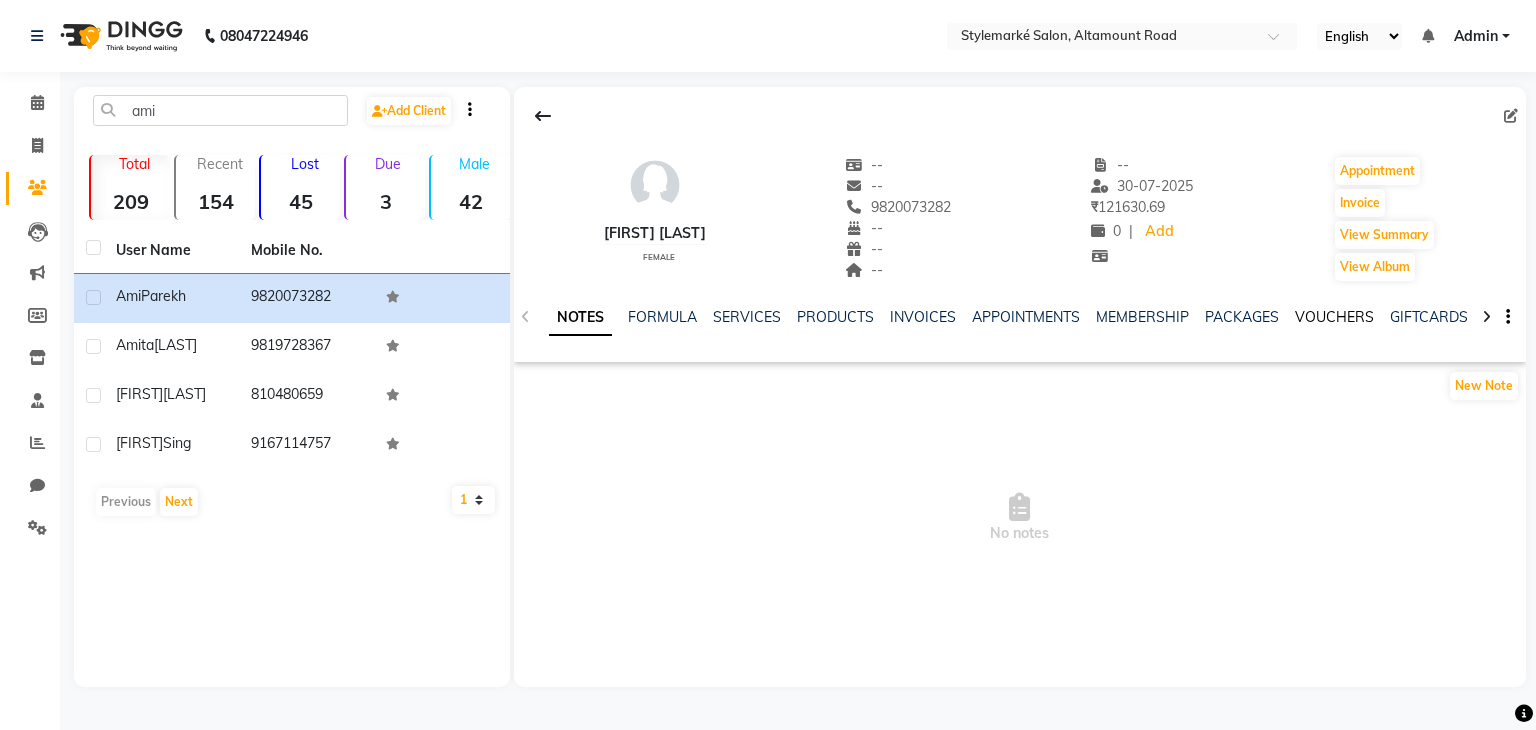click on "VOUCHERS" 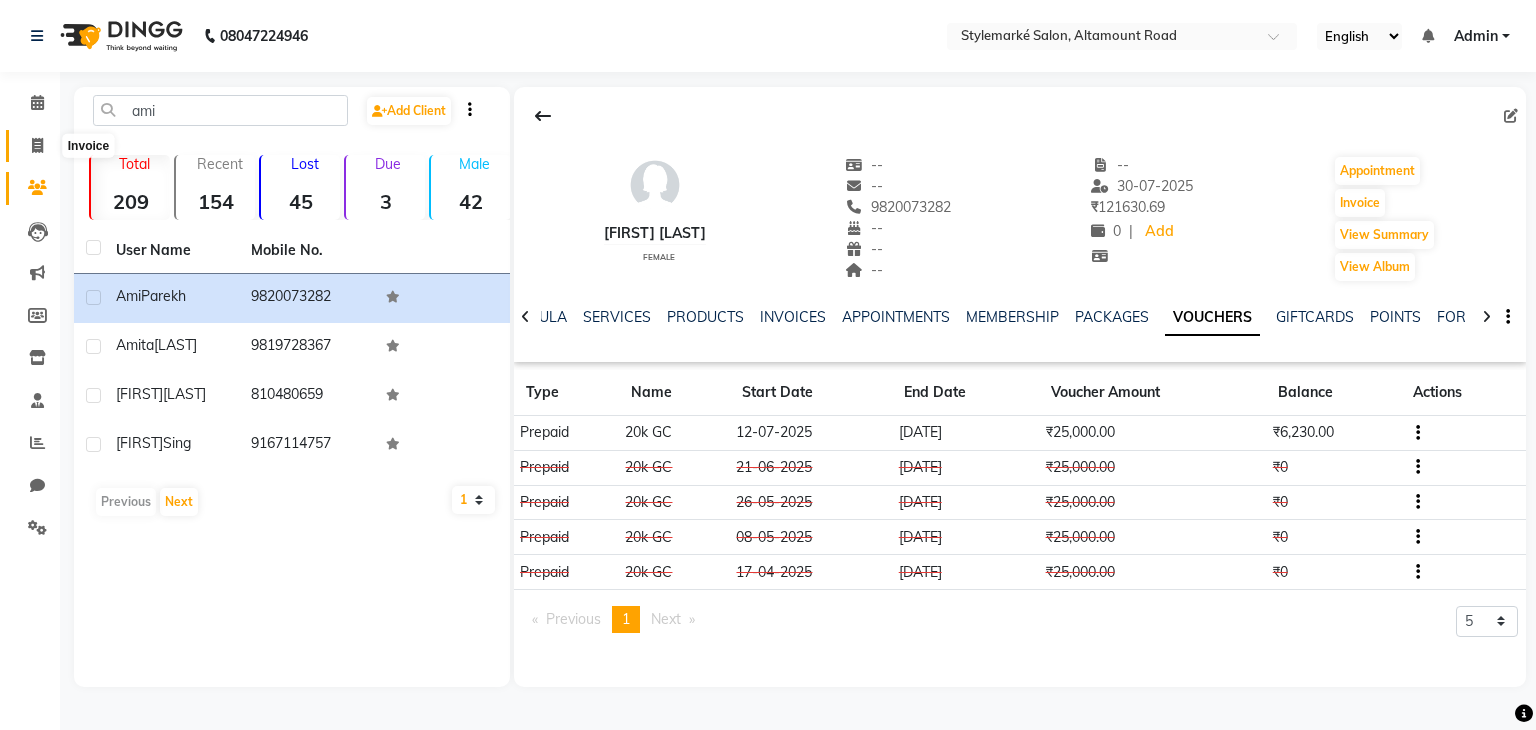 click 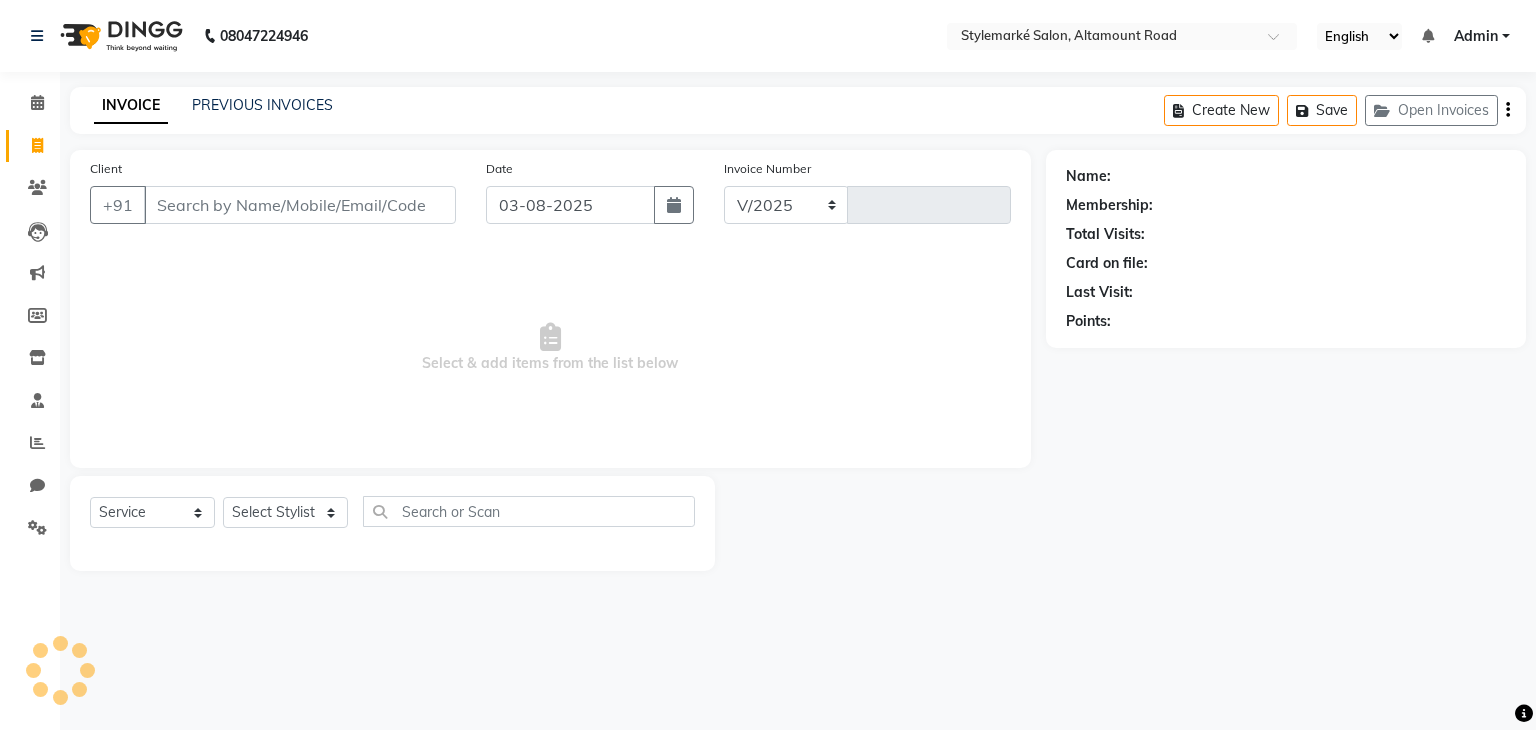 select on "7909" 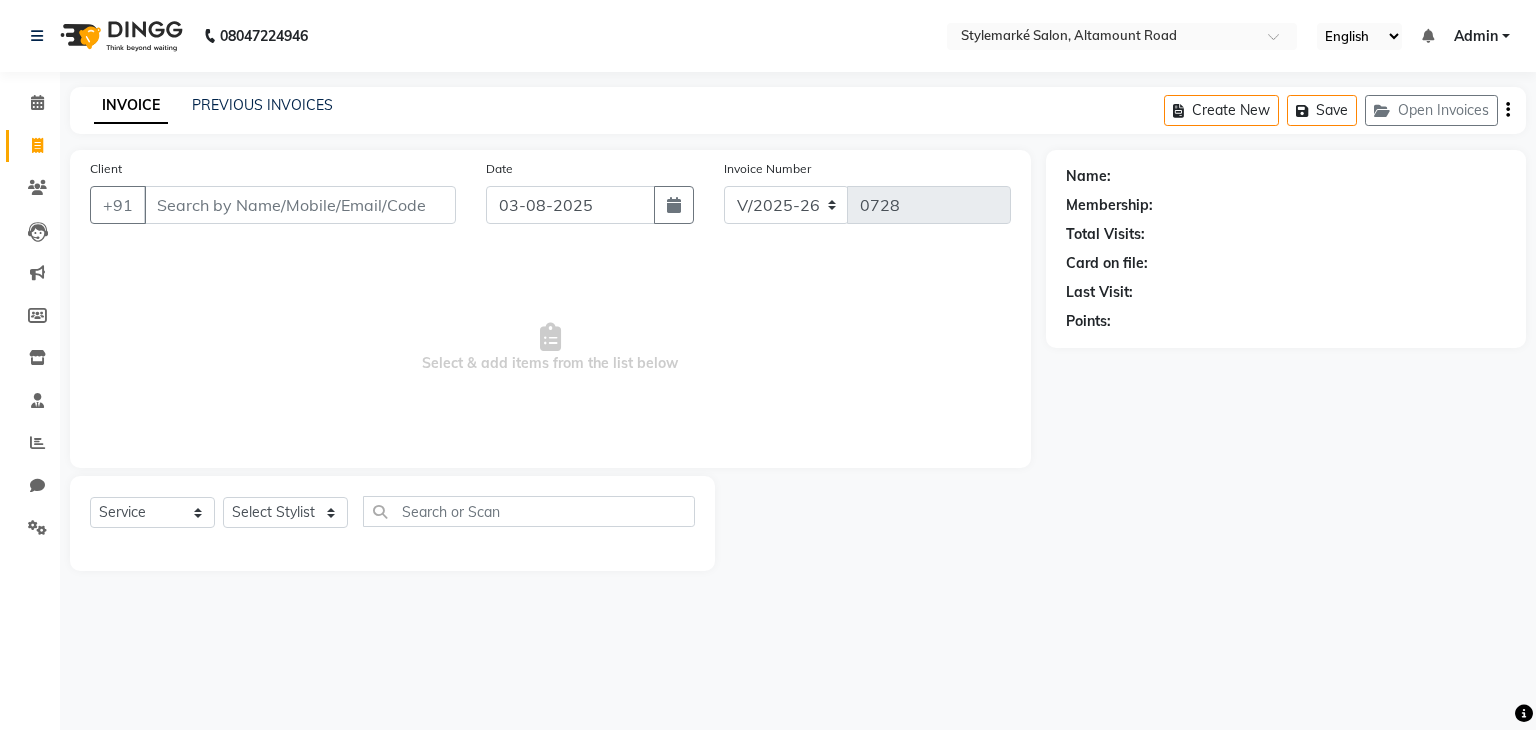 click on "Client" at bounding box center [300, 205] 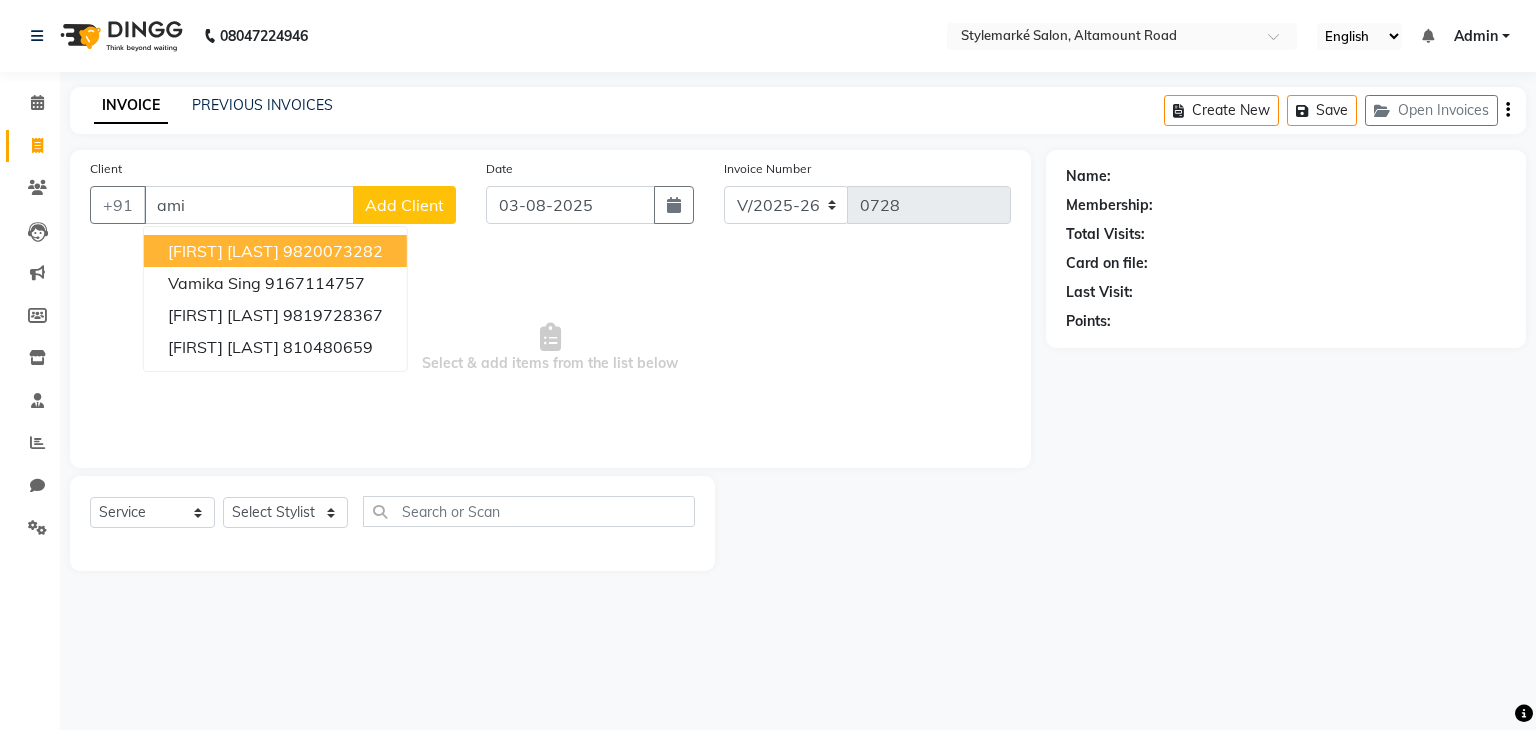 click on "[FIRST] [LAST]" at bounding box center (223, 251) 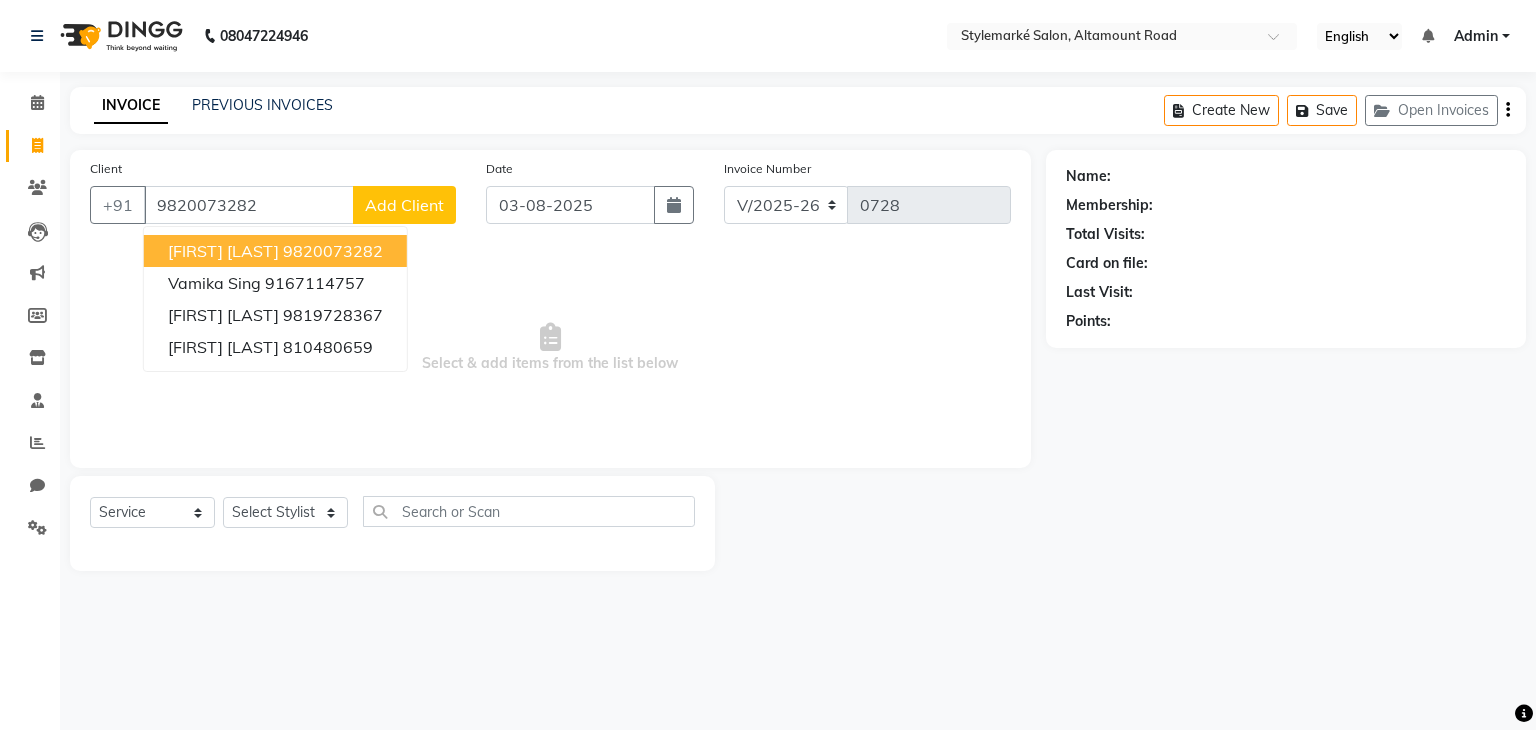 type on "9820073282" 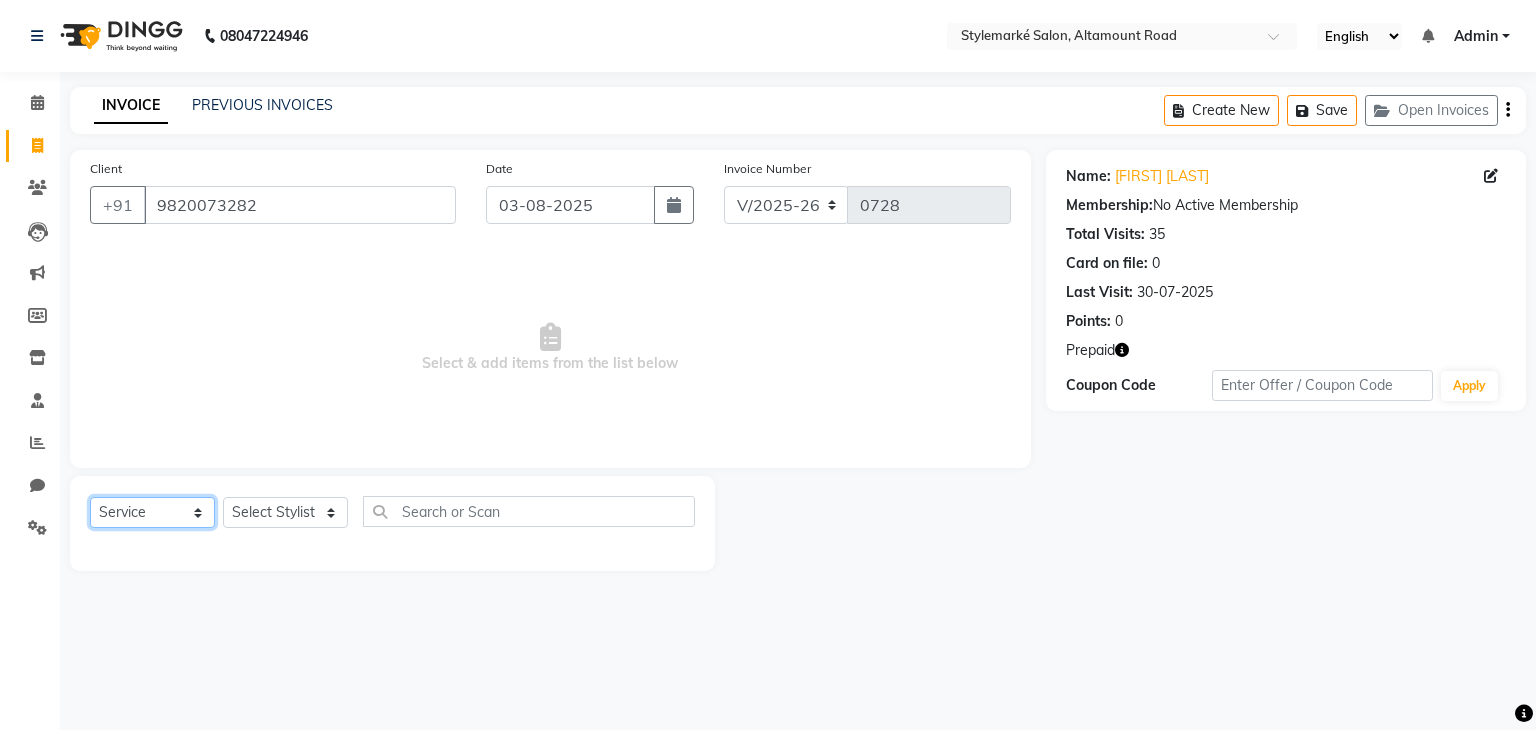click on "Select  Service  Product  Membership  Package Voucher Prepaid Gift Card" 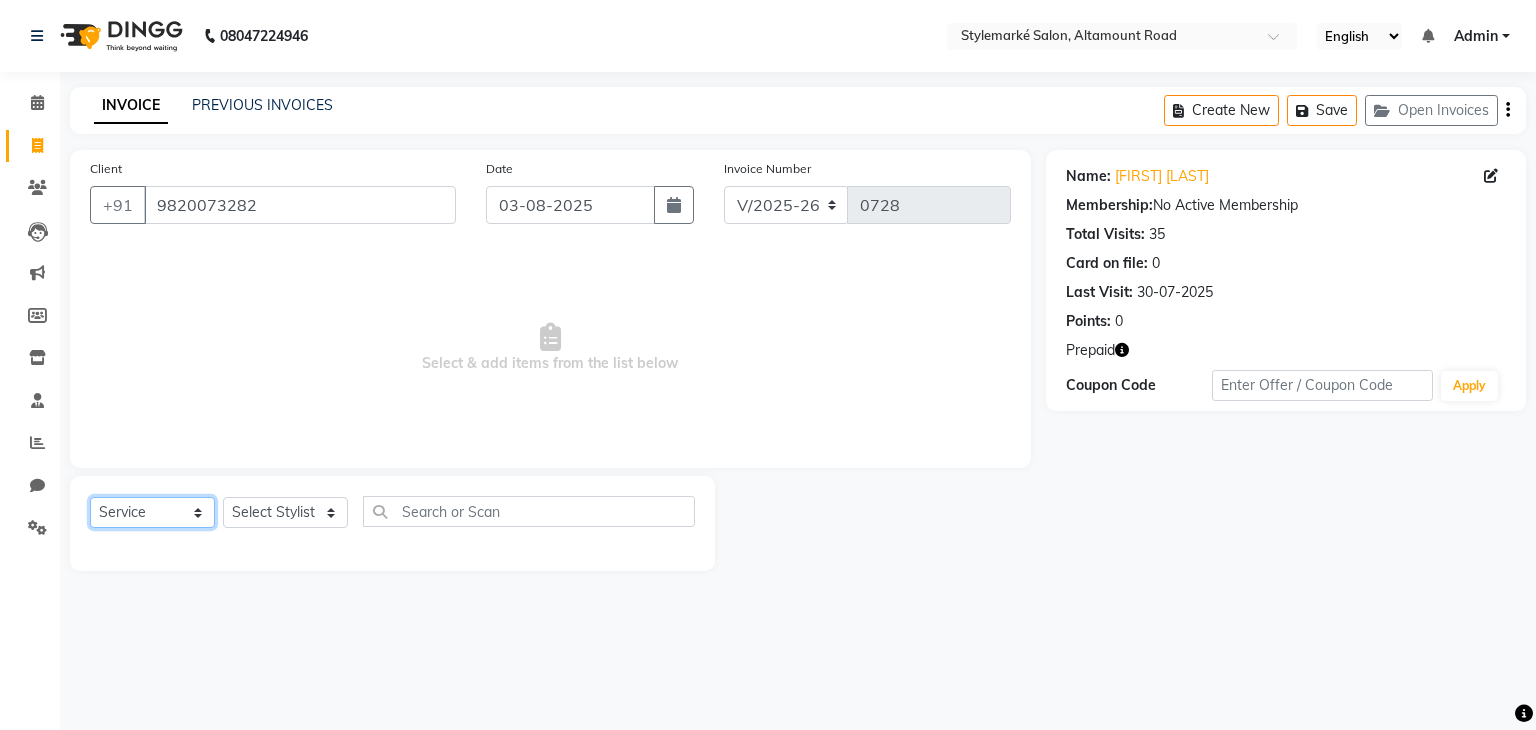 select on "P" 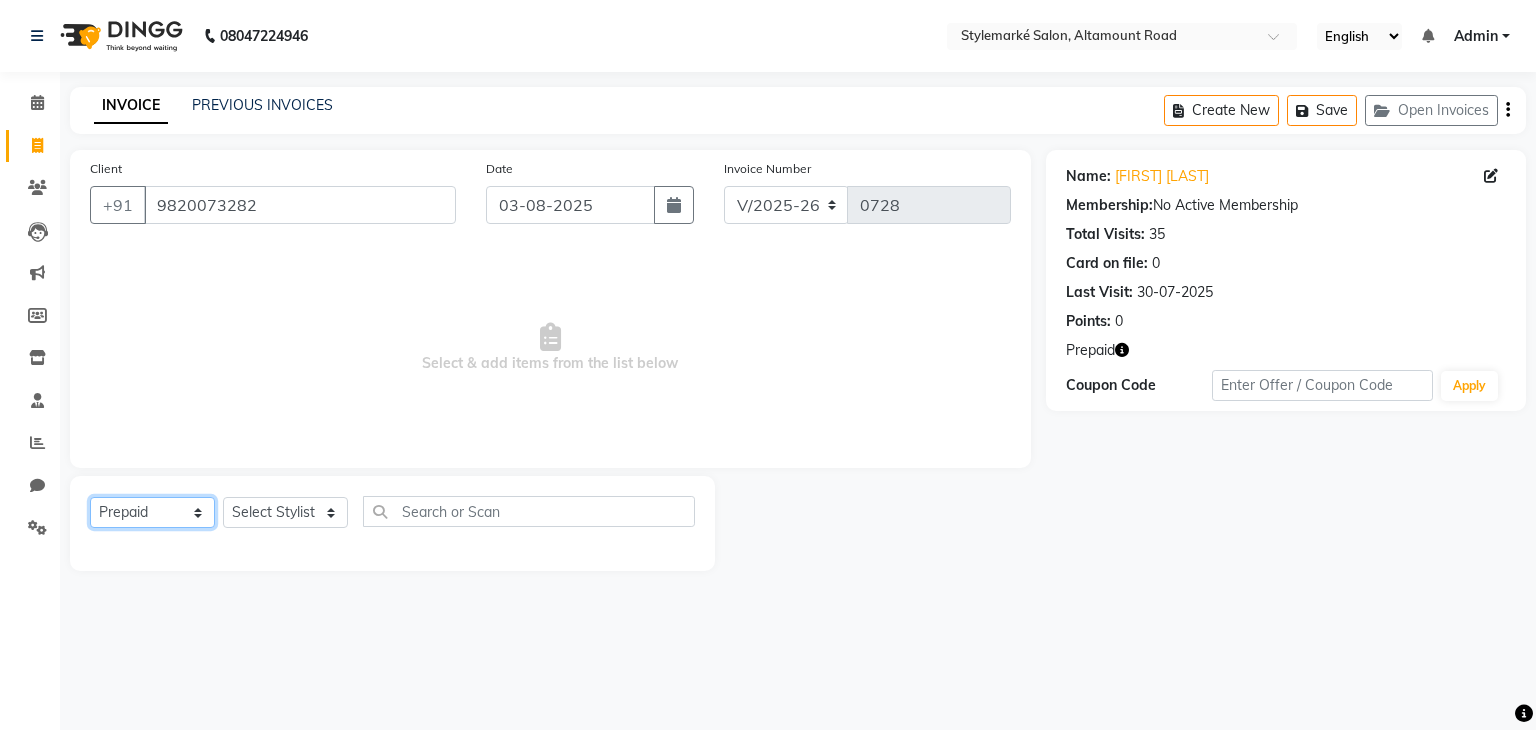 click on "Select  Service  Product  Membership  Package Voucher Prepaid Gift Card" 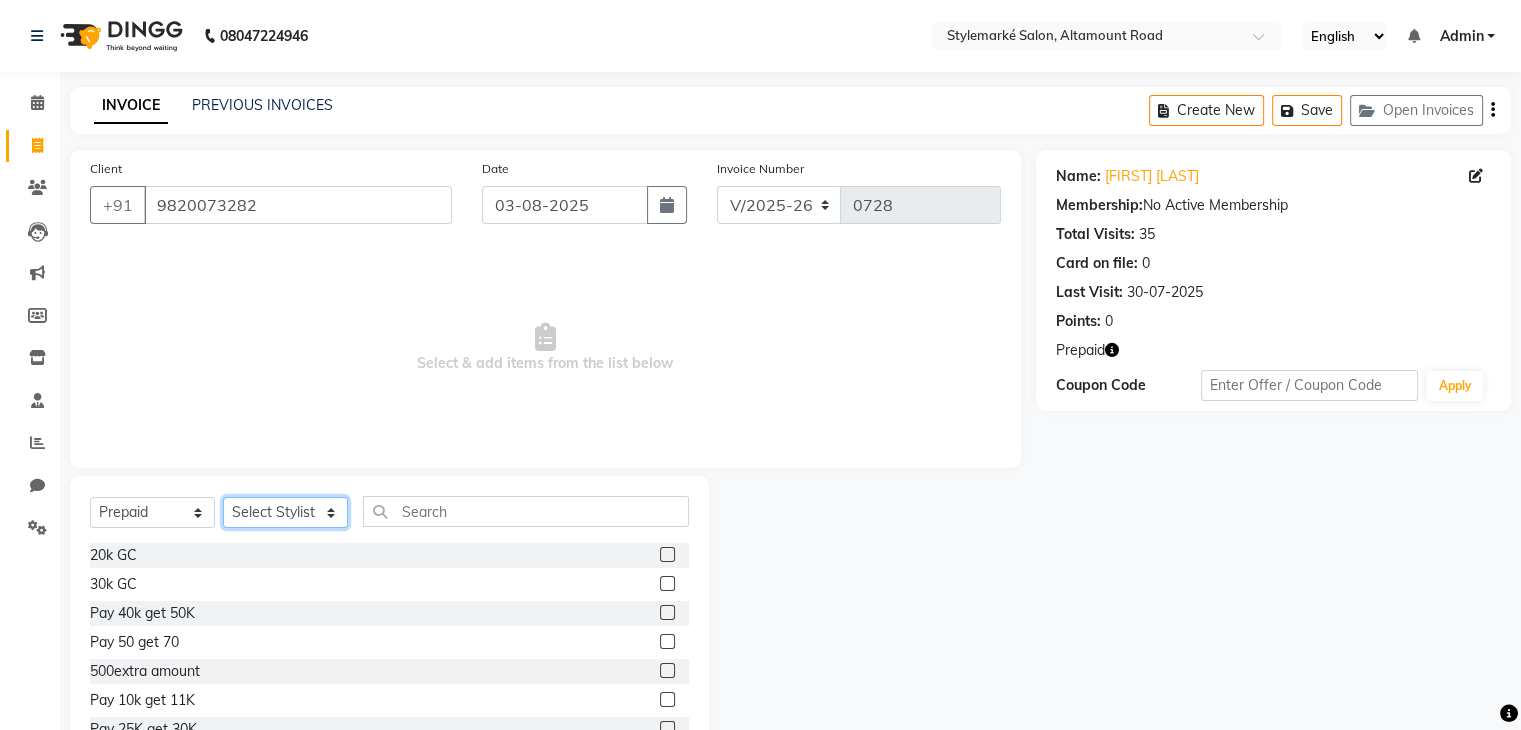 click on "Select Stylist Ganesh Mariya ⁠Mansi Dhanu ⁠Nisha Patel Salman Salmani Shafique Salmani" 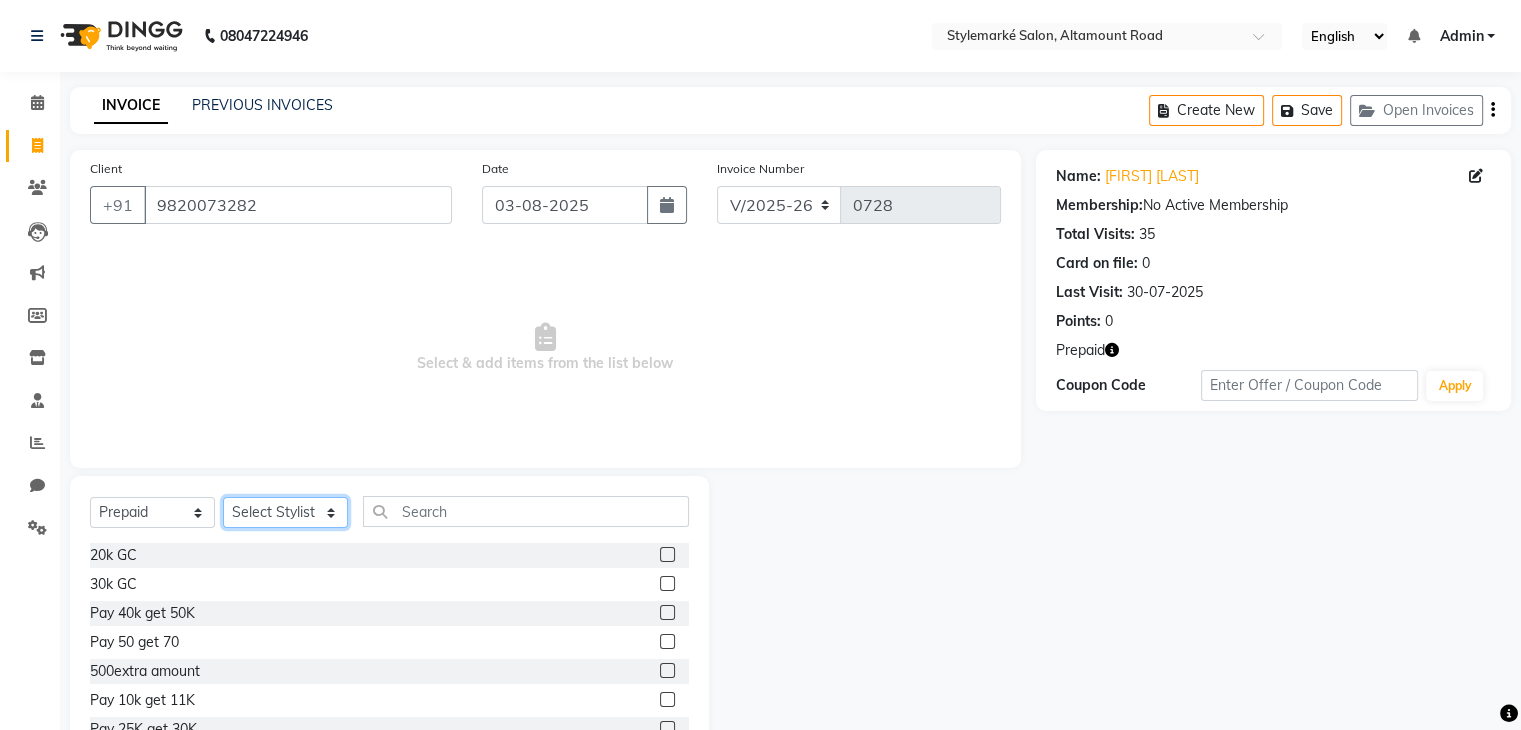 select on "71240" 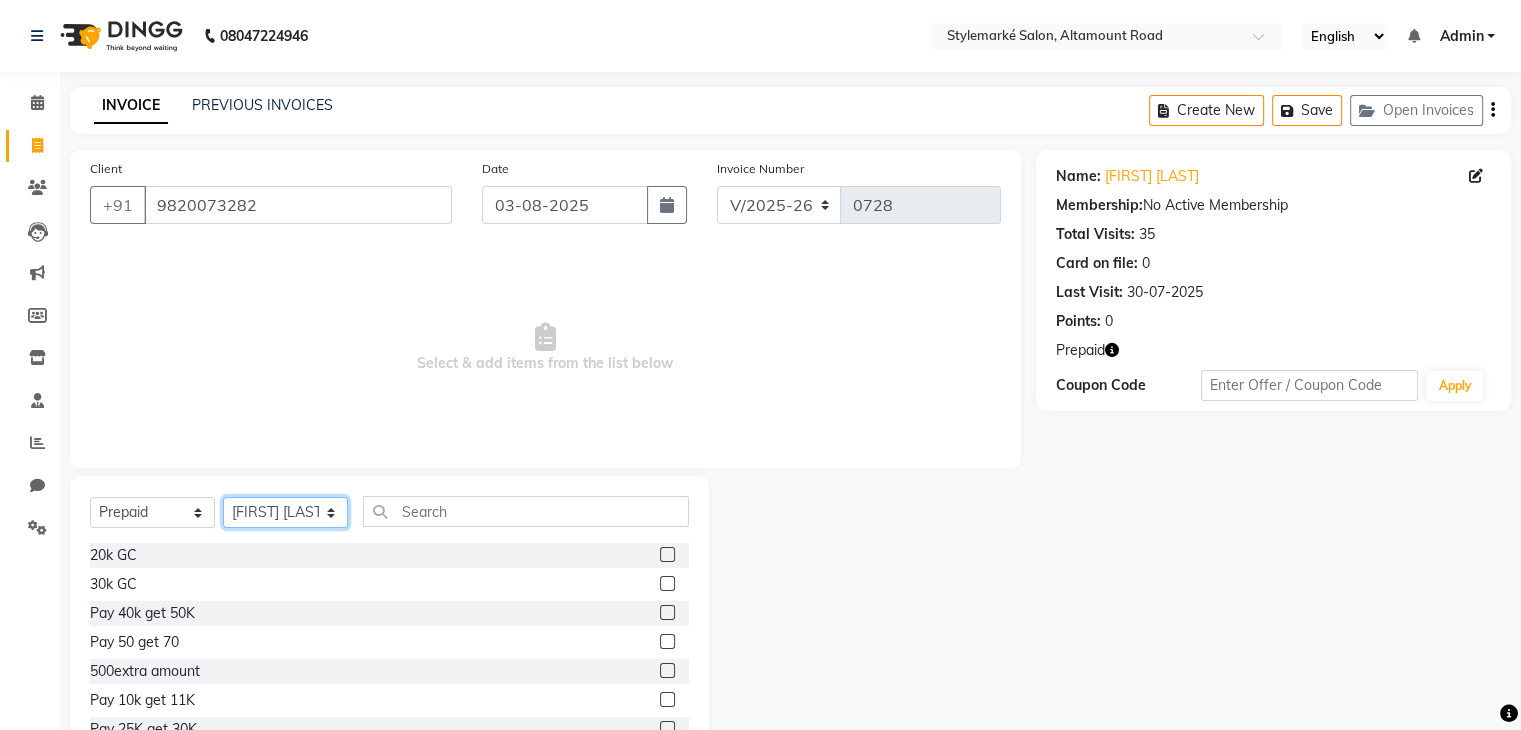 click on "Select Stylist Ganesh Mariya ⁠Mansi Dhanu ⁠Nisha Patel Salman Salmani Shafique Salmani" 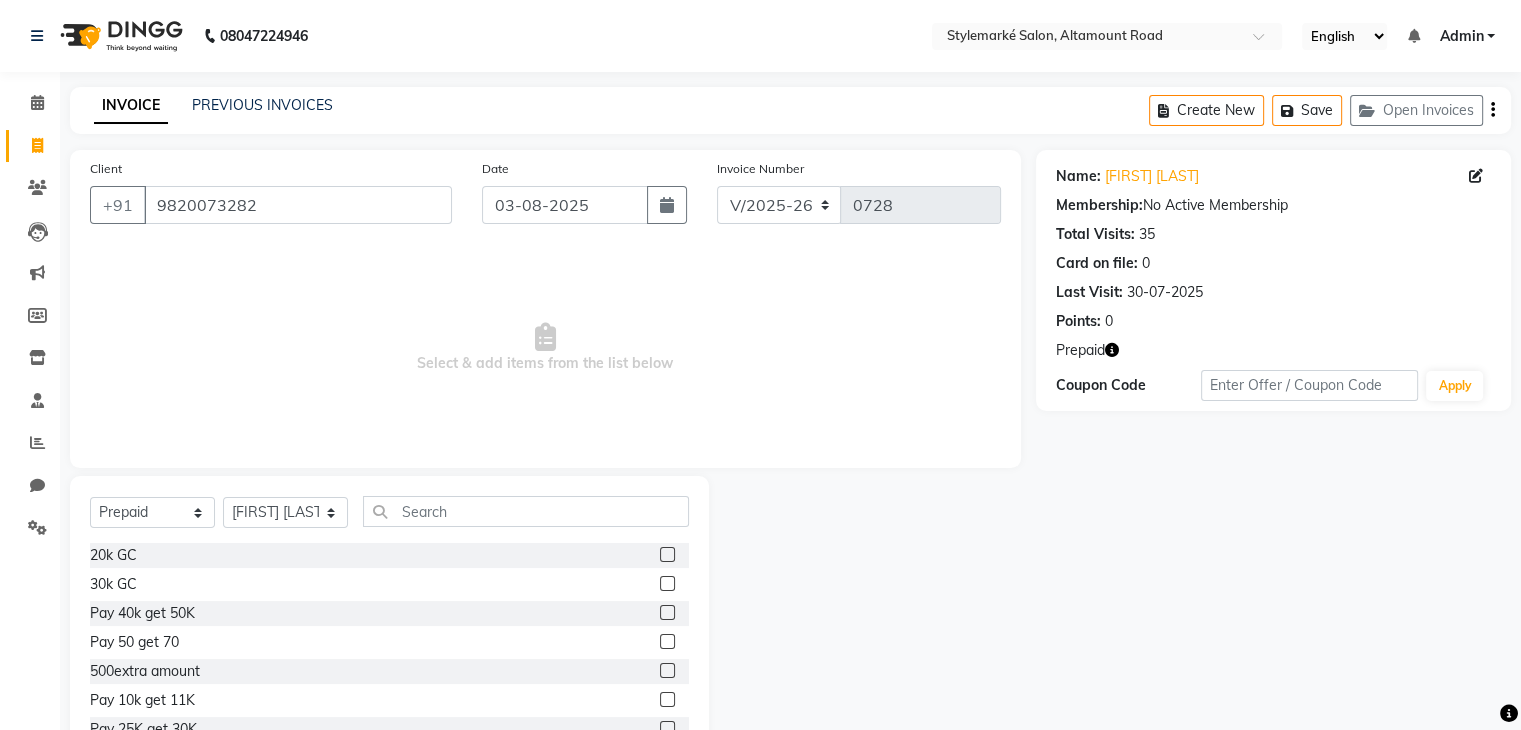 click on "30k GC" 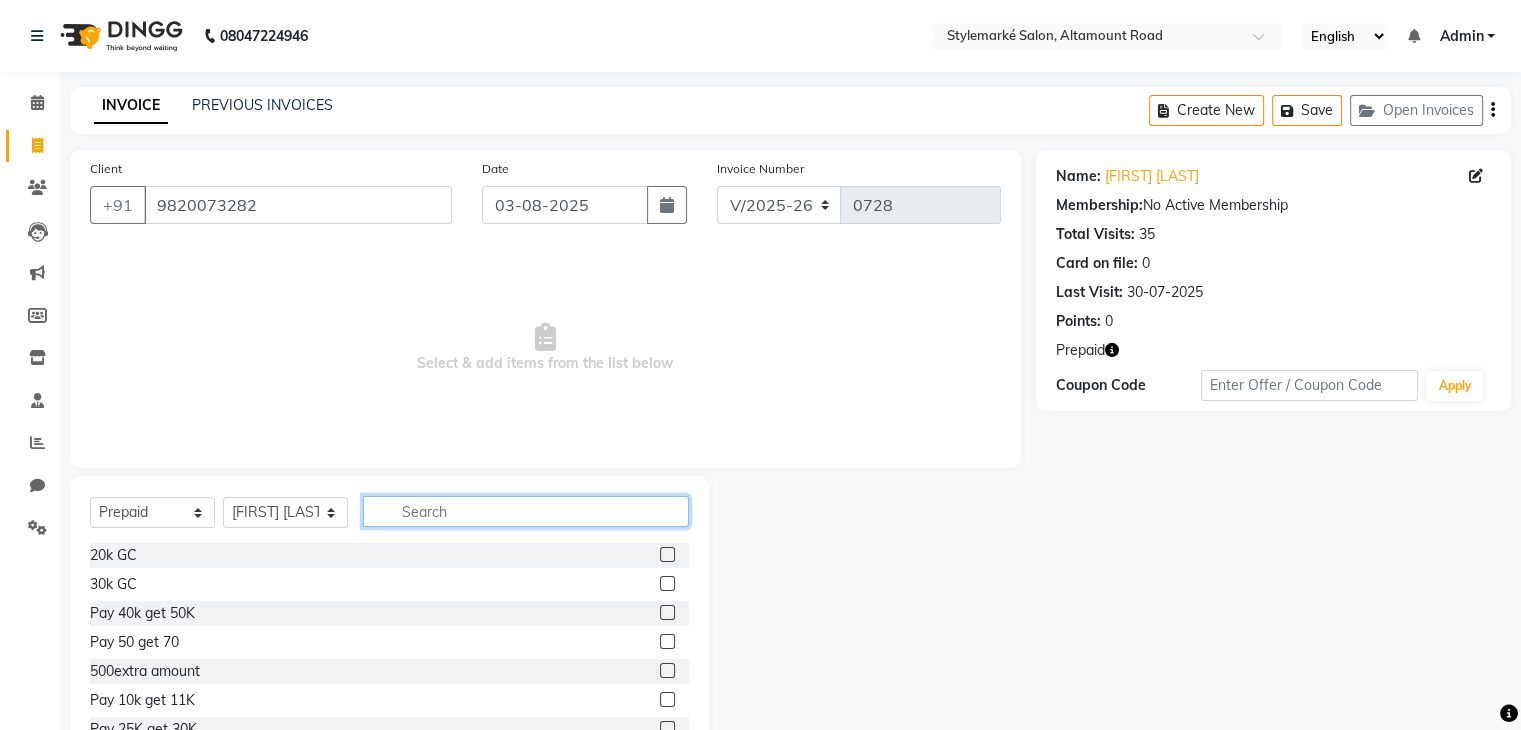click 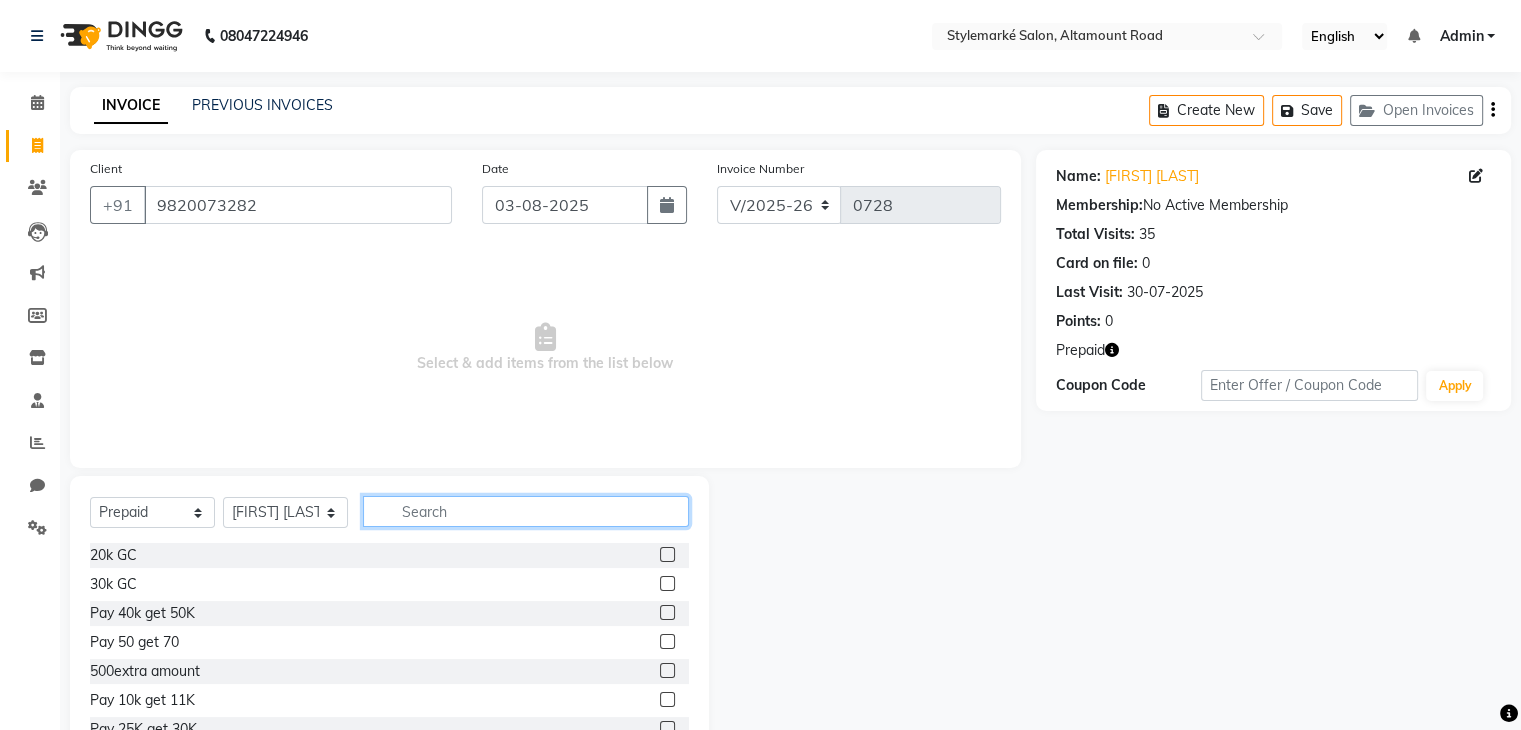 click 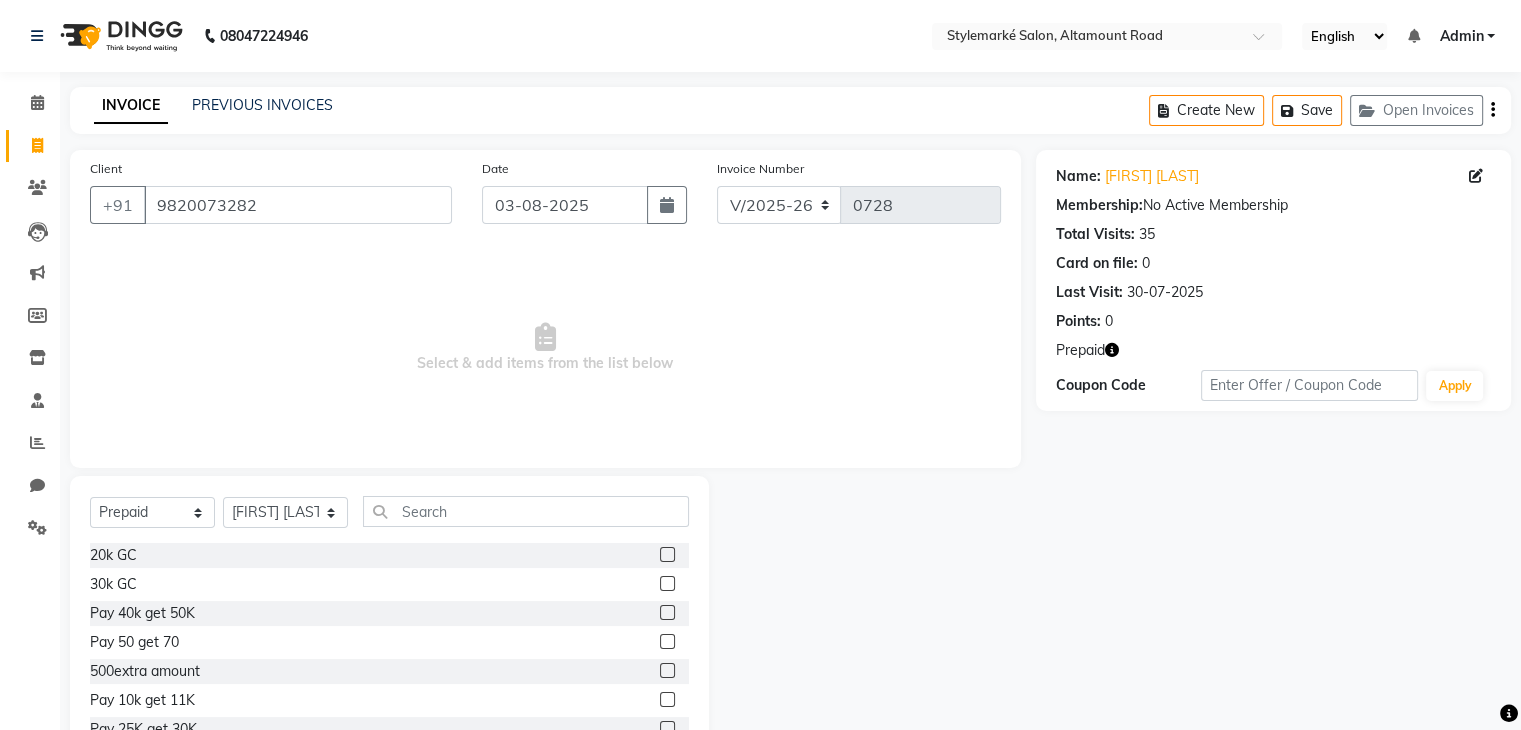 click 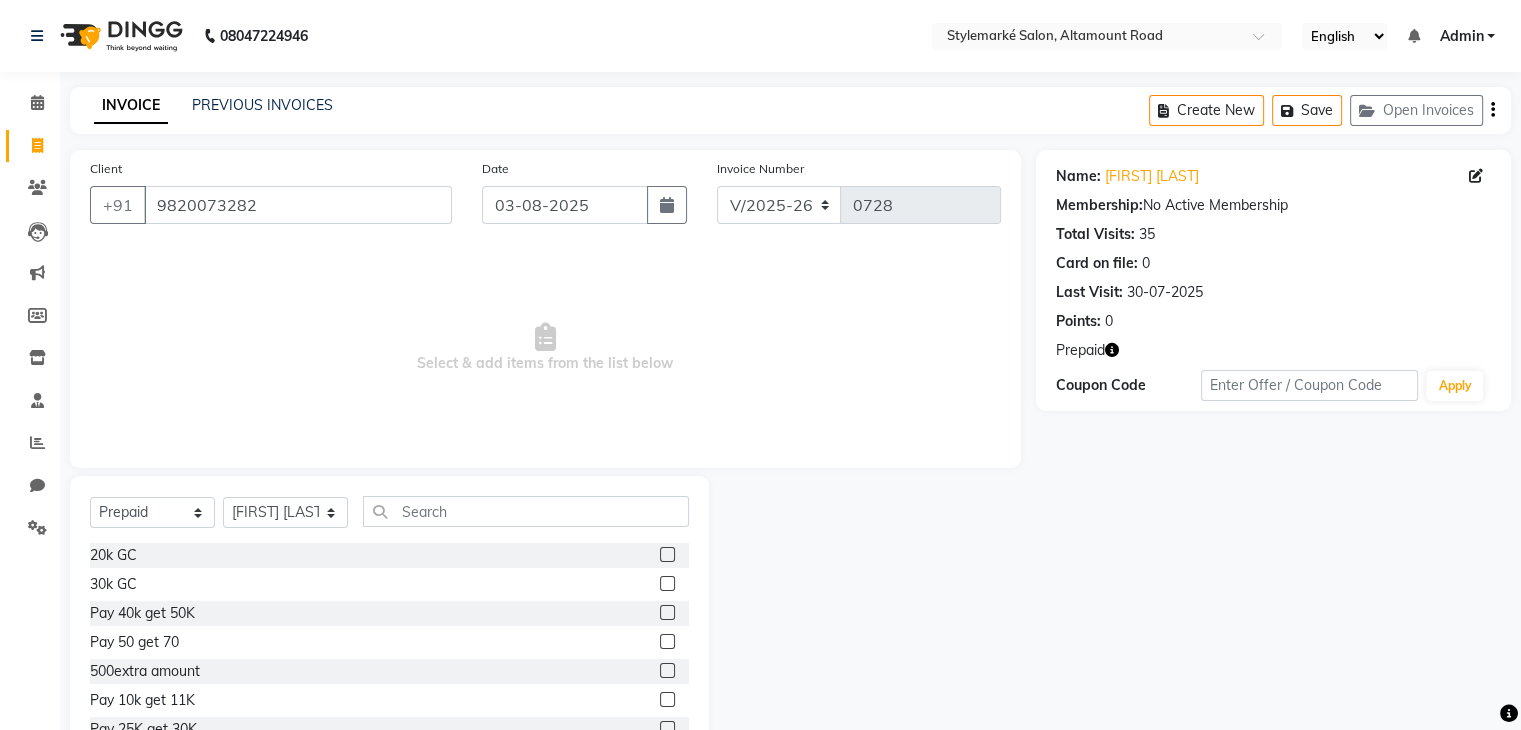 click at bounding box center (666, 555) 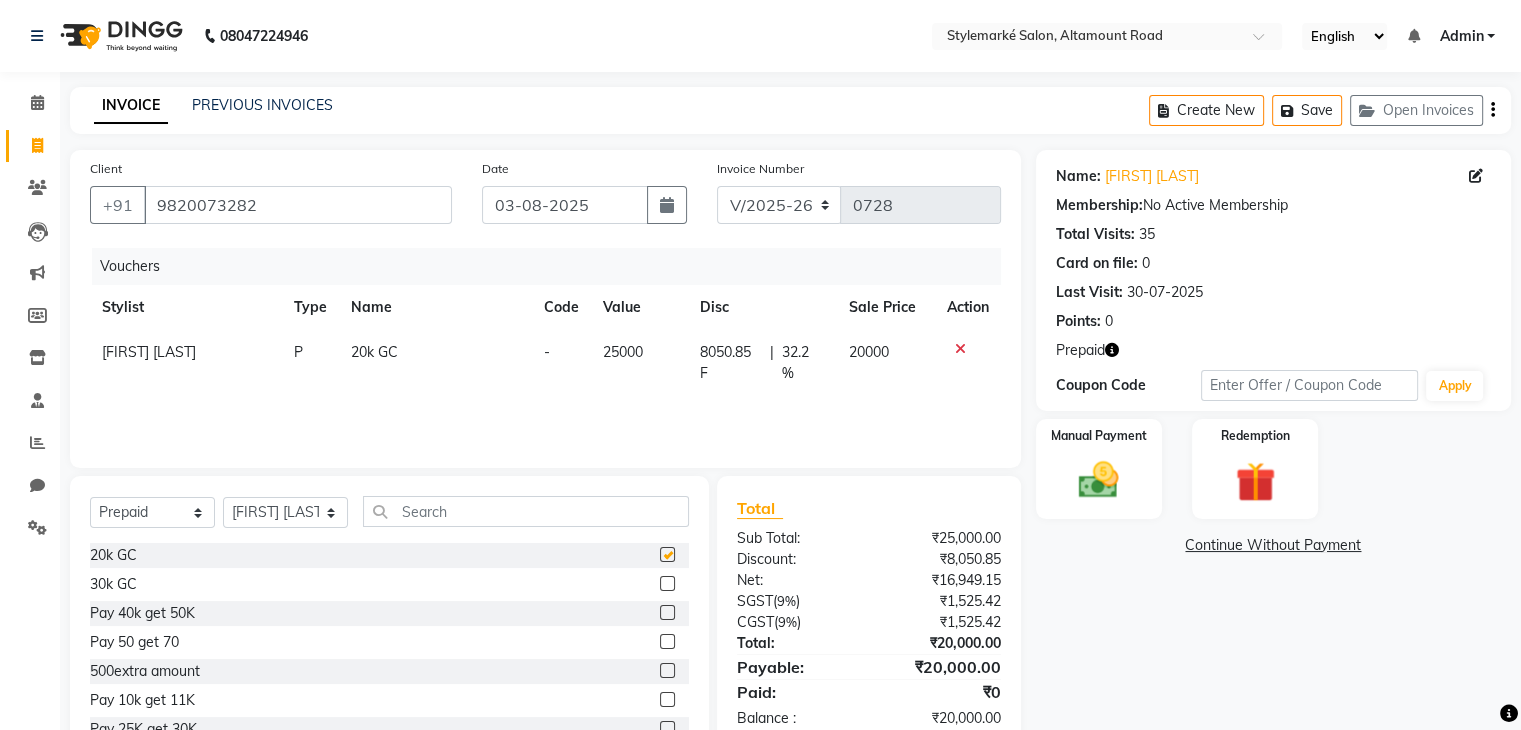 click 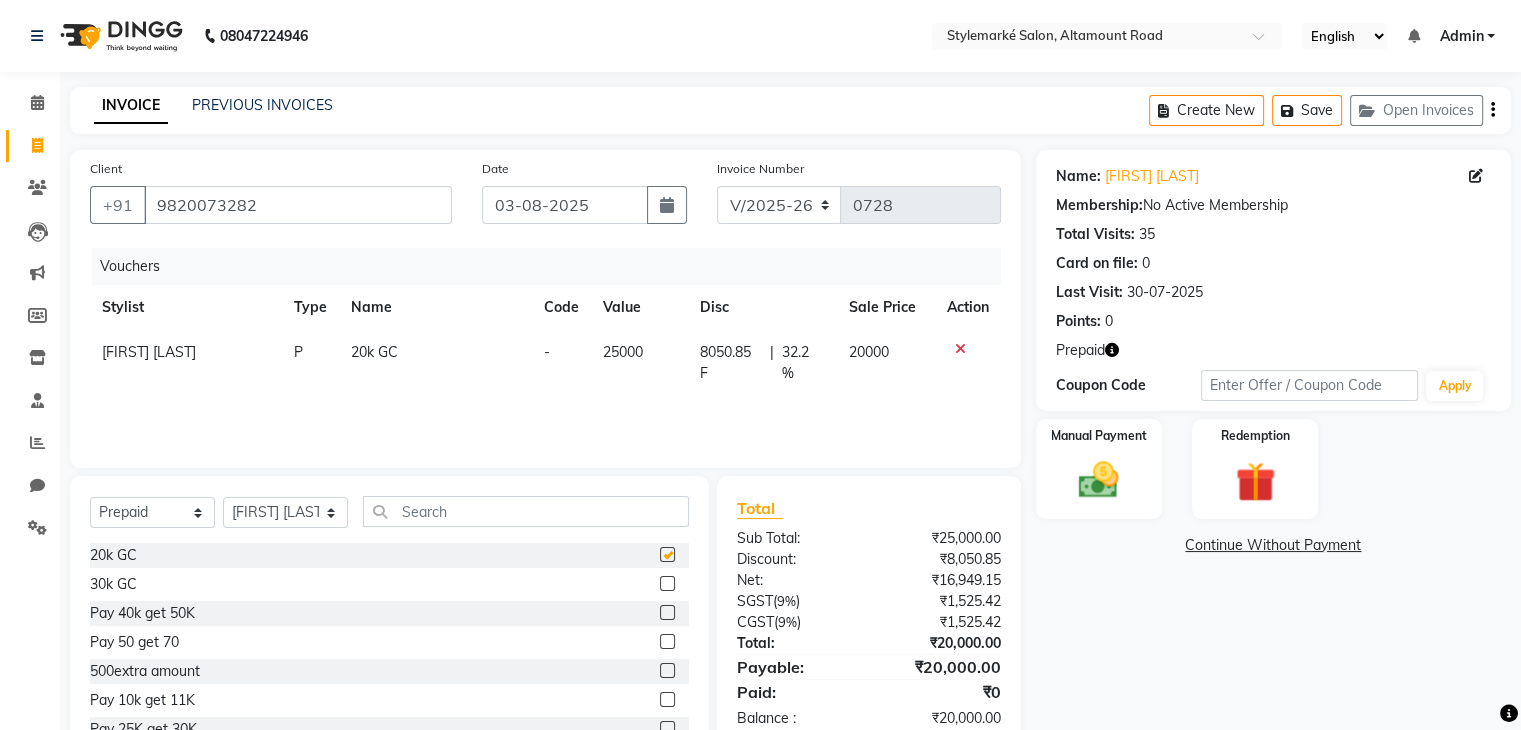 click at bounding box center [666, 555] 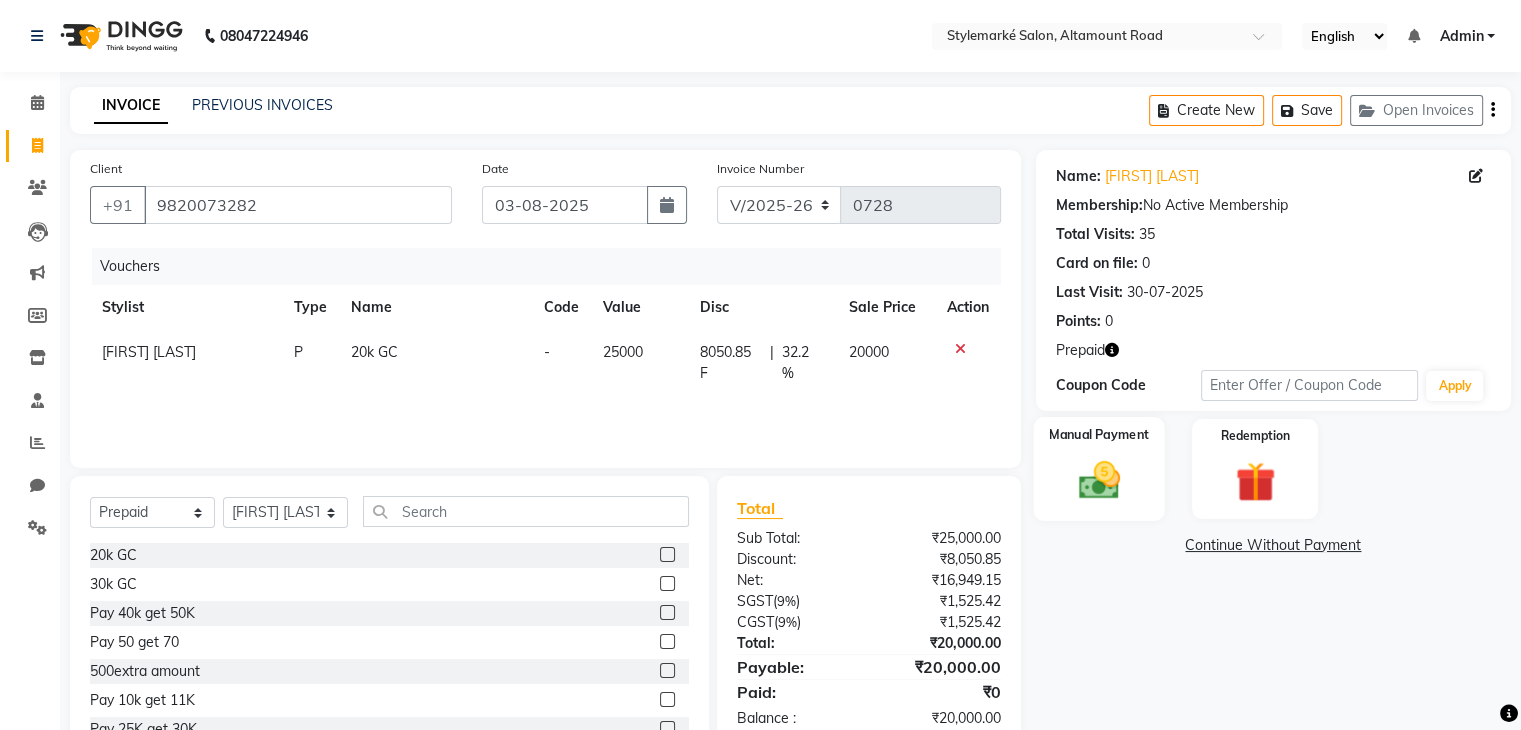 click on "Manual Payment" 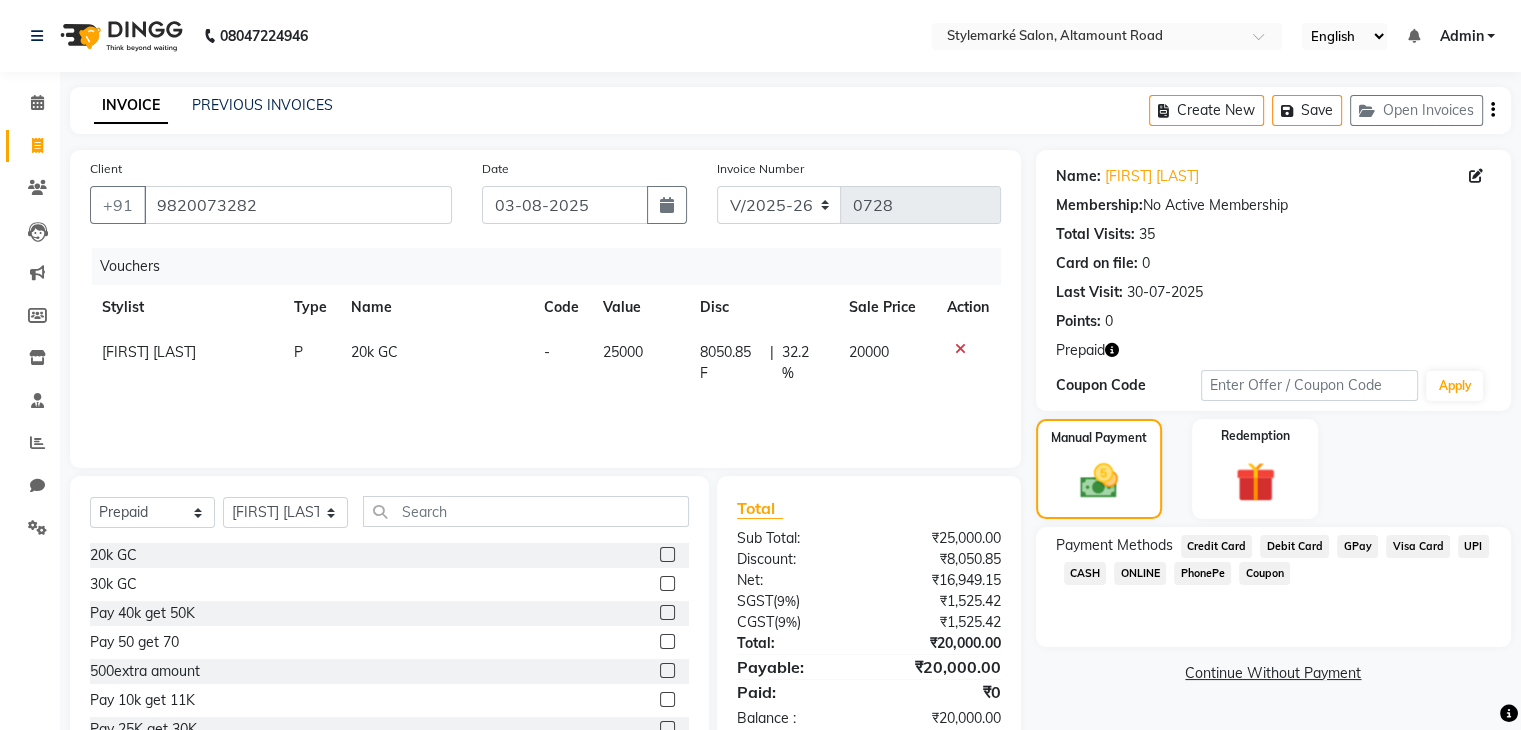 click on "Visa Card" 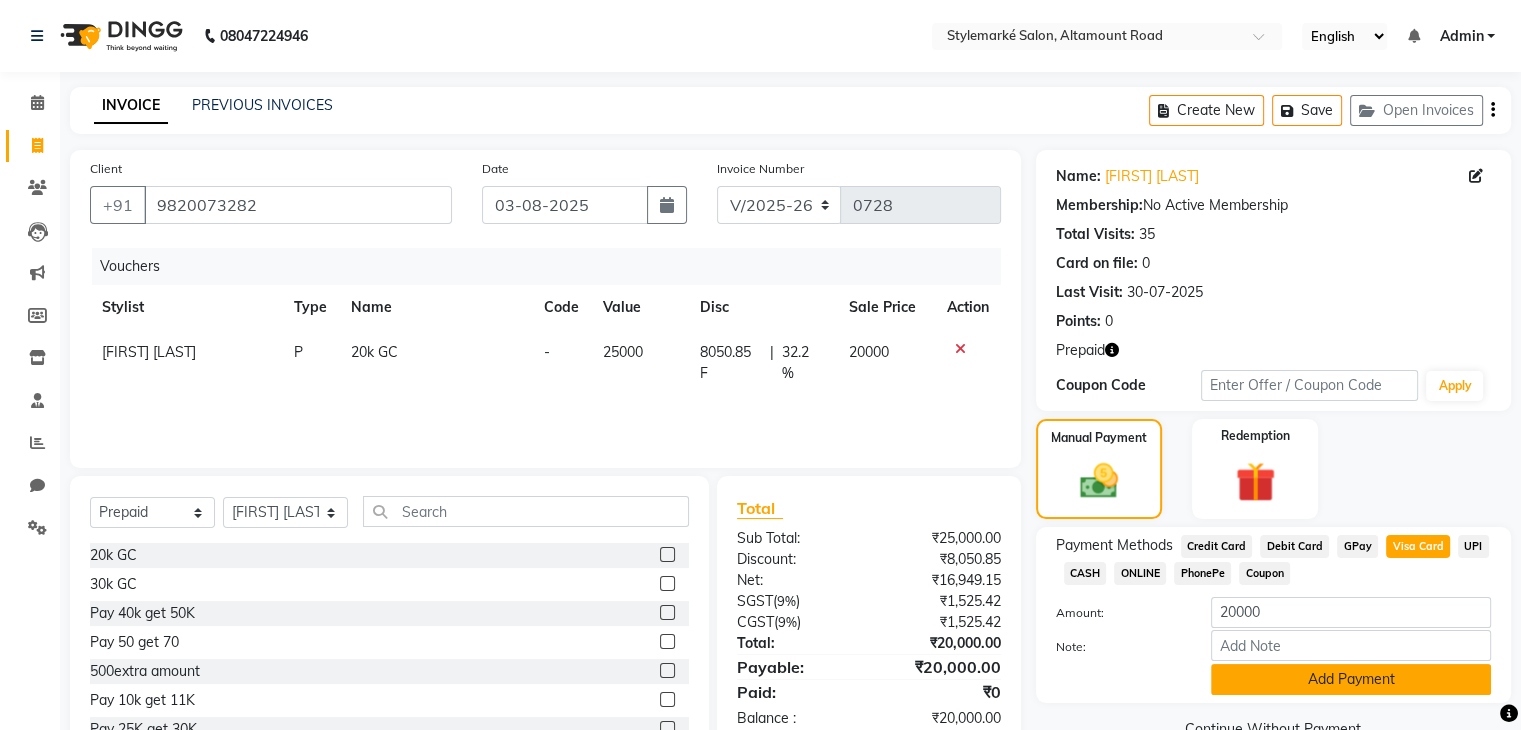 click on "Add Payment" 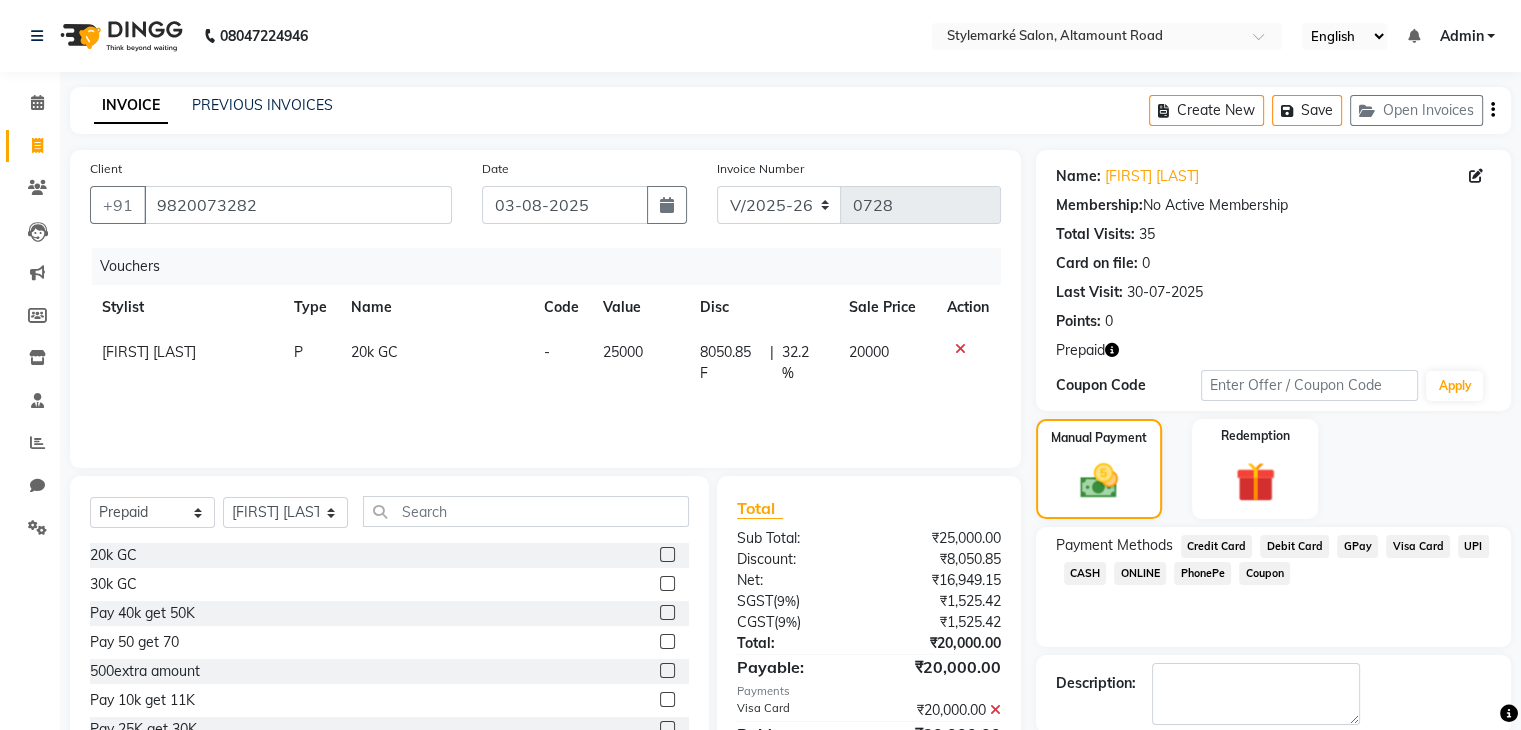 click 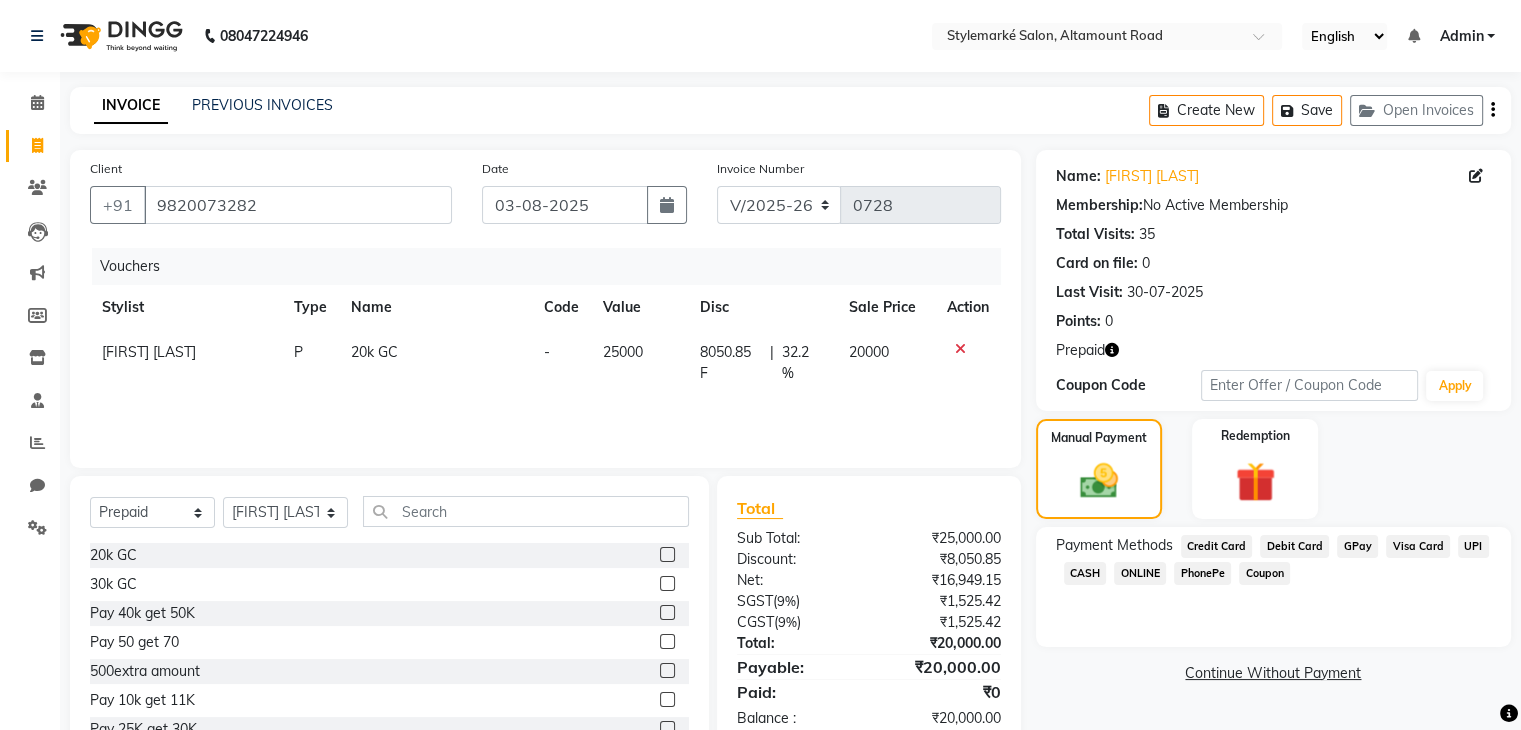 click on "Visa Card" 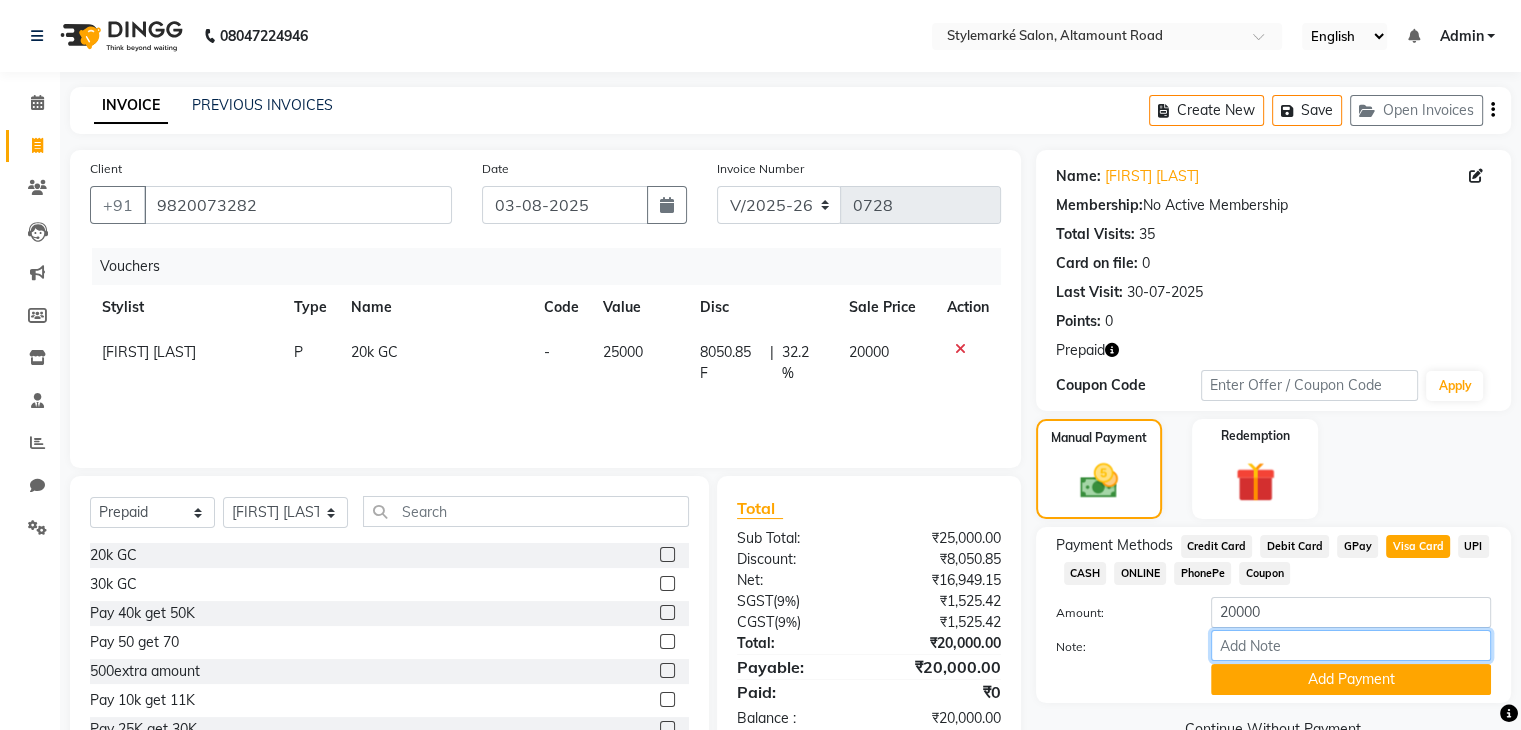 click on "Note:" at bounding box center (1351, 645) 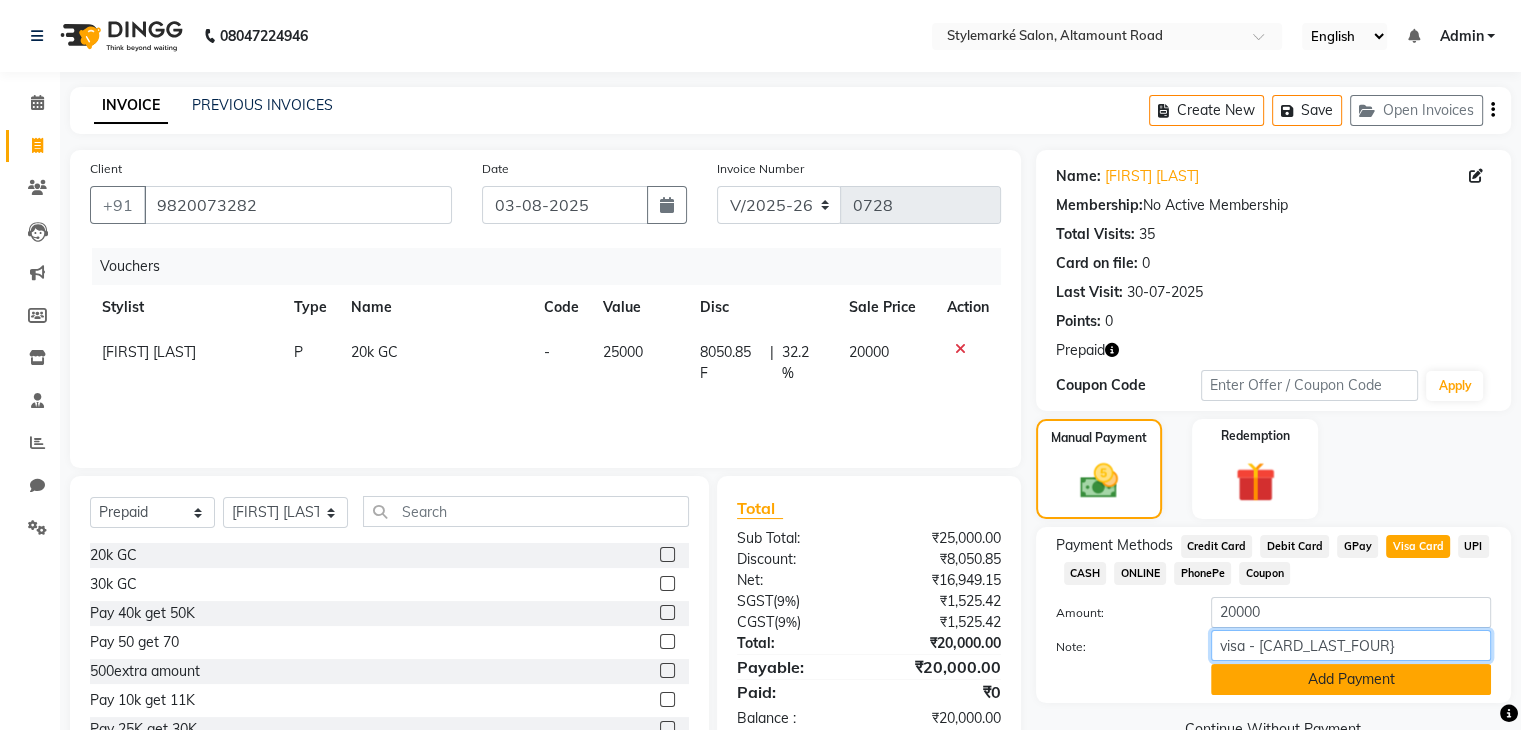 type on "visa - [CARD_LAST_FOUR}" 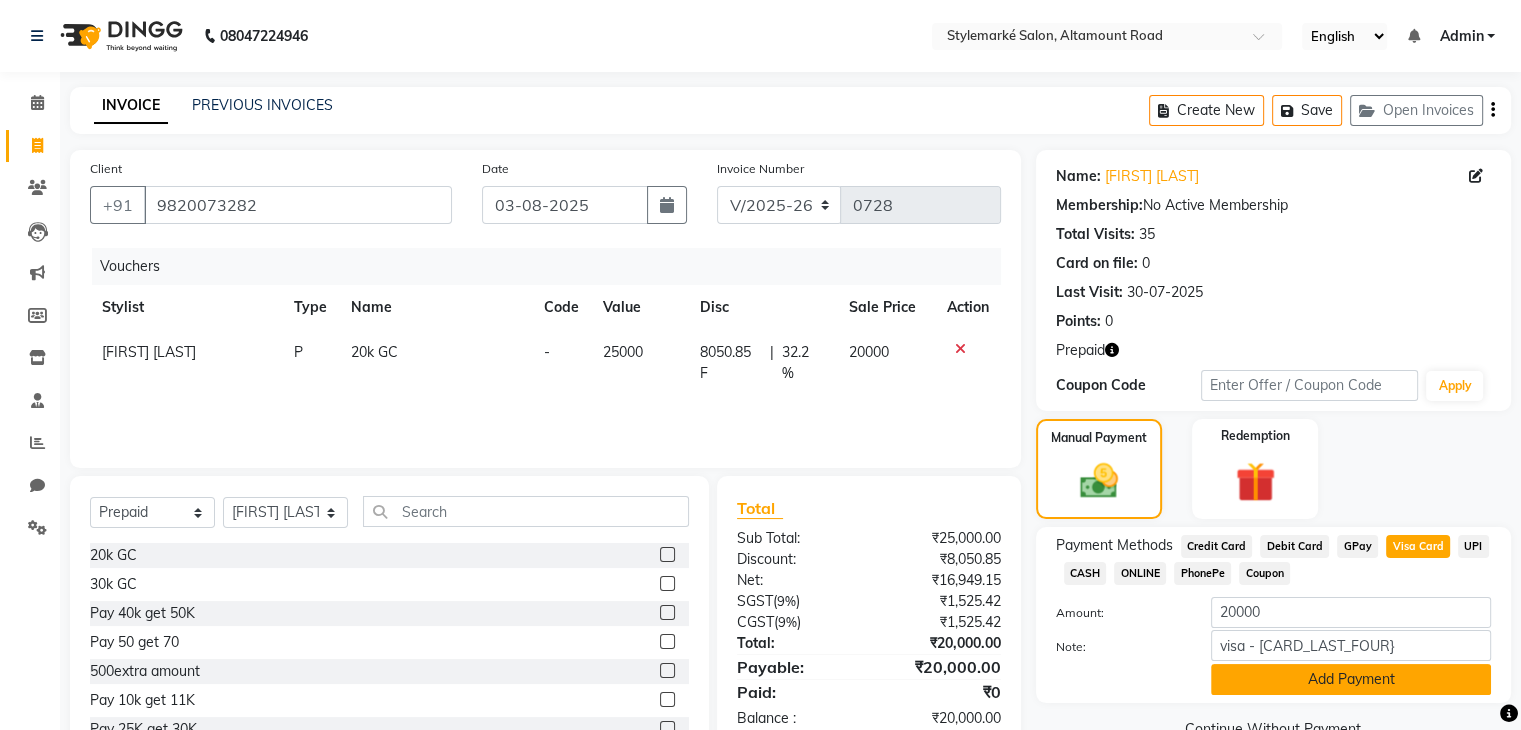 click on "Add Payment" 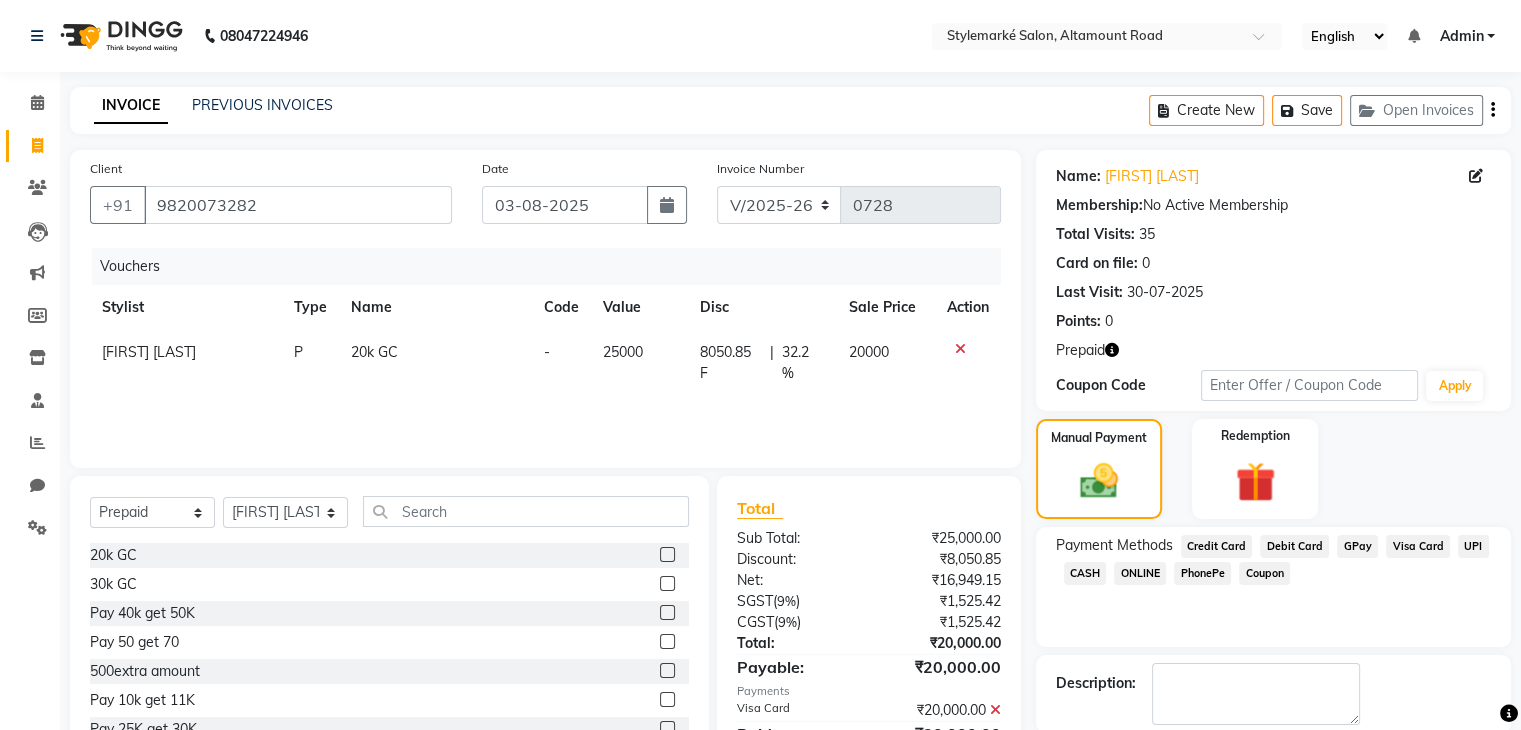 drag, startPoint x: 980, startPoint y: 728, endPoint x: 1337, endPoint y: 633, distance: 369.4239 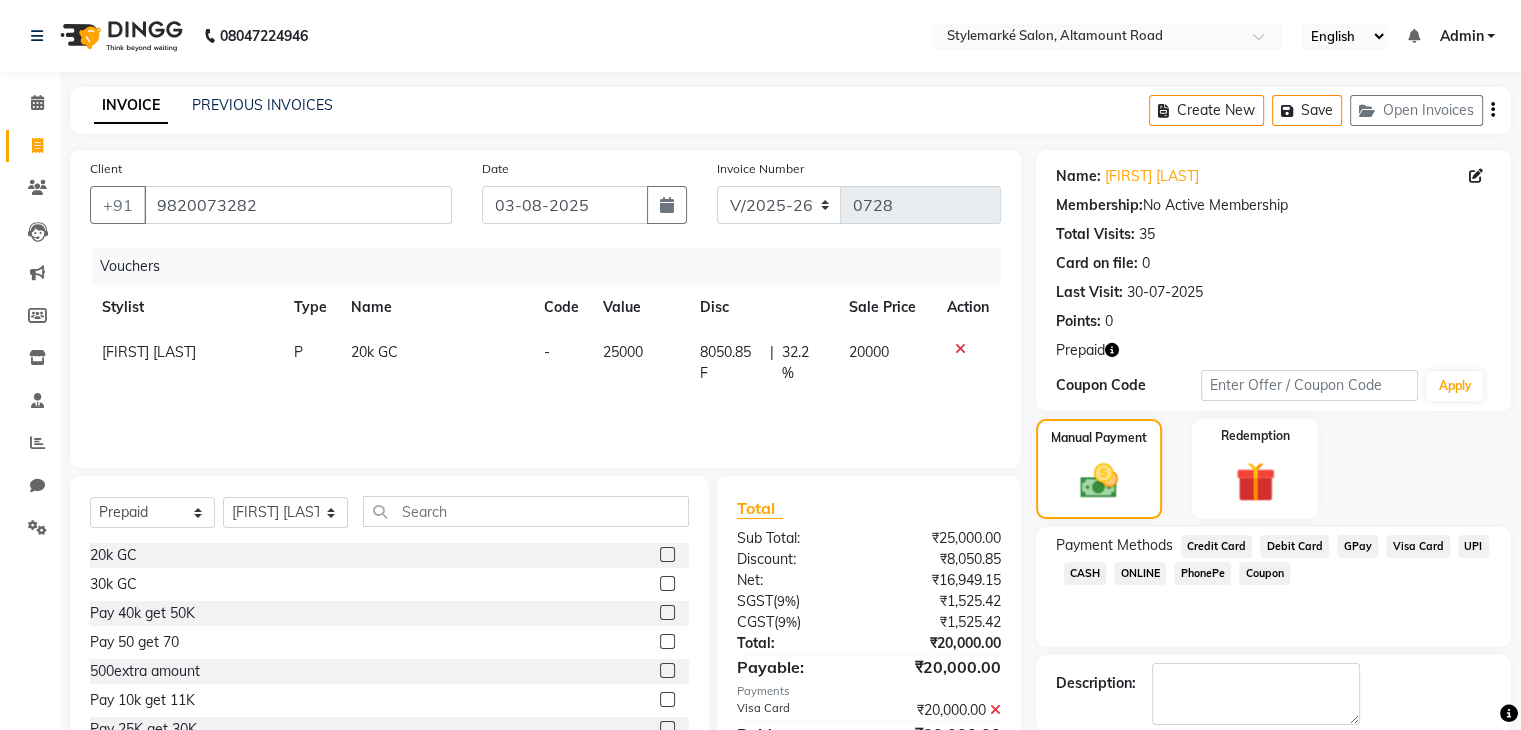click on "Payment Methods  Credit Card   Debit Card   GPay   Visa Card   UPI   CASH   ONLINE   PhonePe   Coupon" 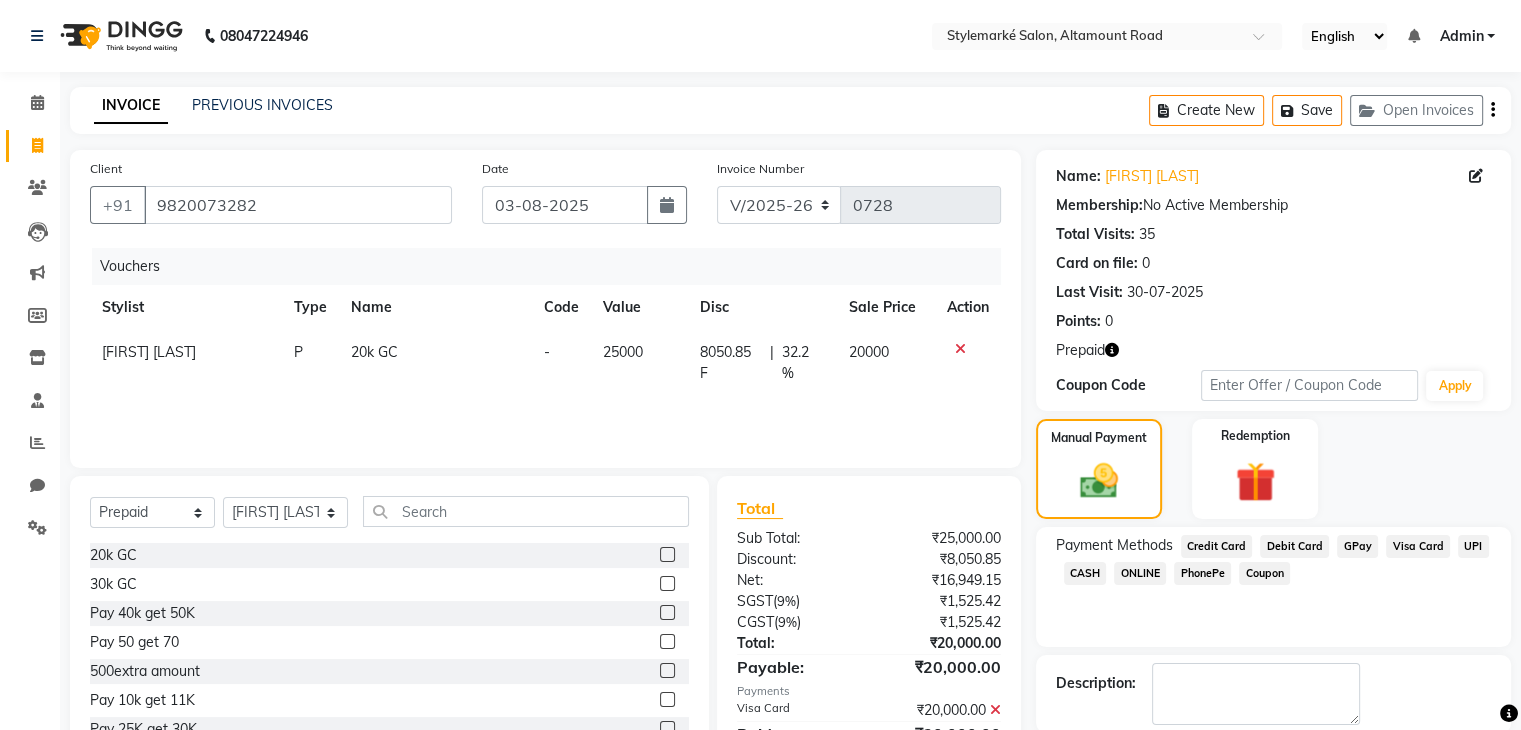 scroll, scrollTop: 100, scrollLeft: 0, axis: vertical 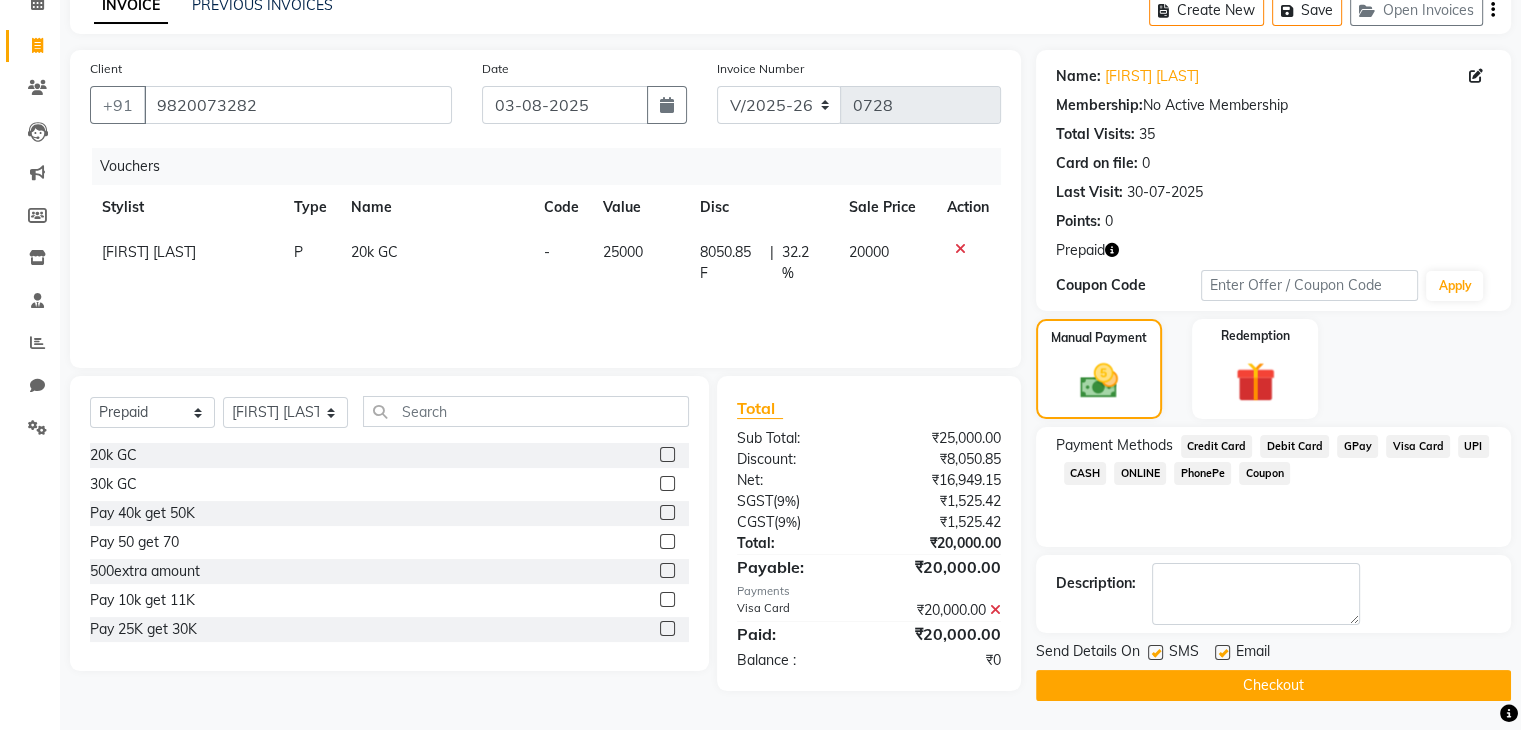click on "Checkout" 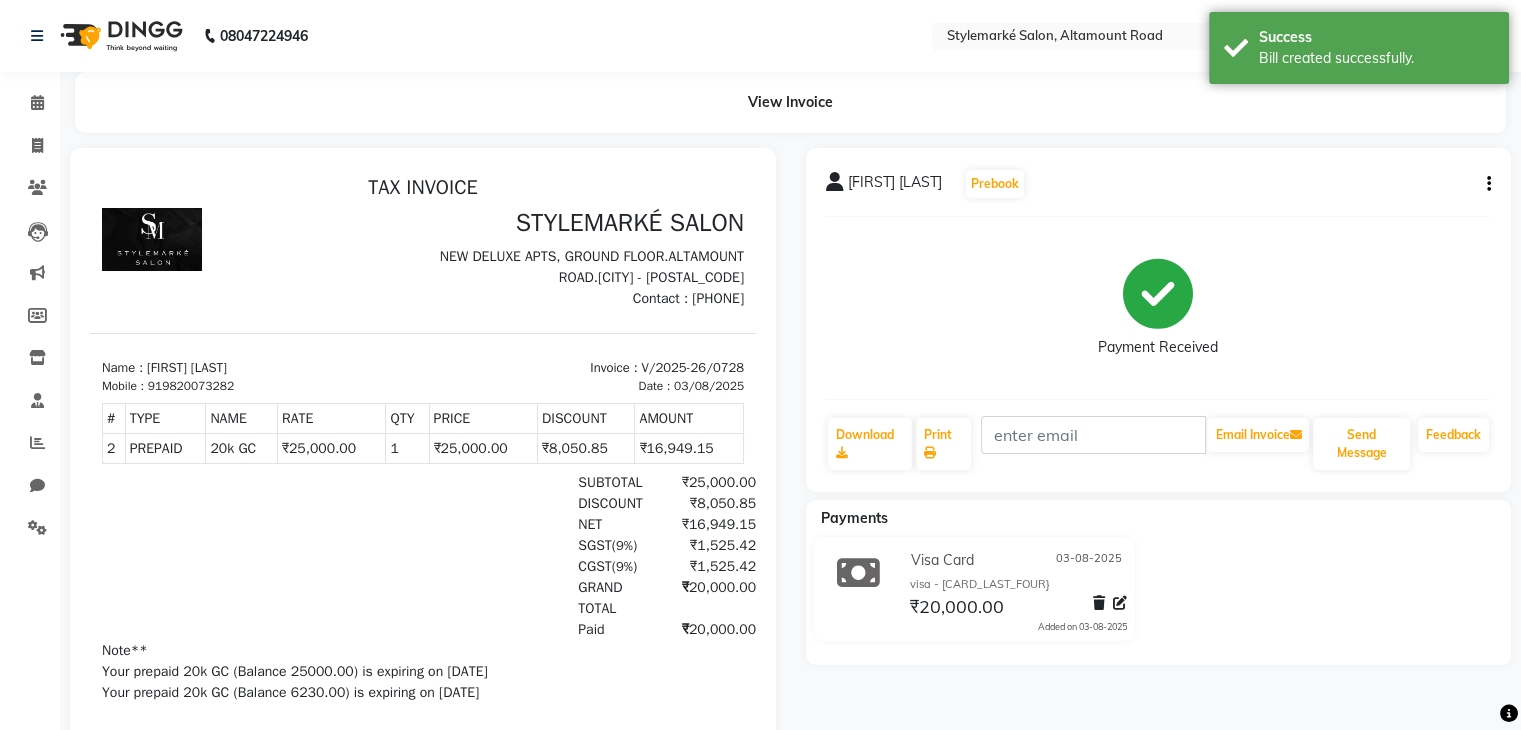 scroll, scrollTop: 0, scrollLeft: 0, axis: both 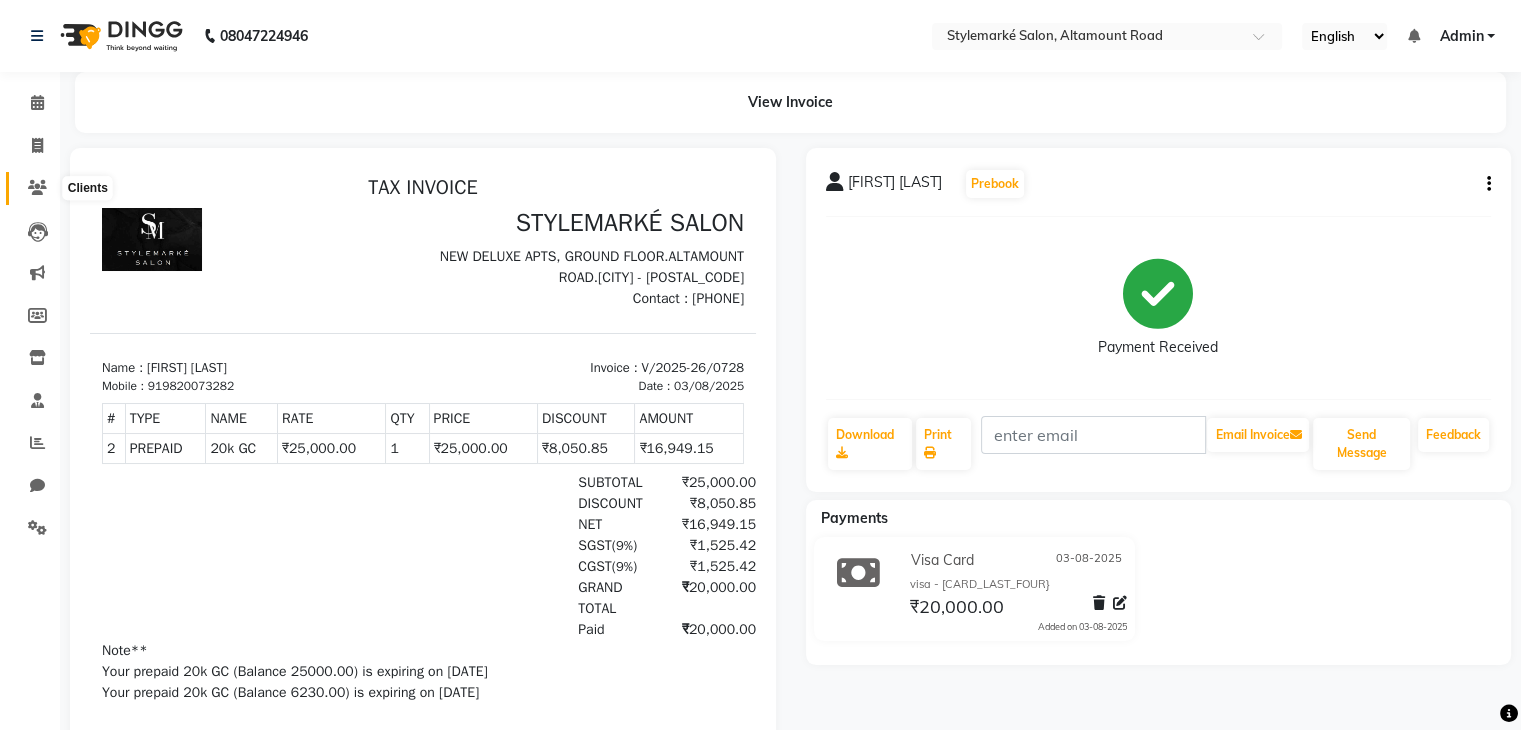 click 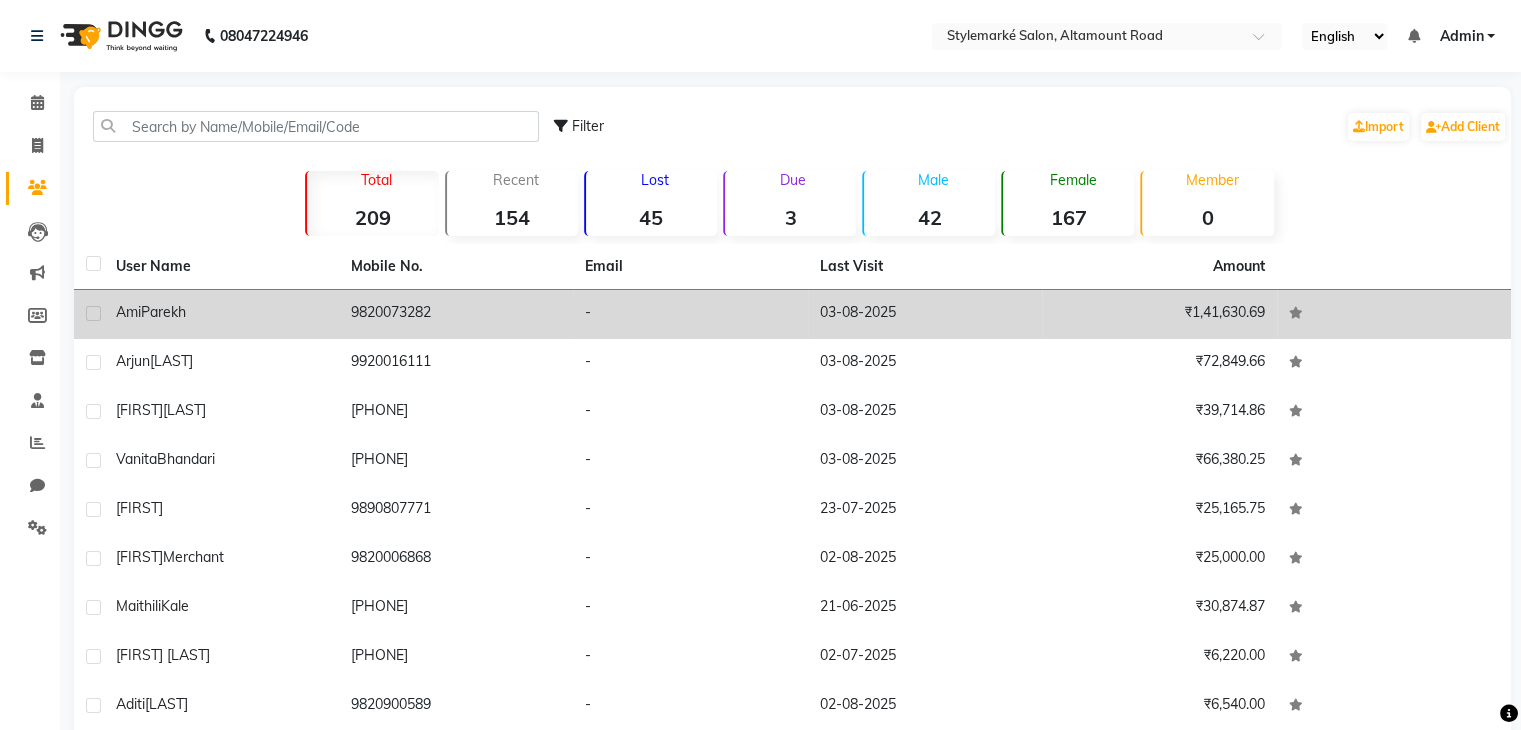 click on "[FIRST]  [LAST]" 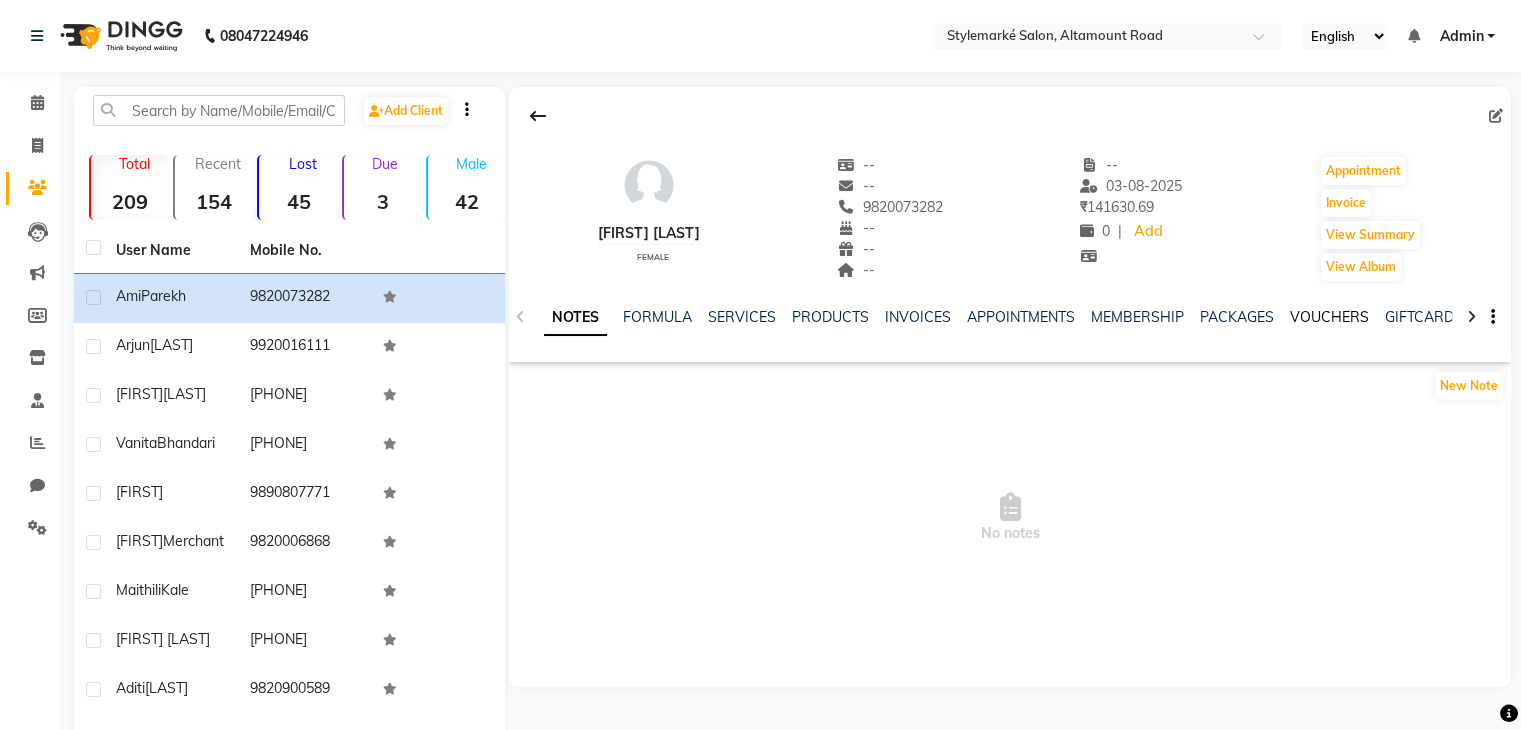 click on "VOUCHERS" 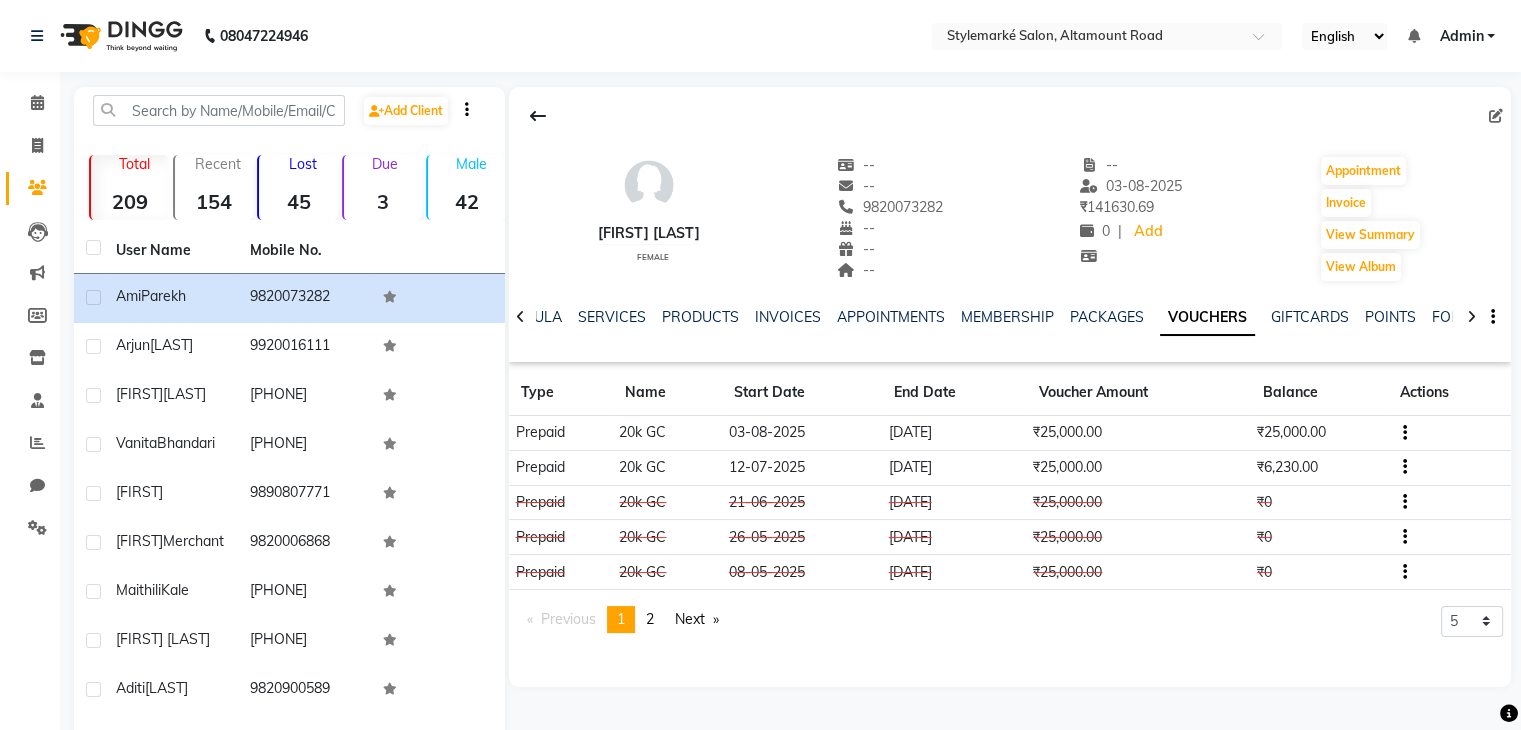 click 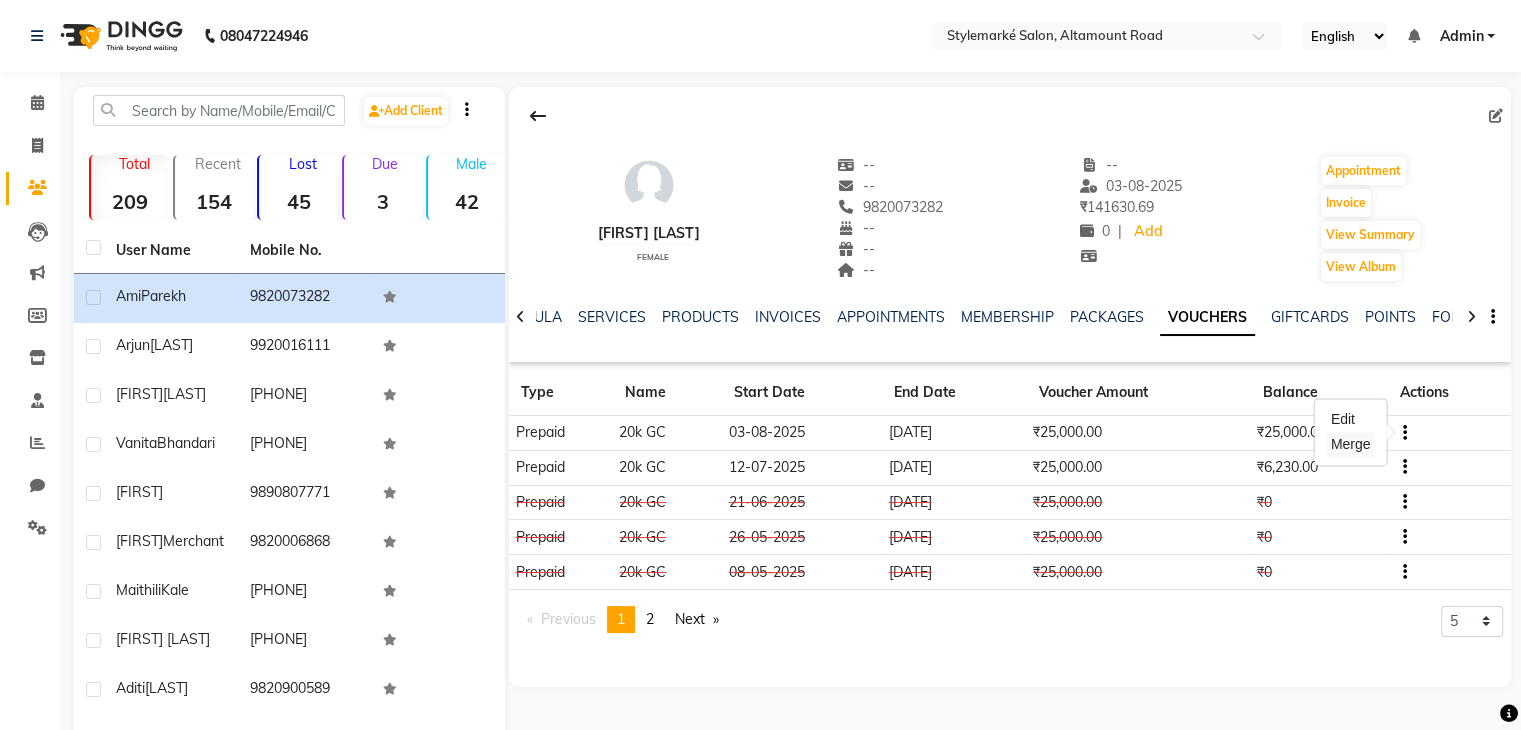 click on "Merge" at bounding box center [1351, 444] 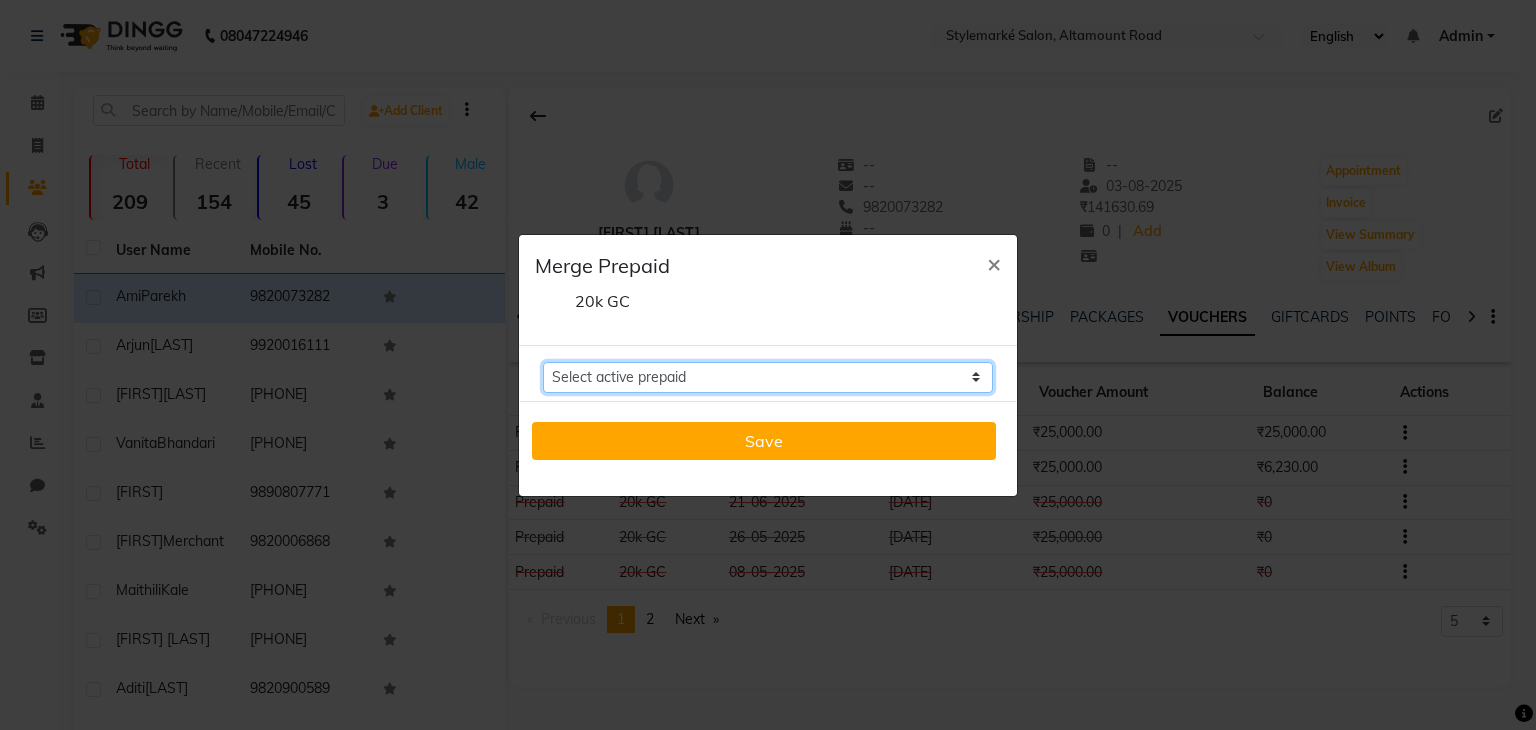 click on "Select active prepaid" 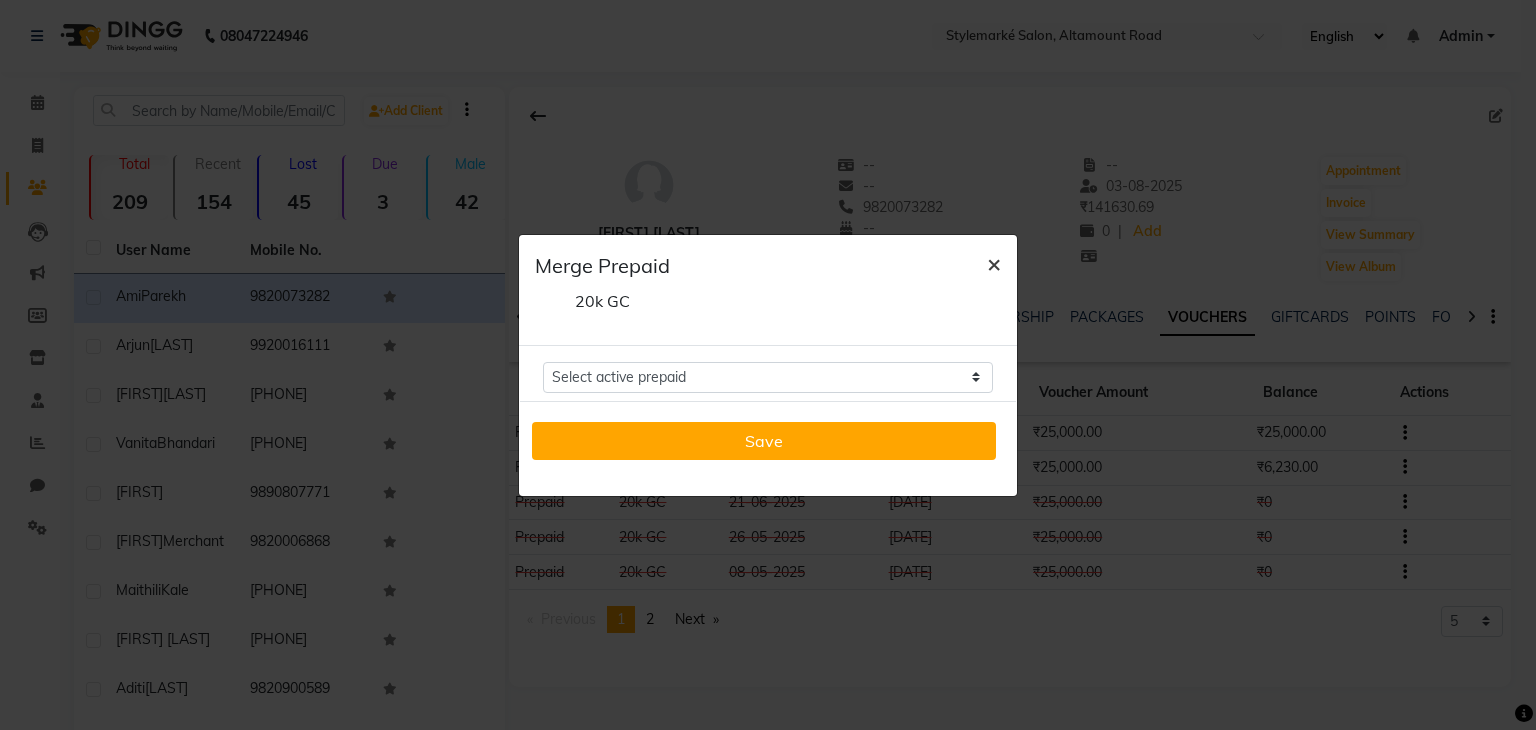 click on "×" 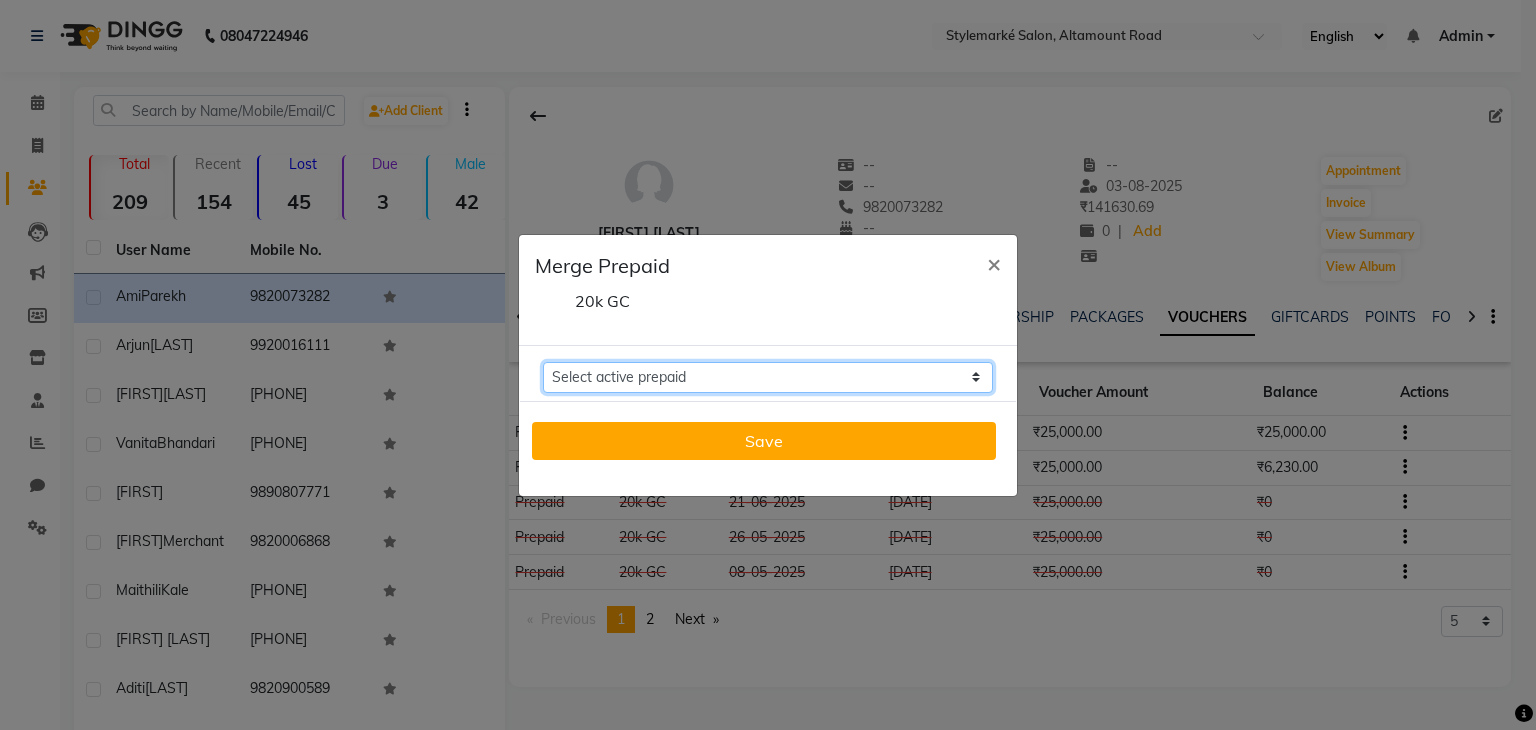 click on "Select active prepaid  20k GC Balance: 6230" 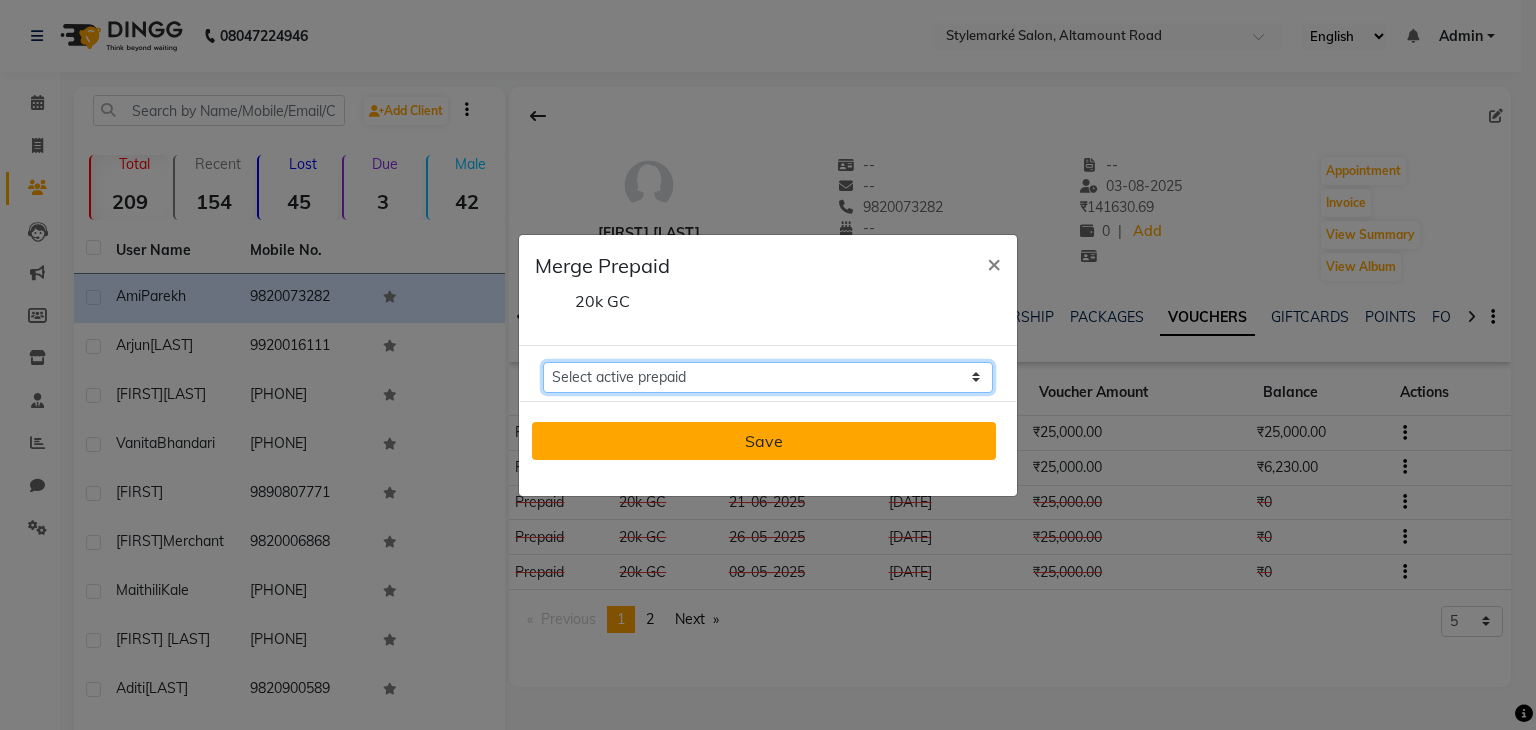 select on "281926" 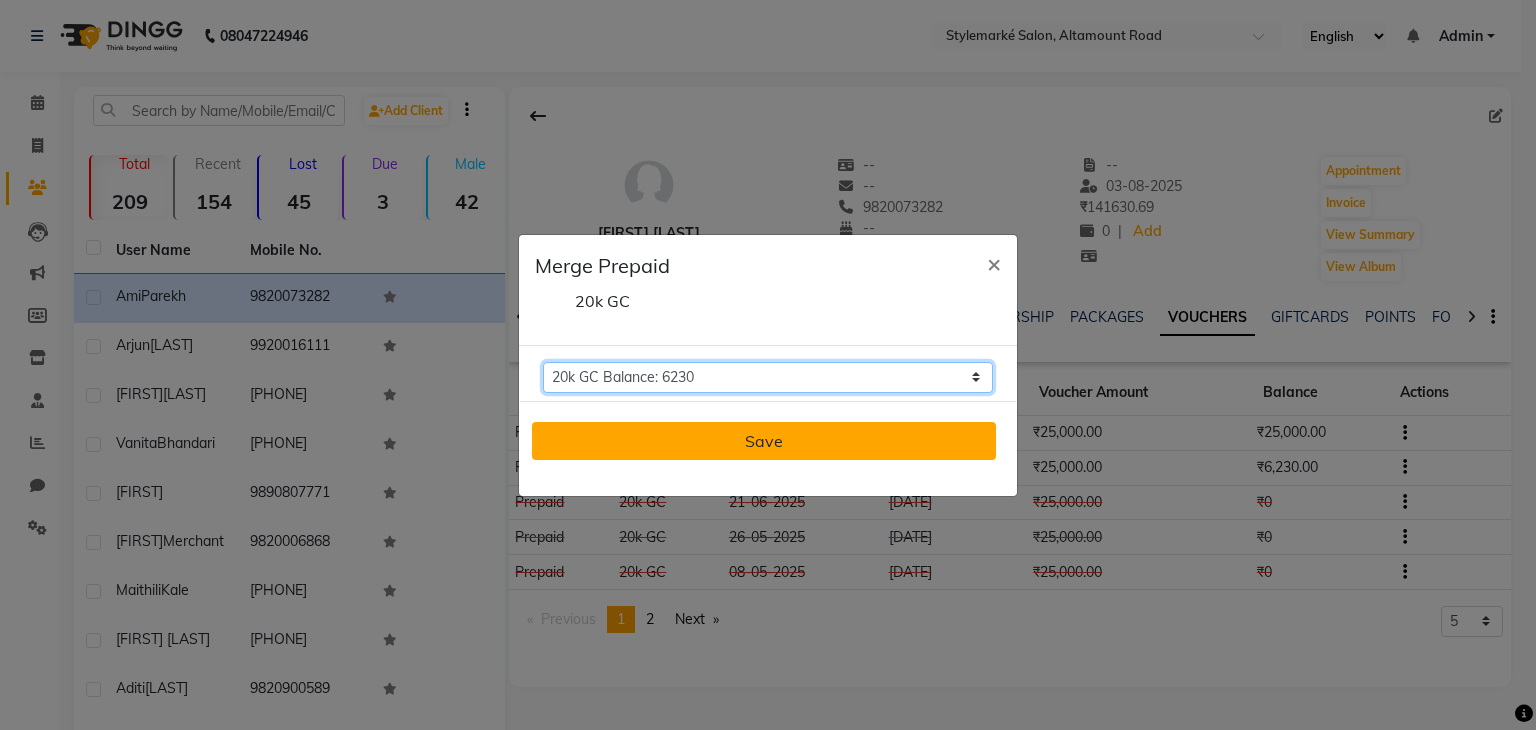 click on "Select active prepaid  20k GC Balance: 6230" 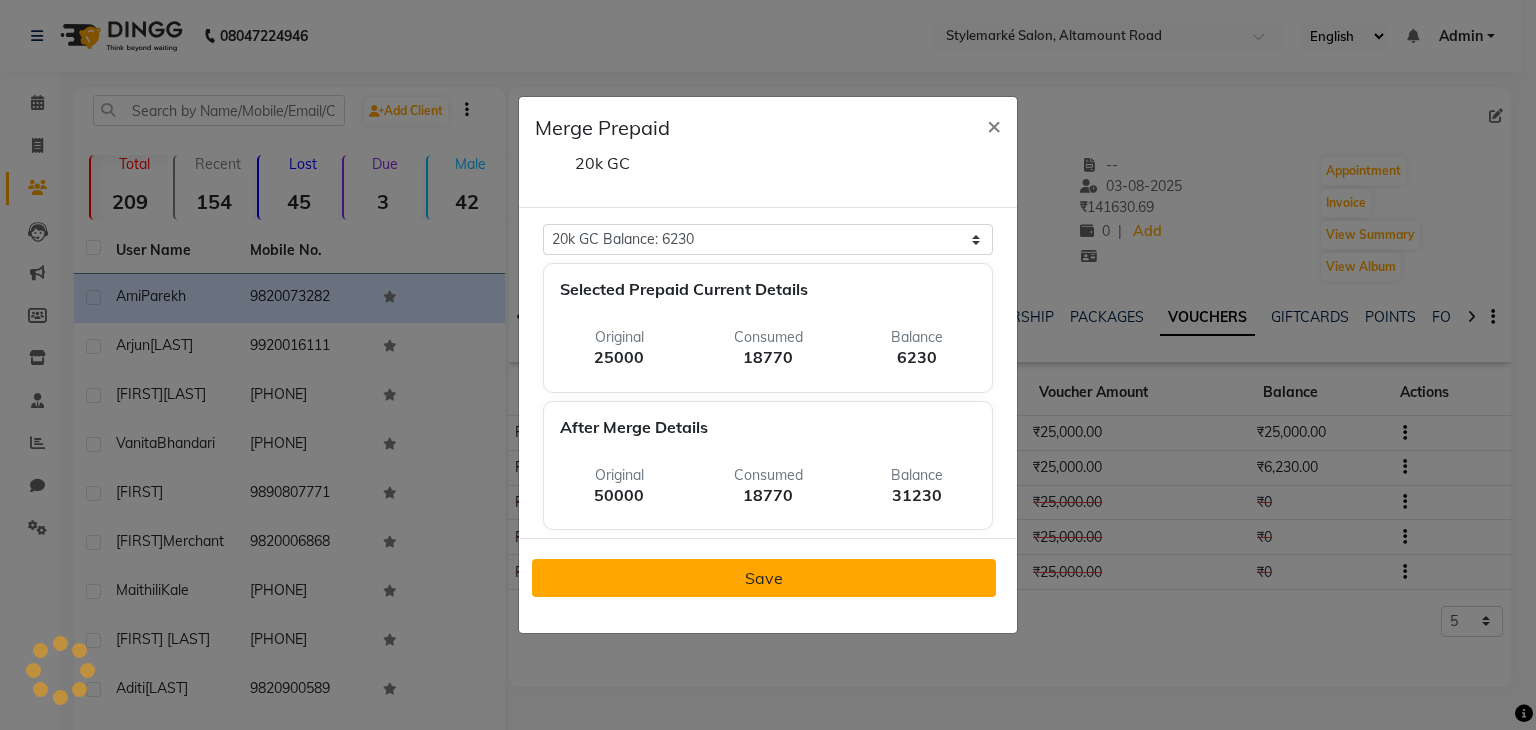 click on "Save" at bounding box center [764, 578] 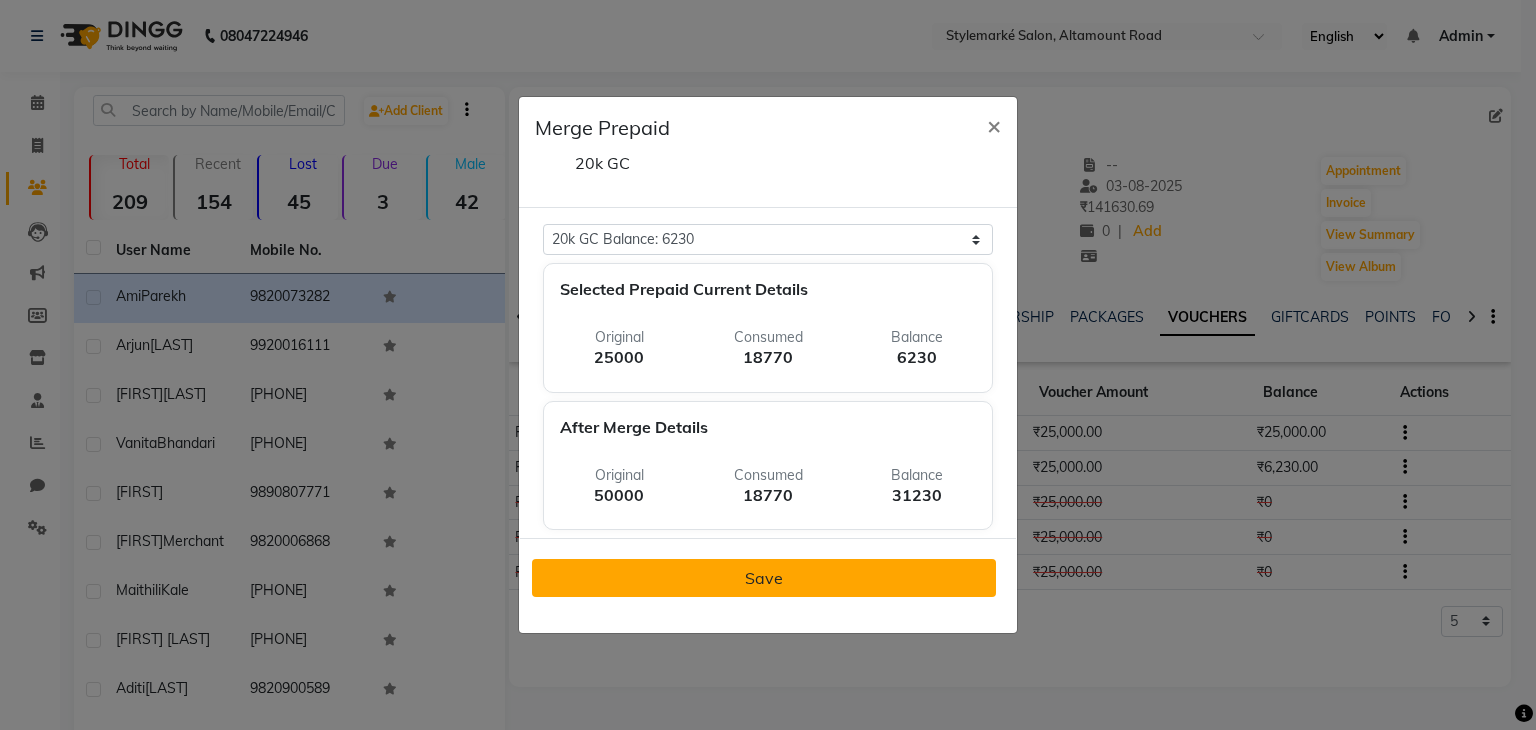 click on "Save" at bounding box center (764, 578) 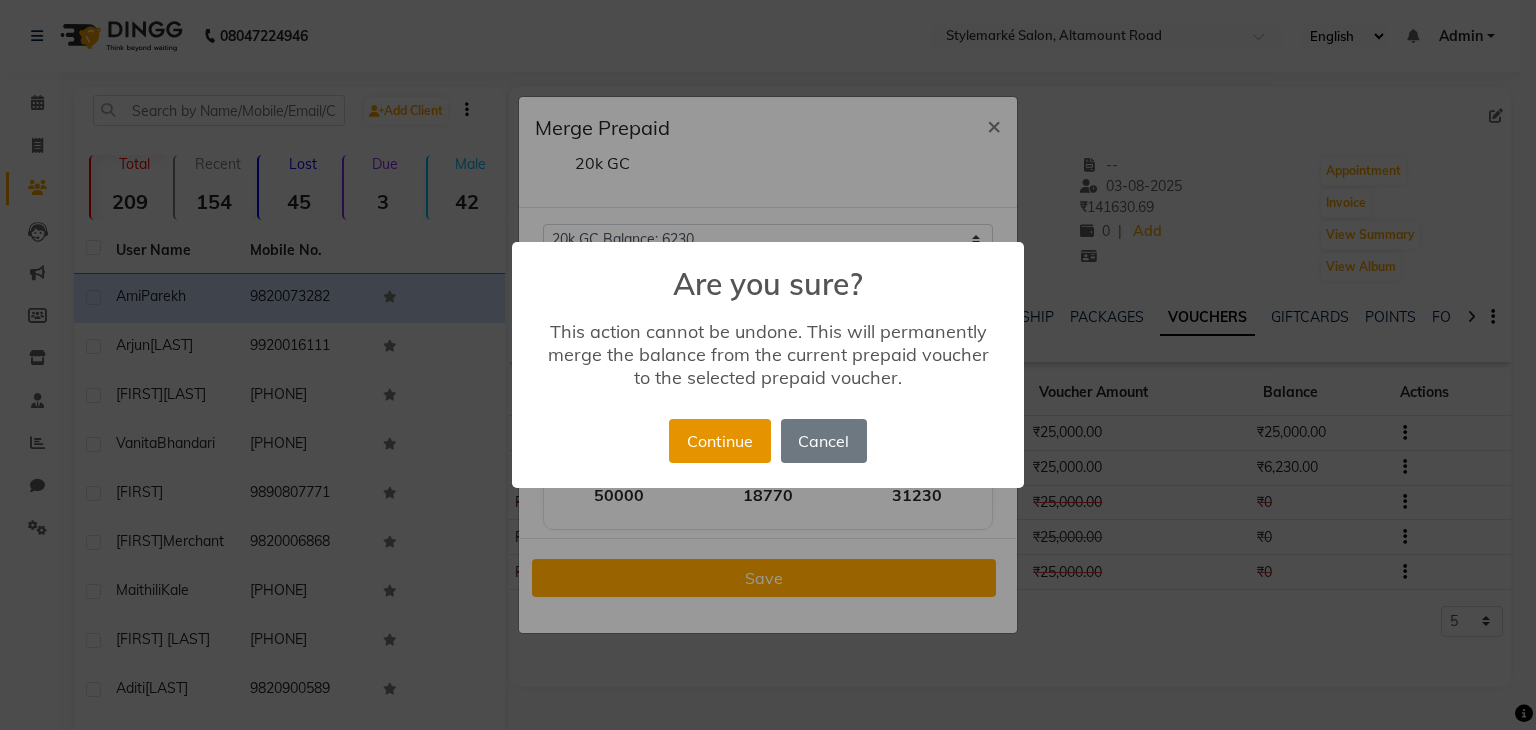 click on "Continue" at bounding box center (719, 441) 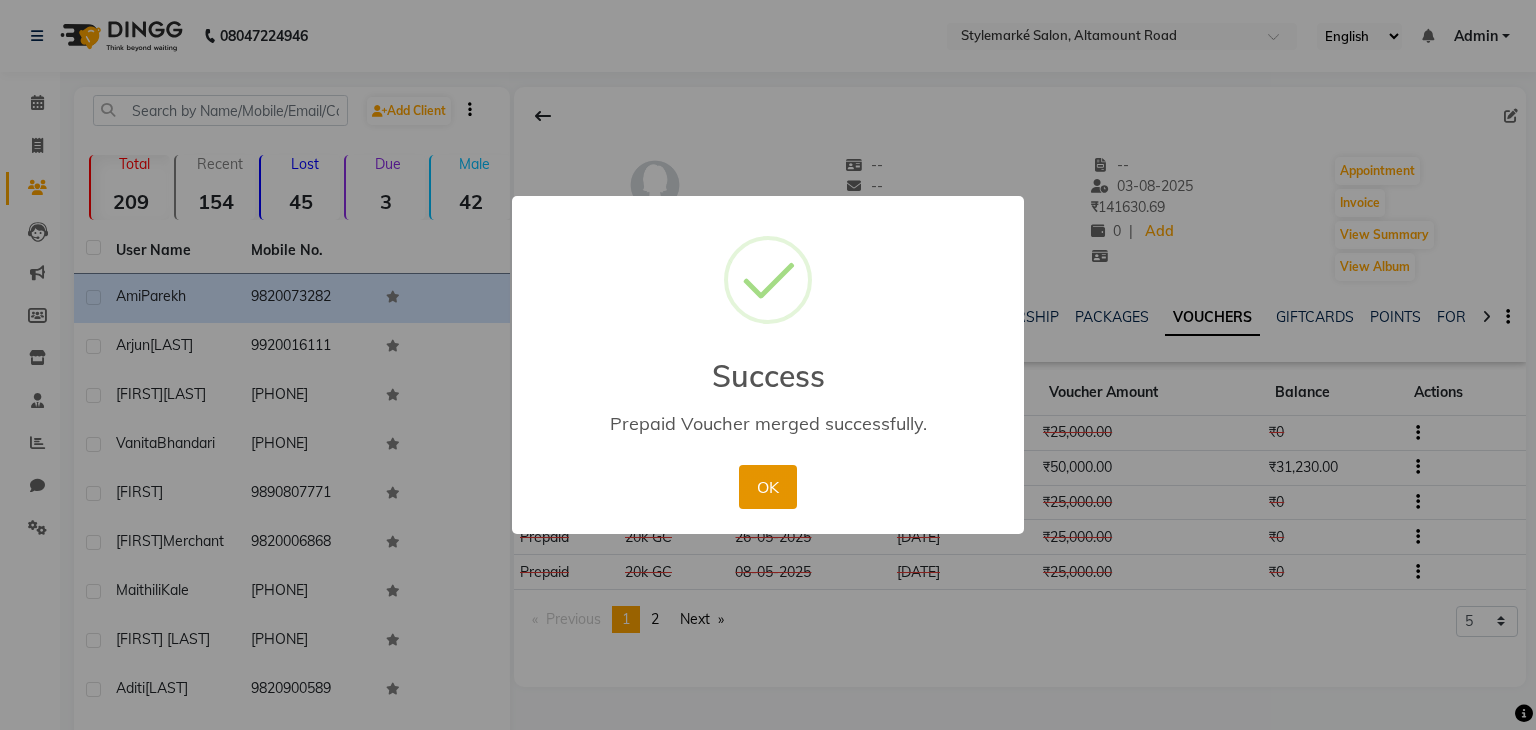 click on "OK" at bounding box center (767, 487) 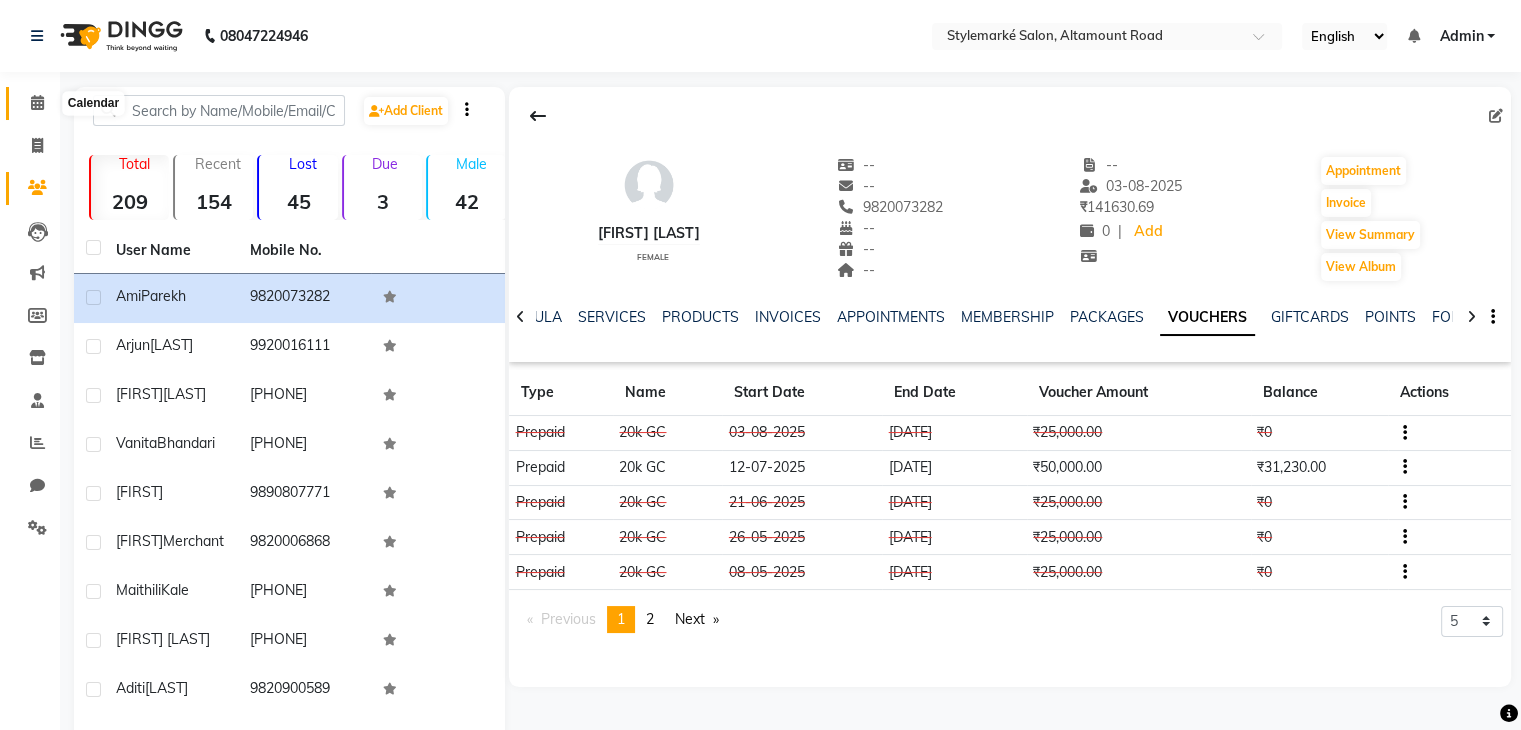 click 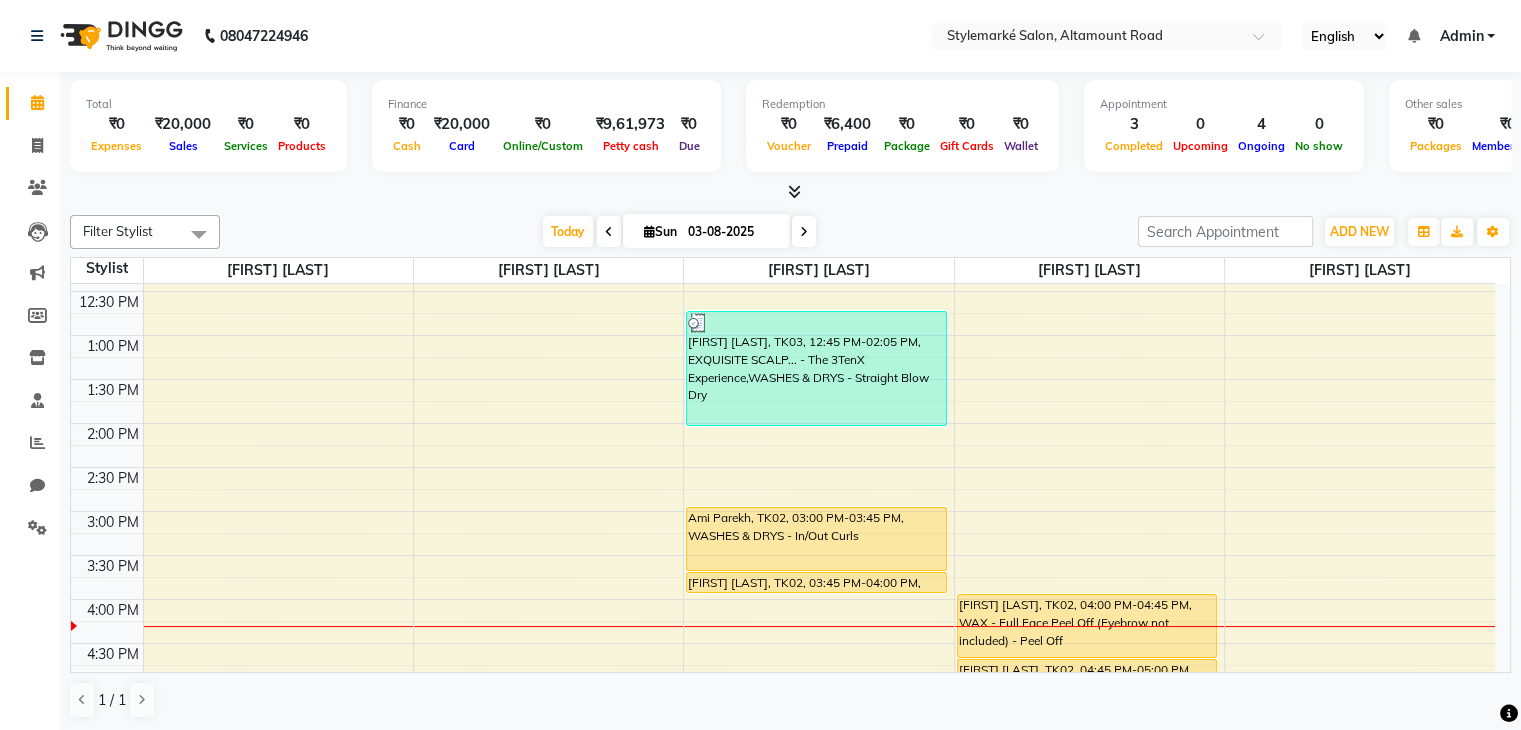 scroll, scrollTop: 400, scrollLeft: 0, axis: vertical 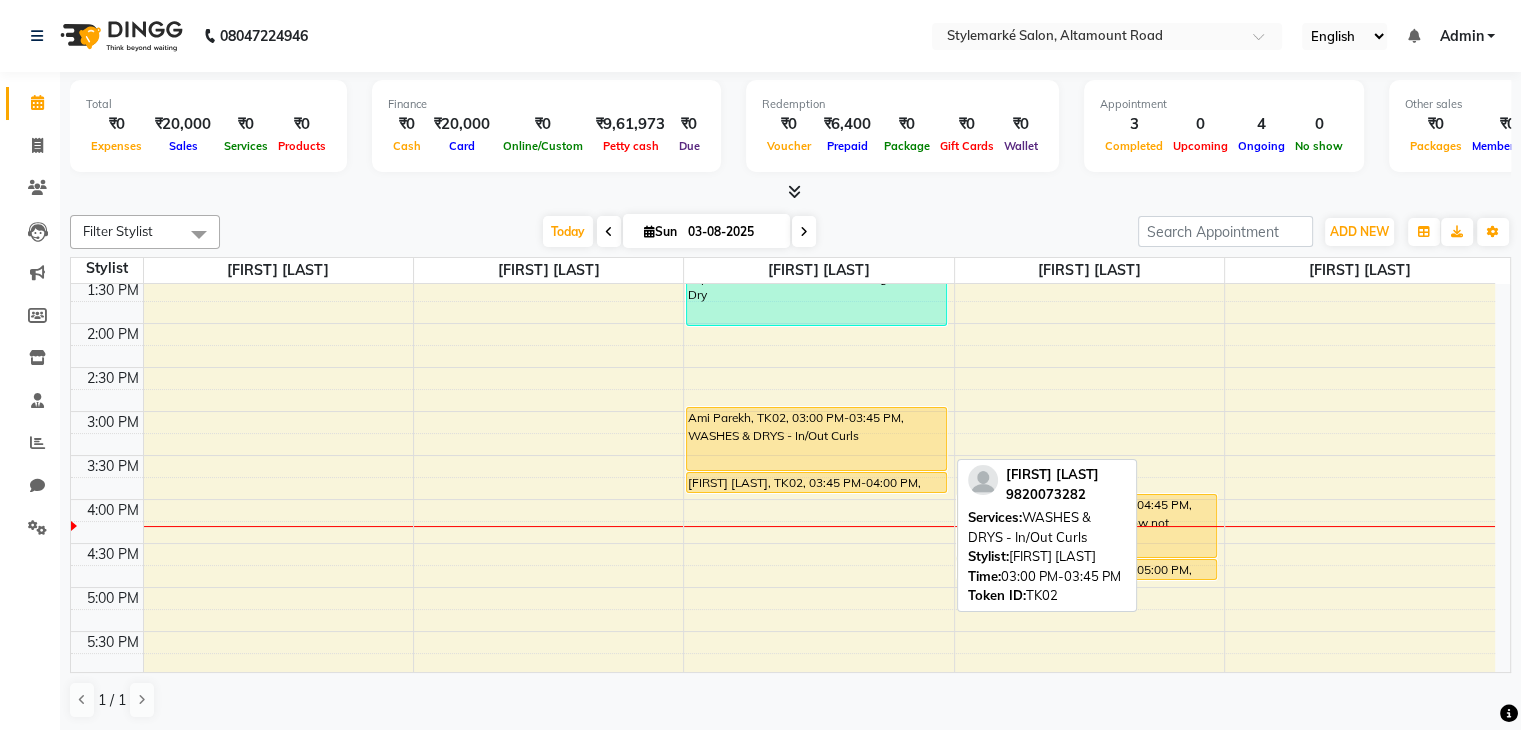 click on "Ami Parekh, TK02, 03:00 PM-03:45 PM, WASHES & DRYS - In/Out Curls" at bounding box center (816, 439) 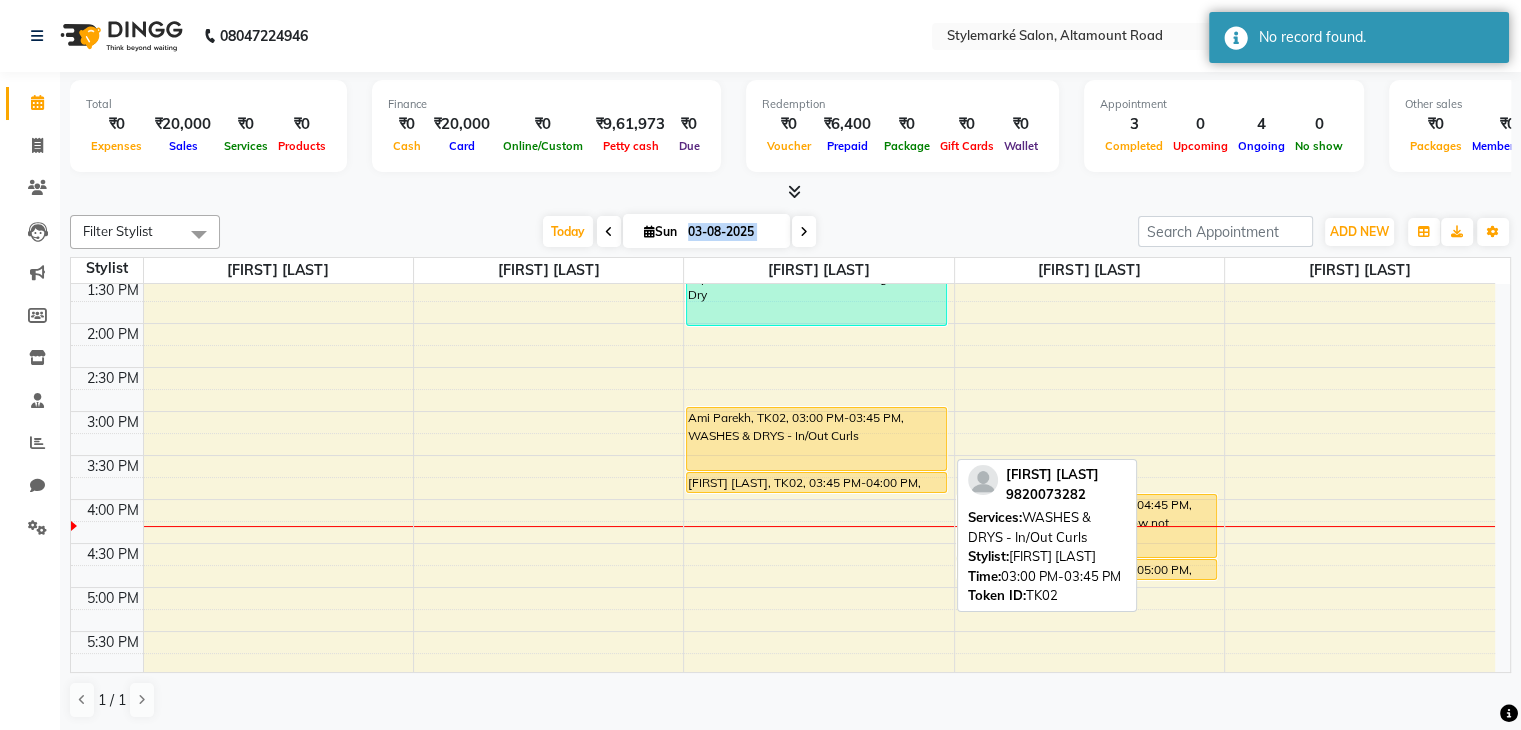 click on "Ami Parekh, TK02, 03:00 PM-03:45 PM, WASHES & DRYS - In/Out Curls" at bounding box center (816, 439) 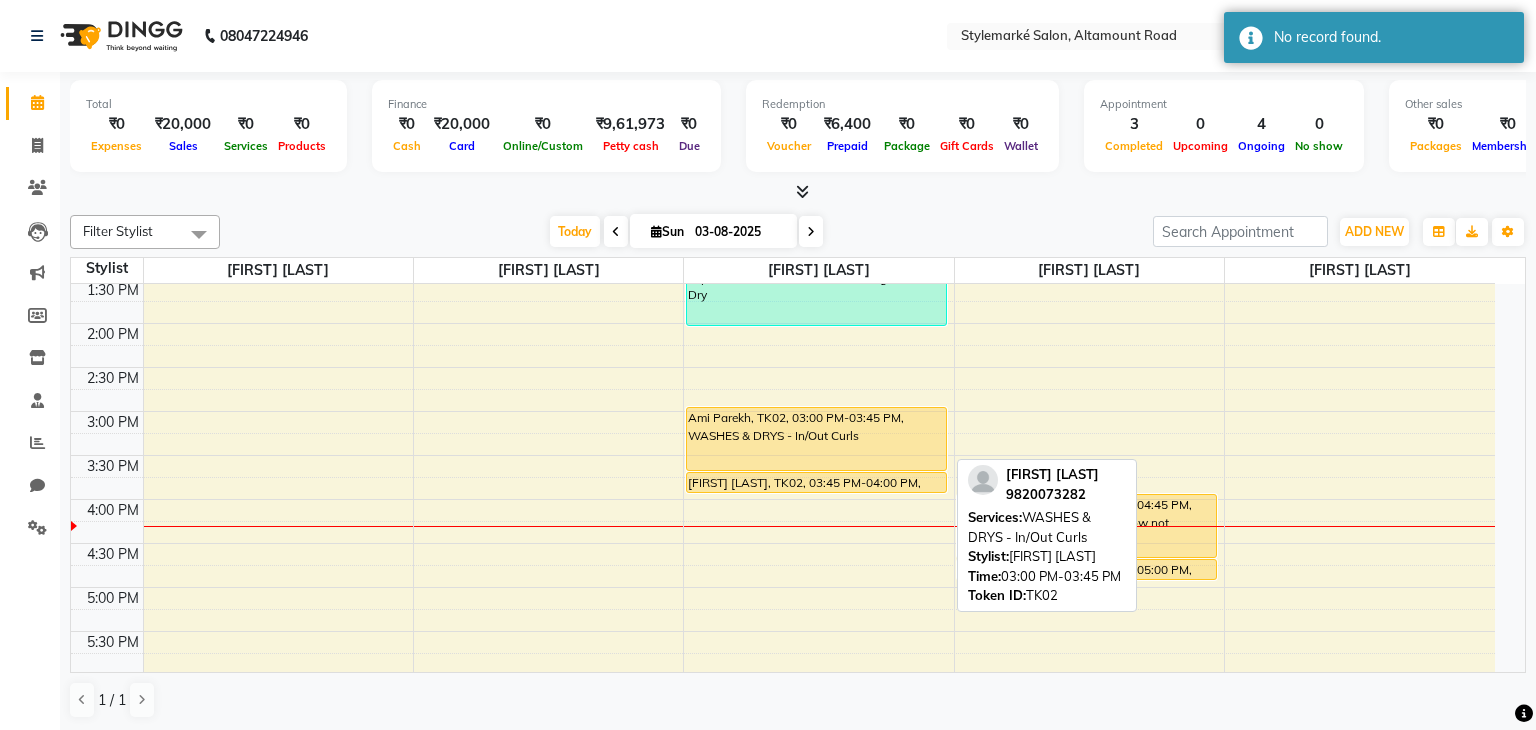 select on "1" 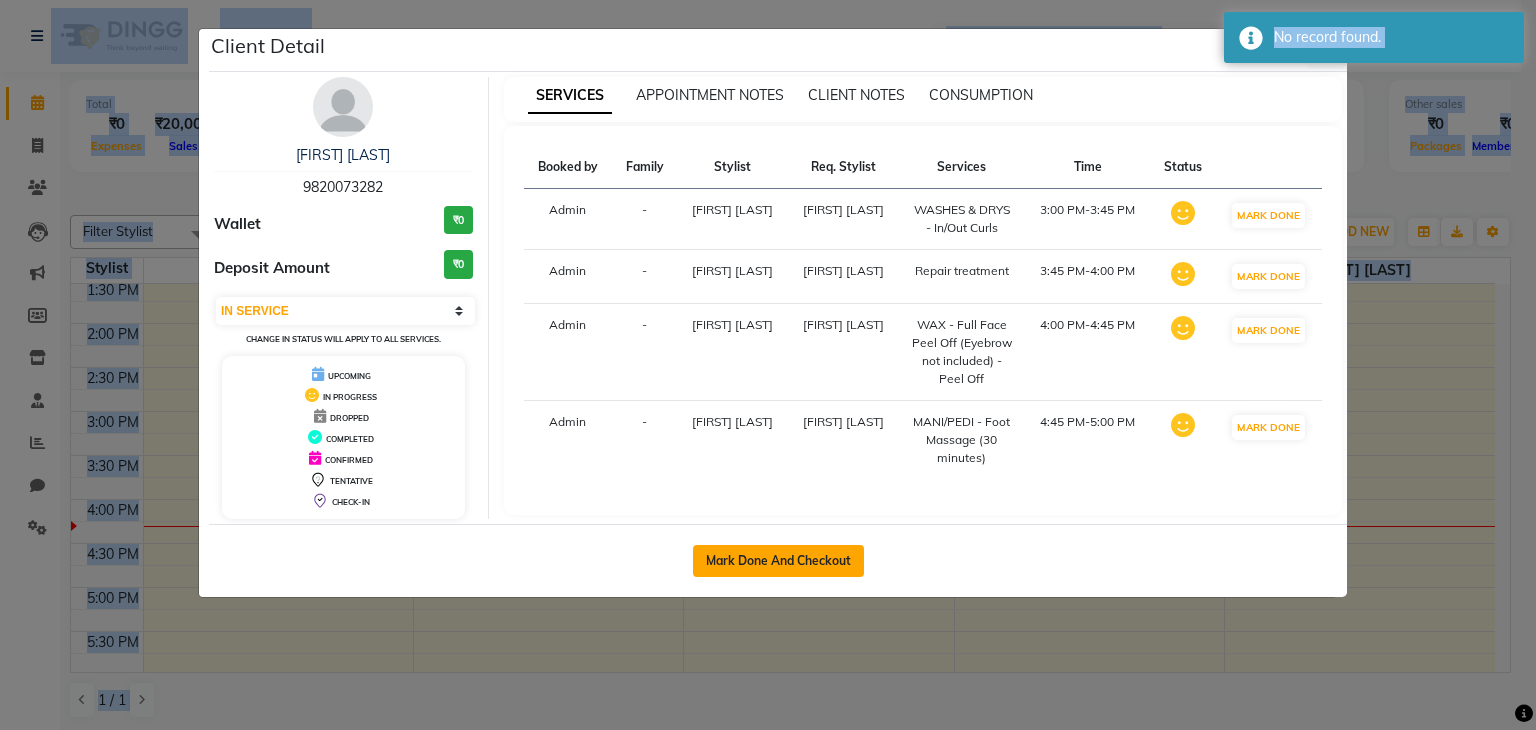click on "Mark Done And Checkout" 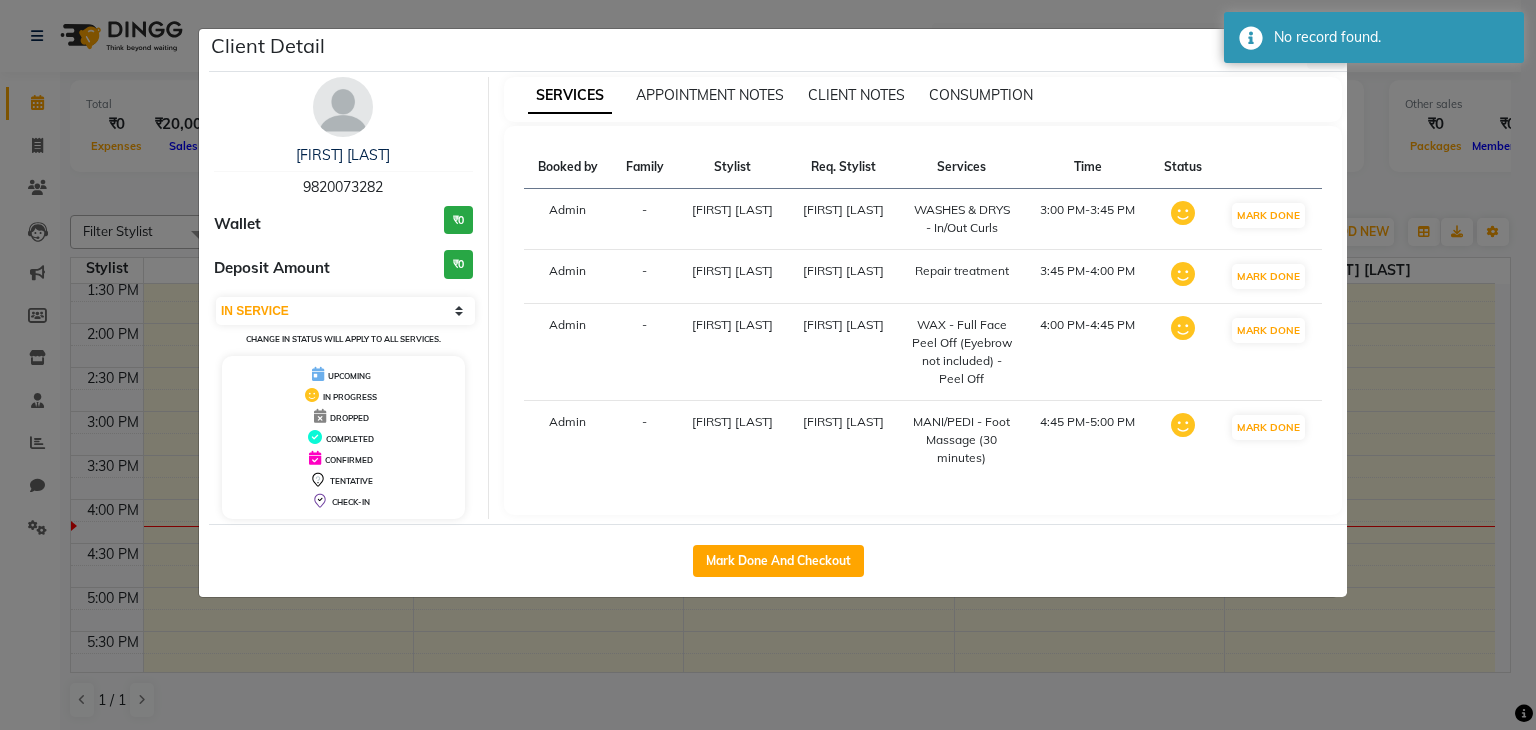 select on "service" 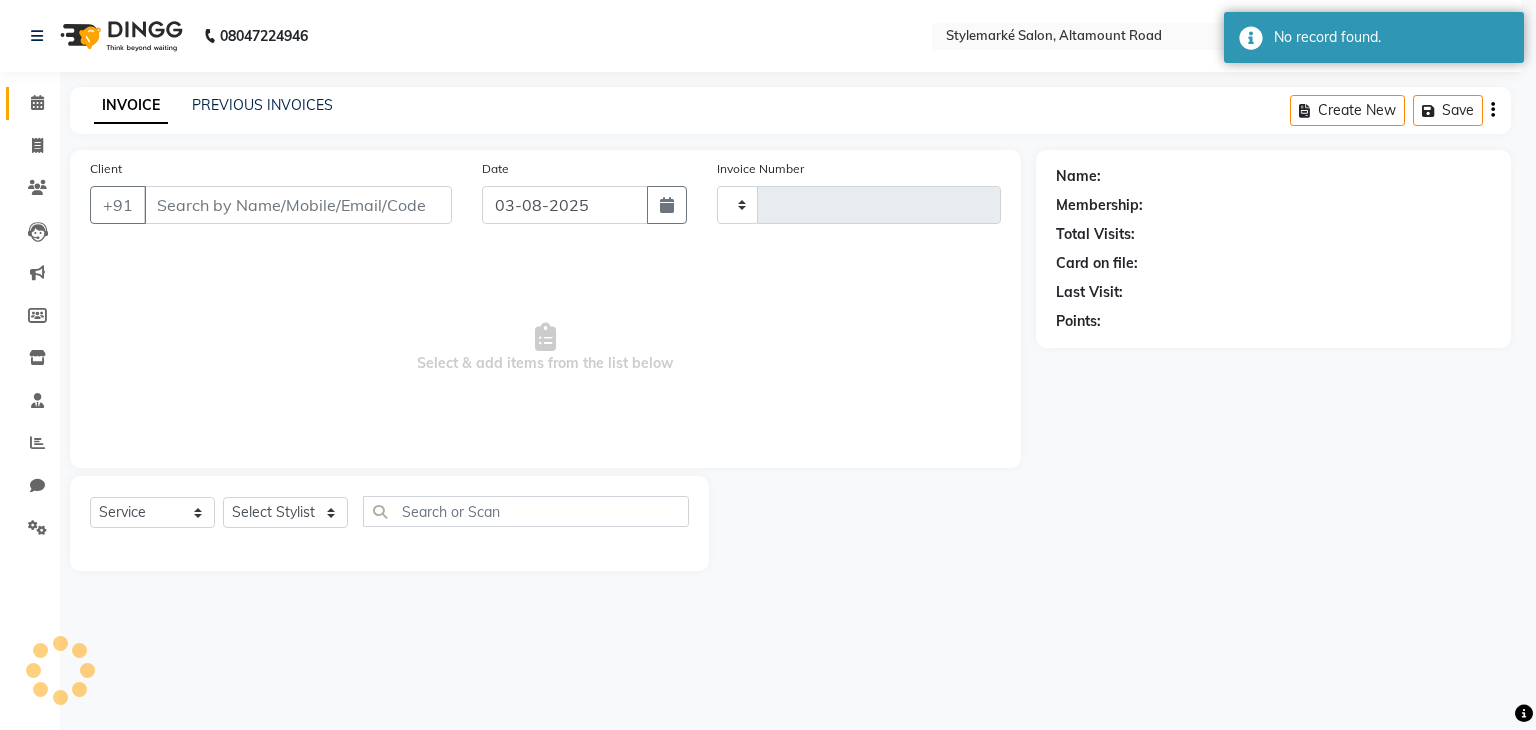 type on "0729" 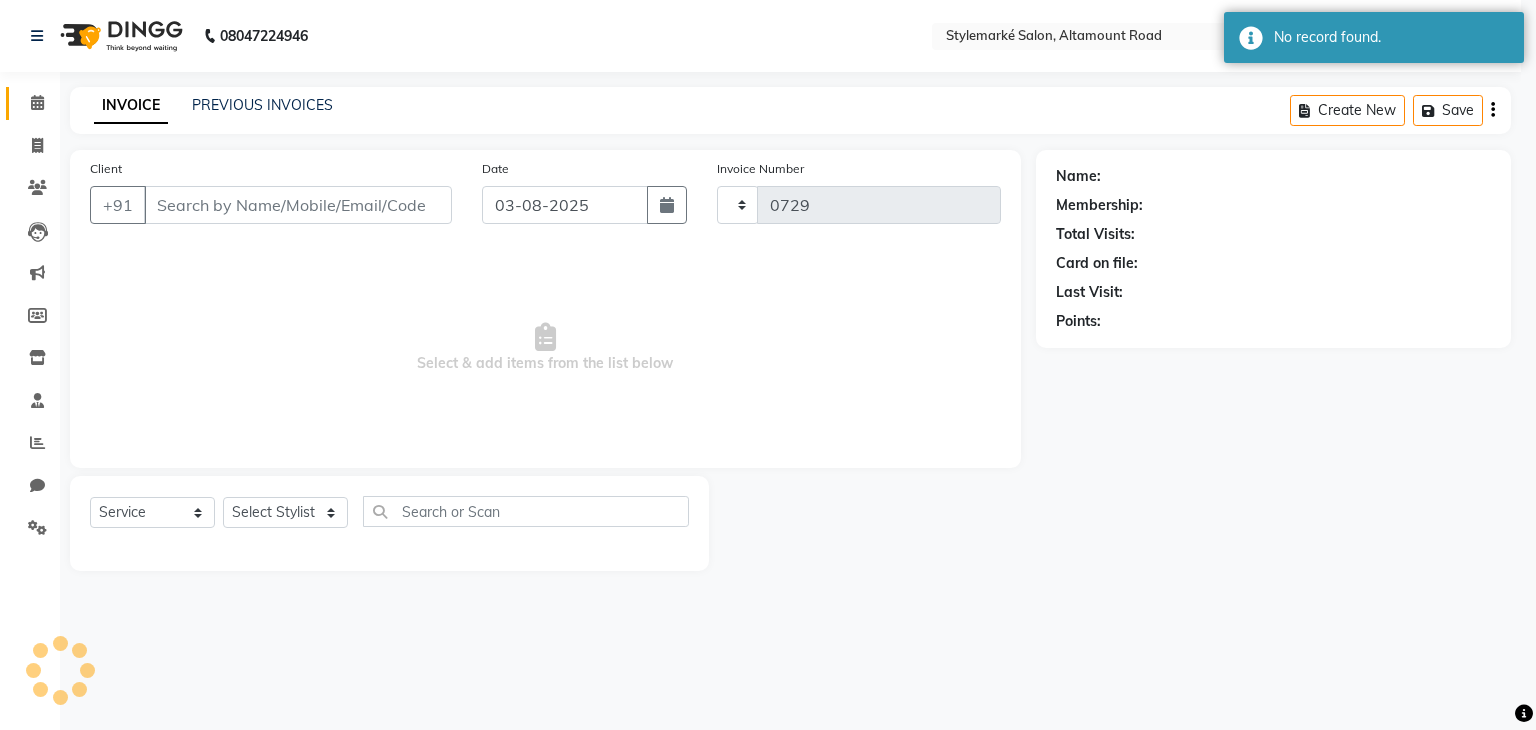 select on "7909" 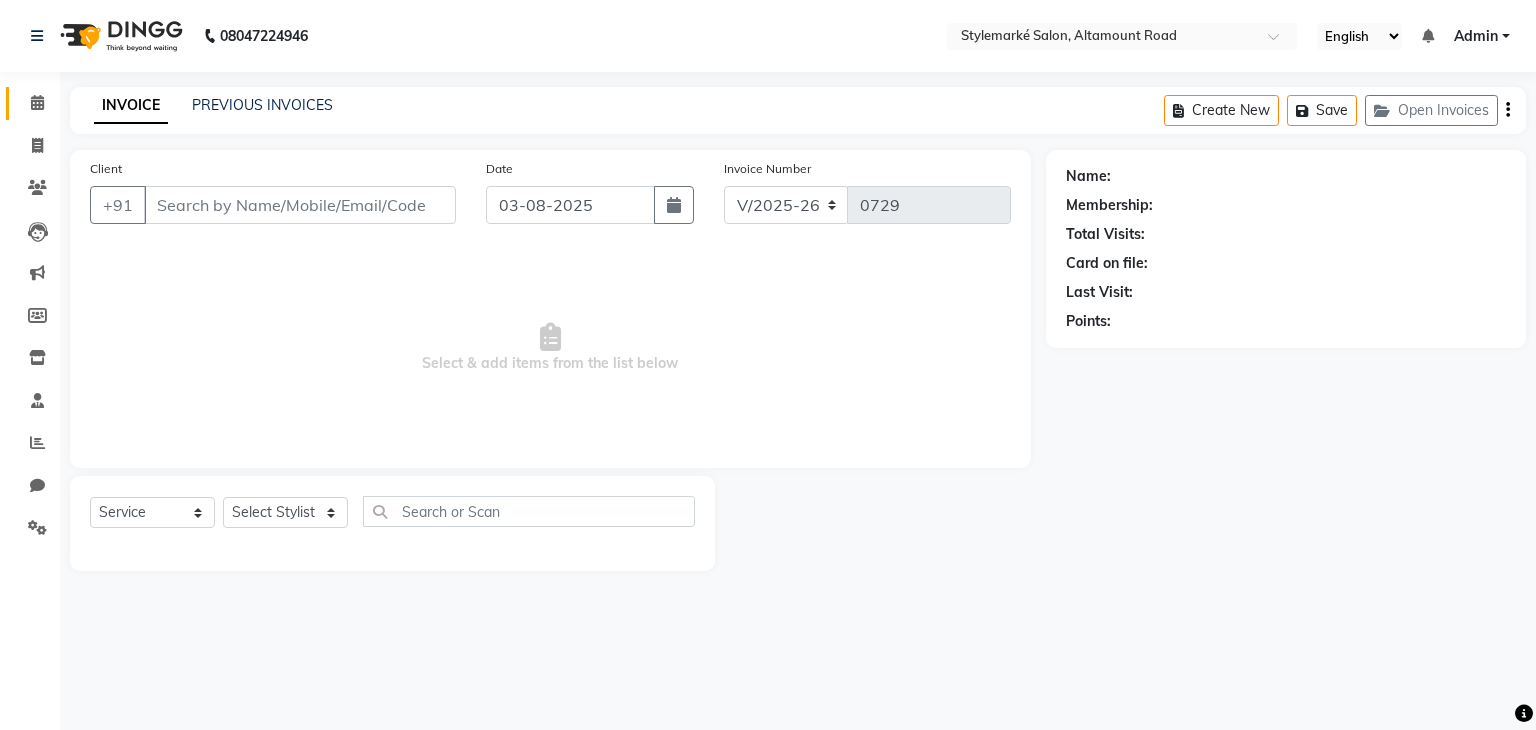 type on "9820073282" 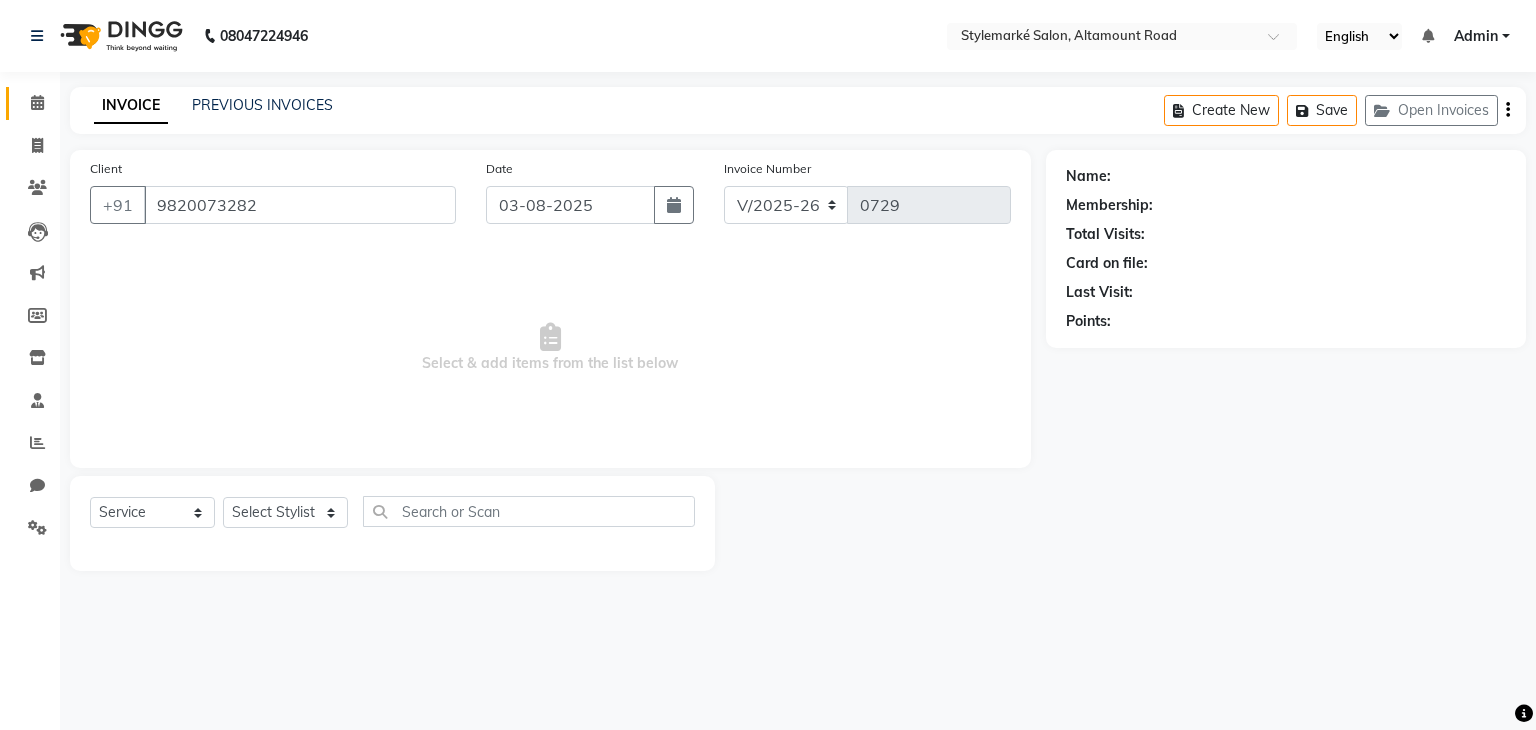 select on "71243" 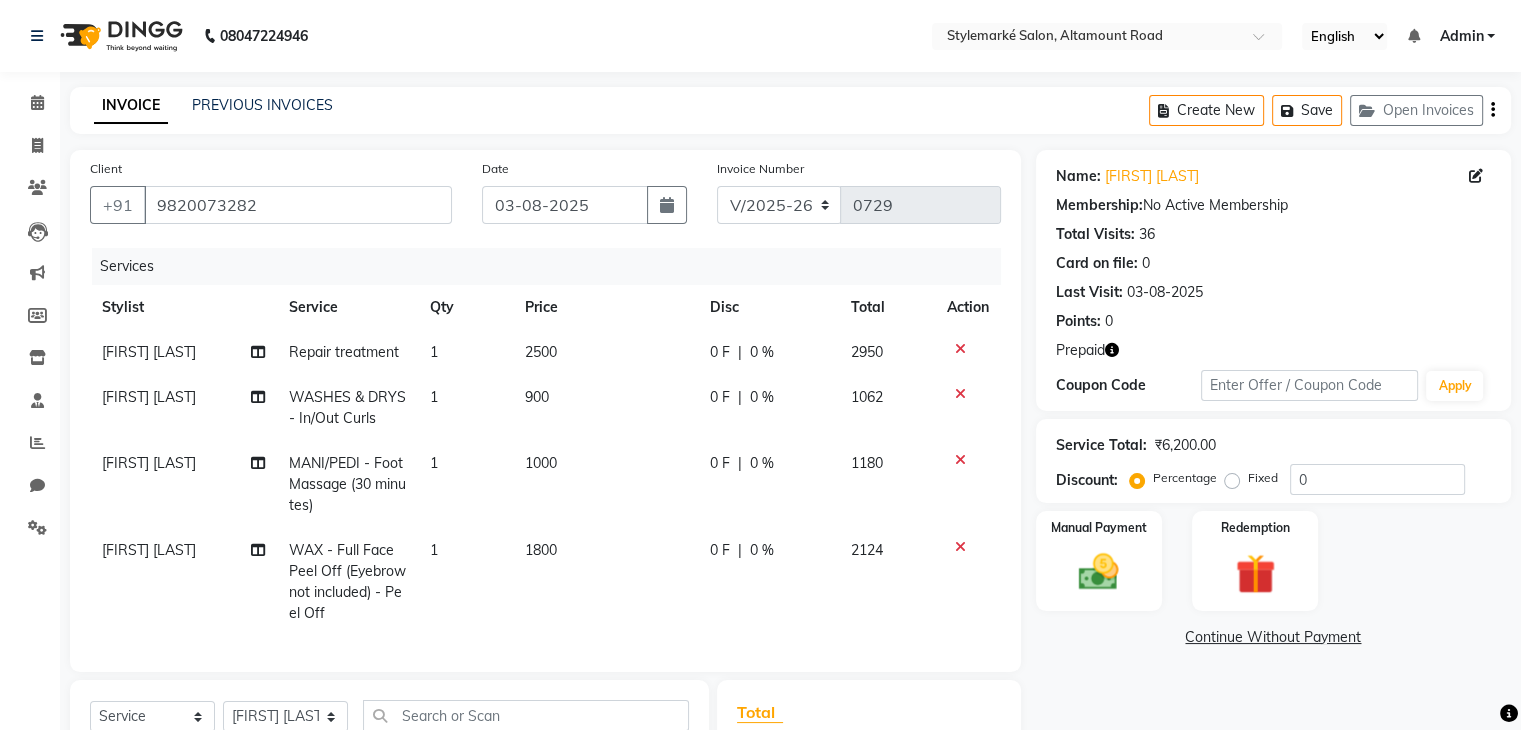 click on "2500" 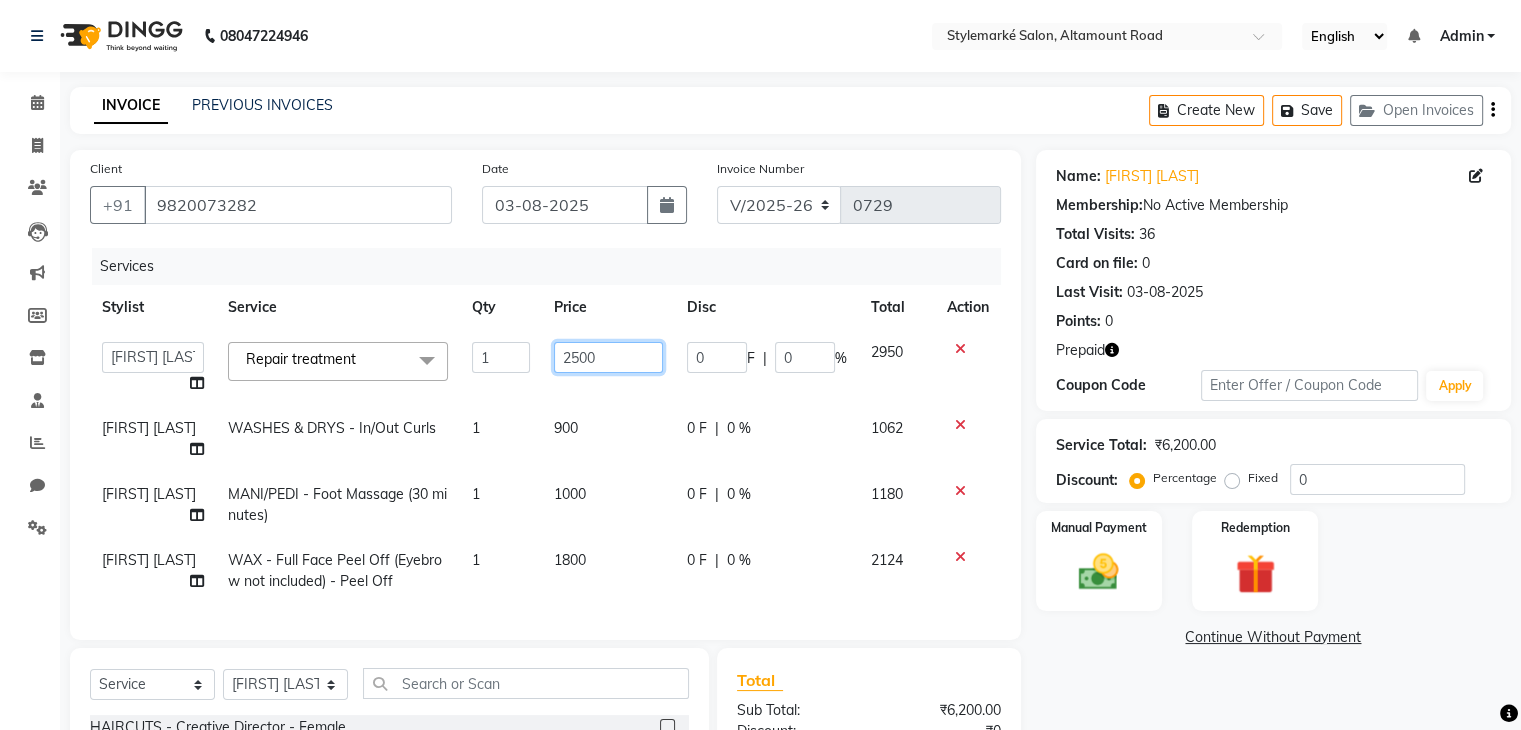 click on "2500" 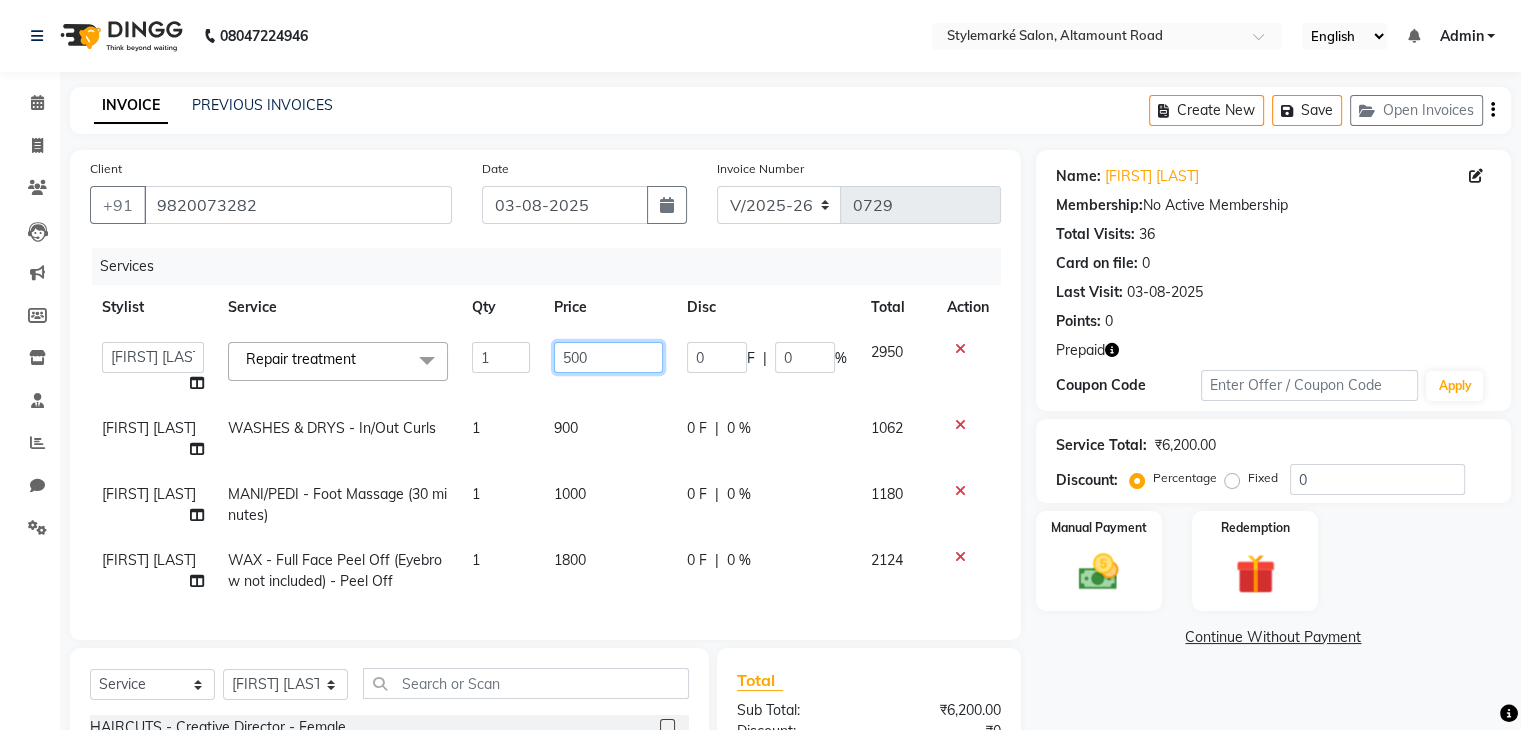 type on "3500" 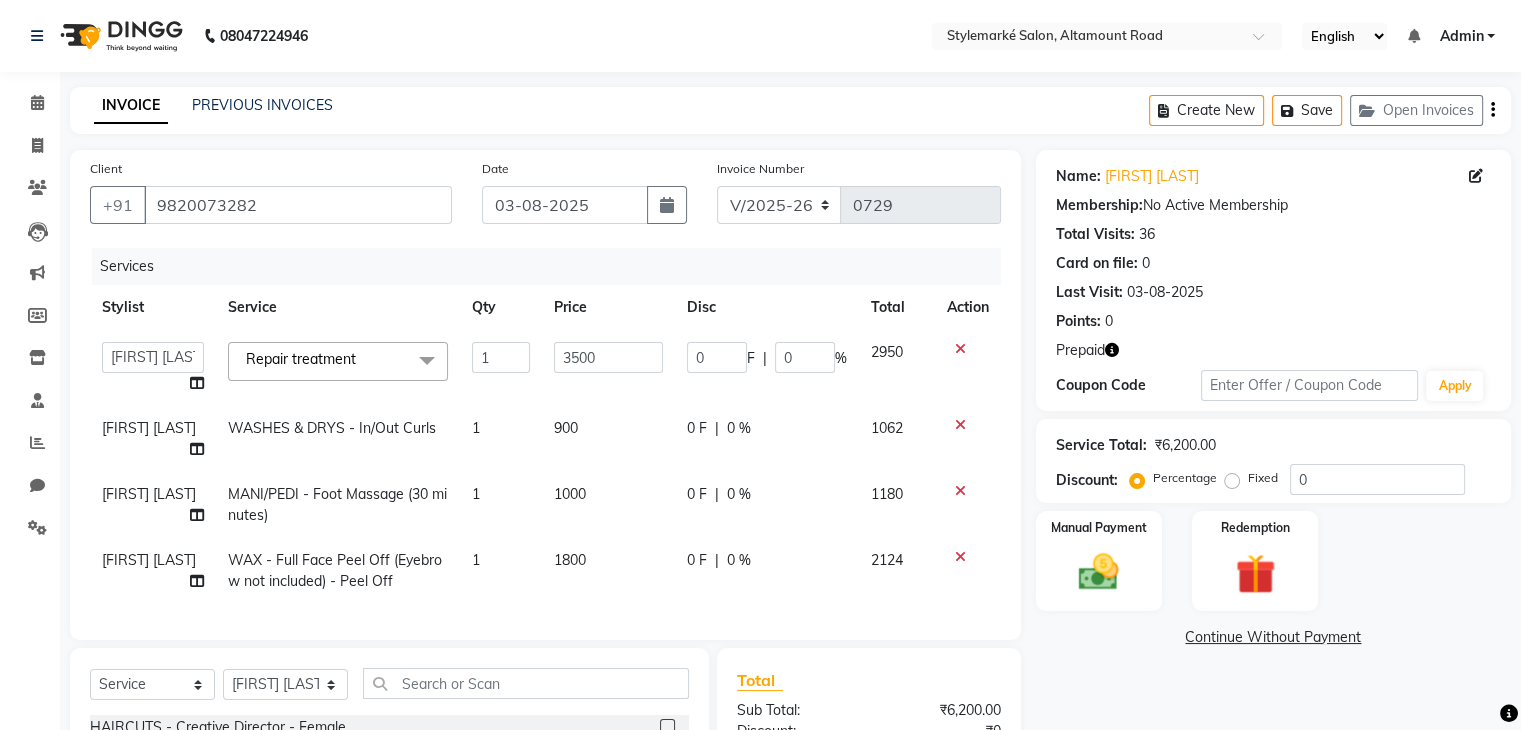 click on "900" 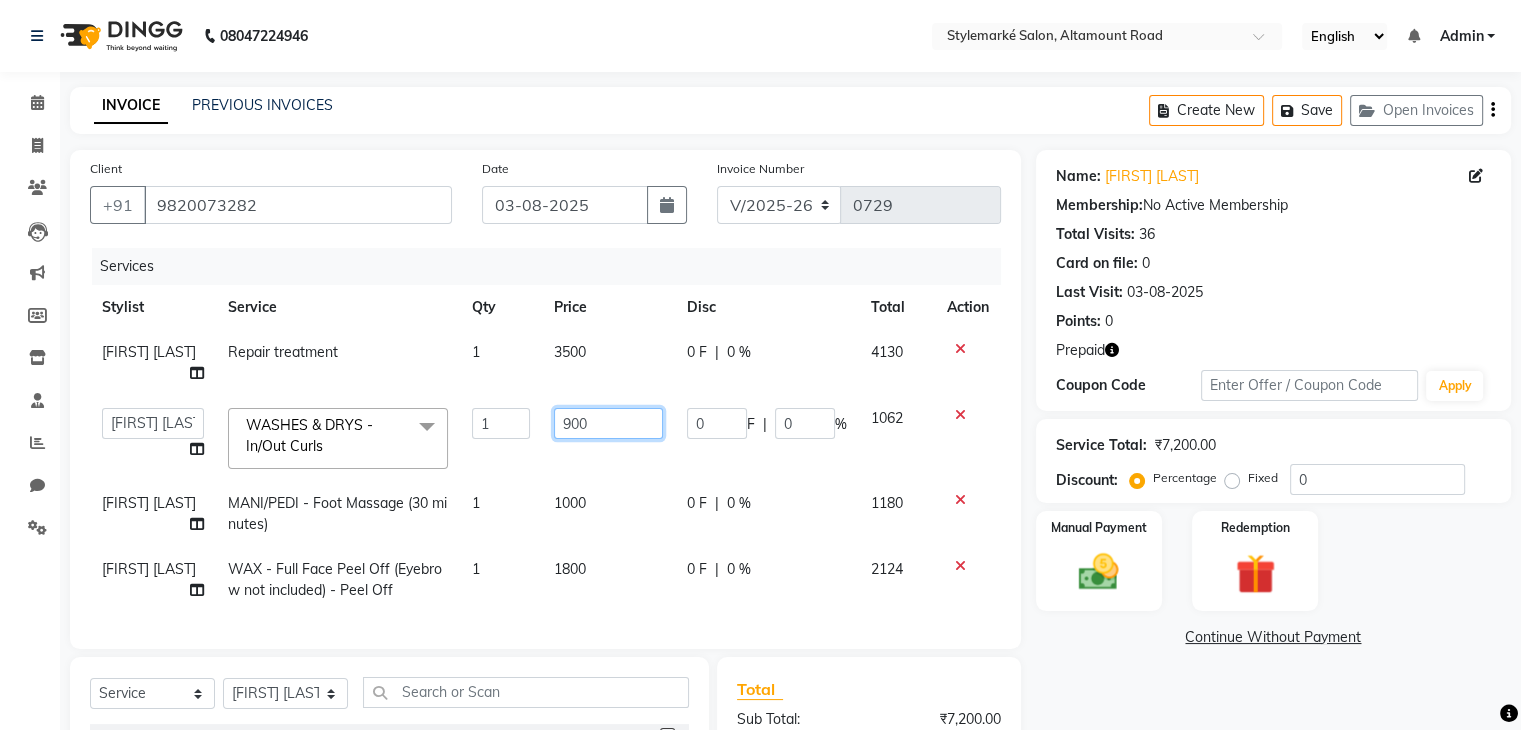 click on "900" 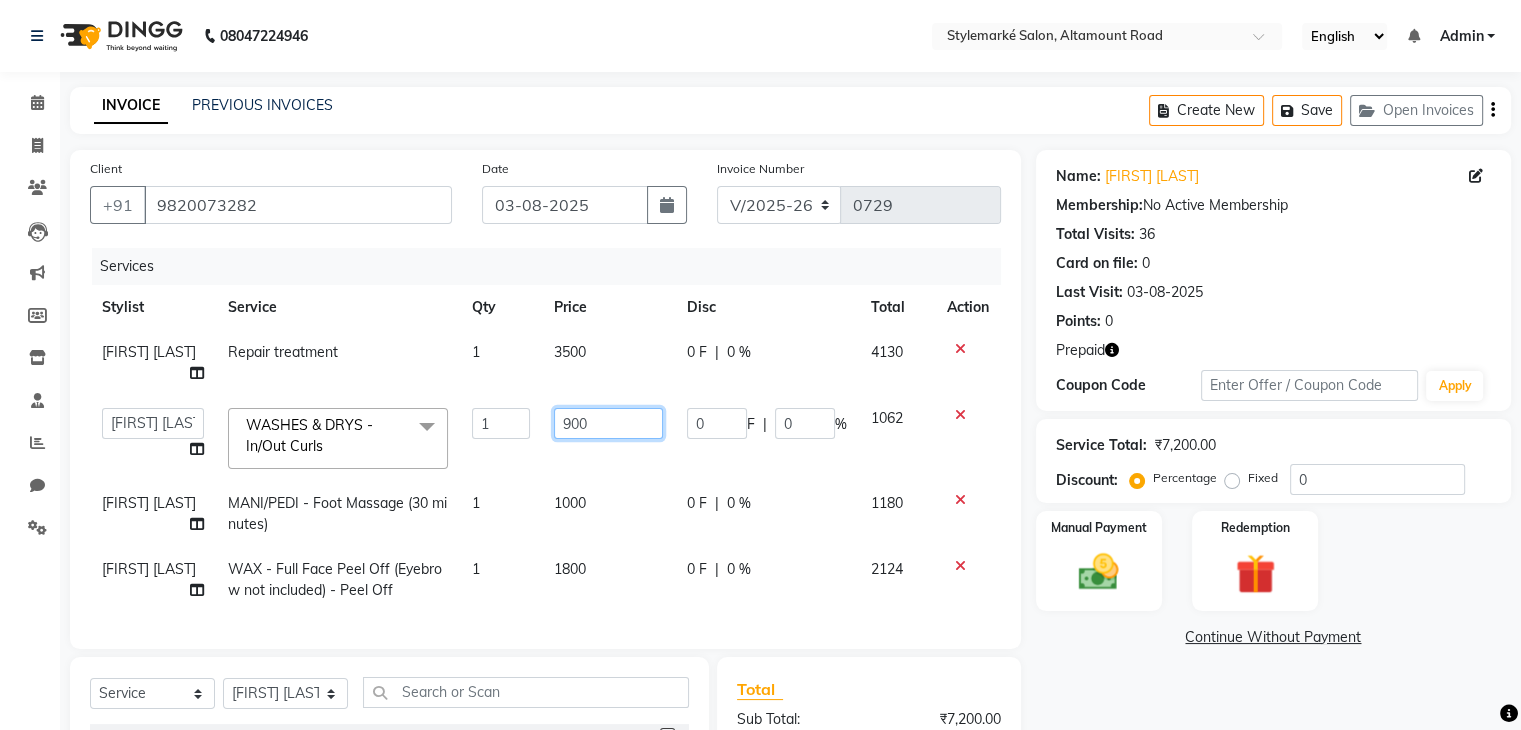 click on "900" 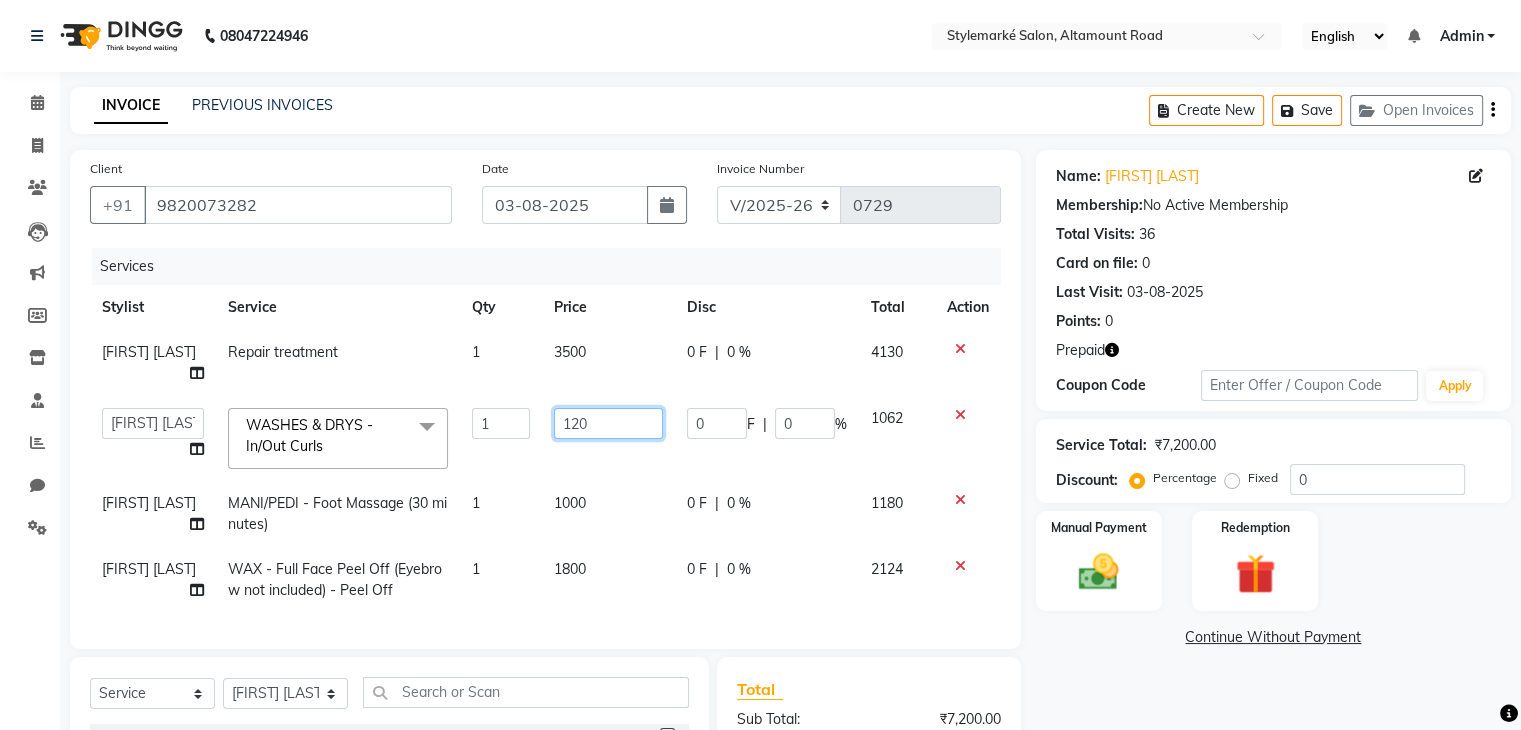 type on "1200" 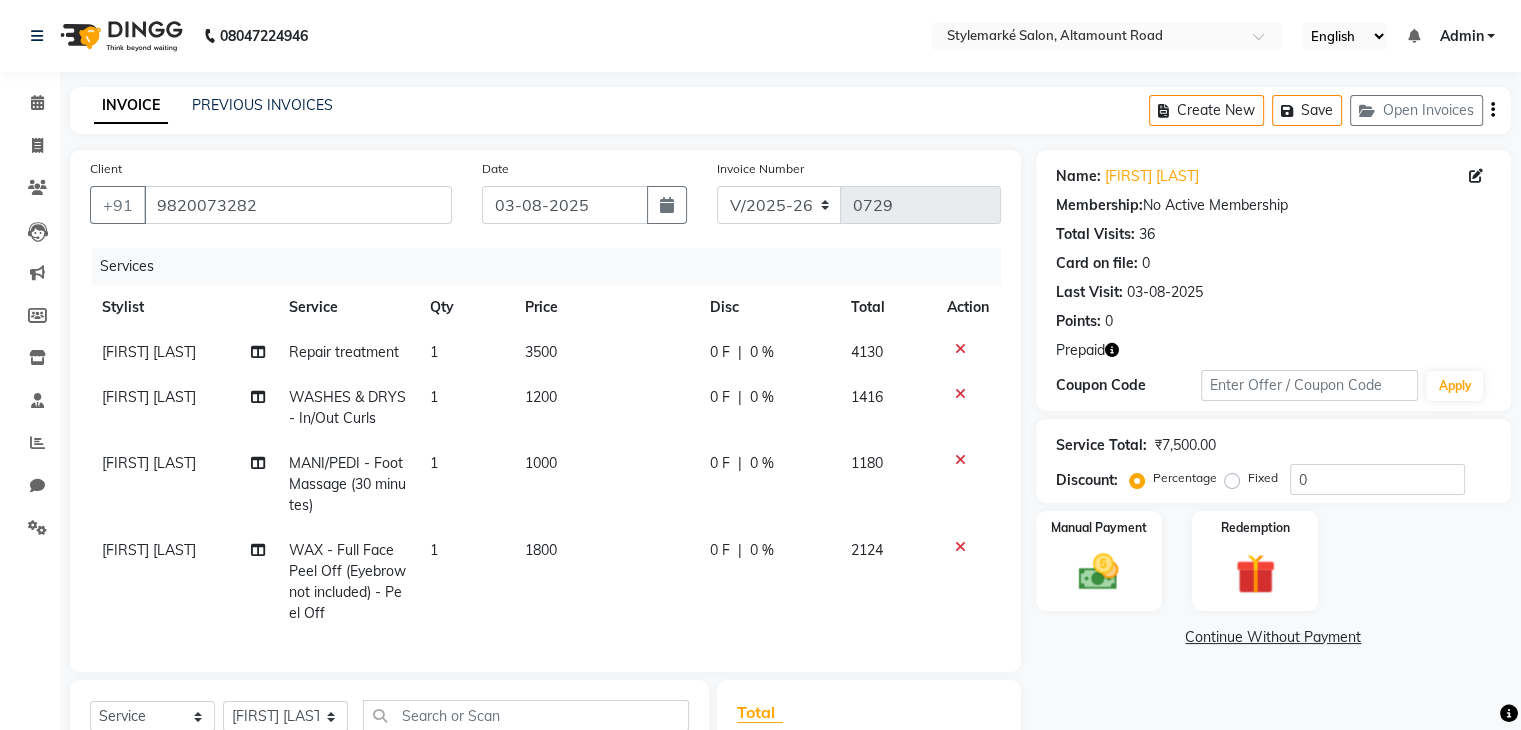 click on "1000" 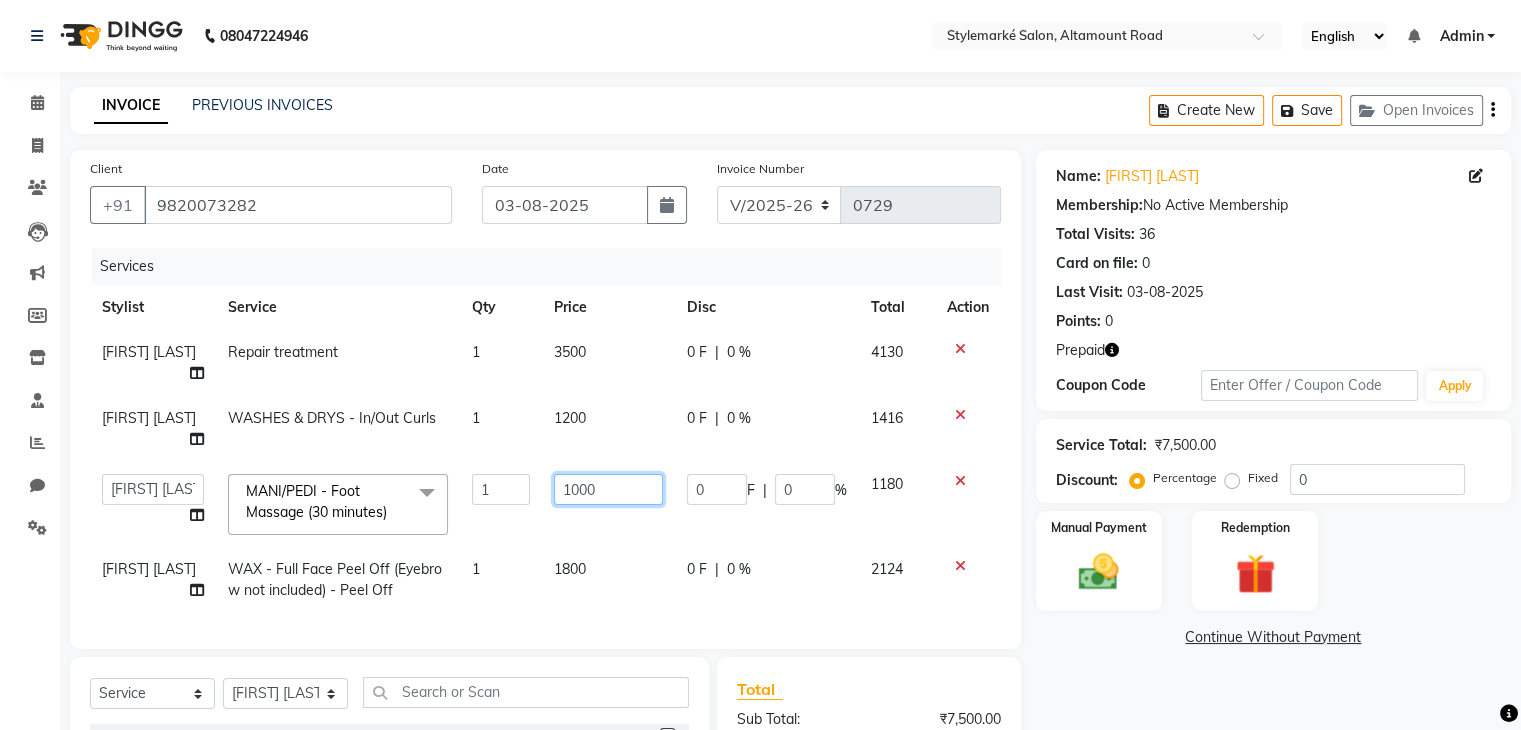 click on "1000" 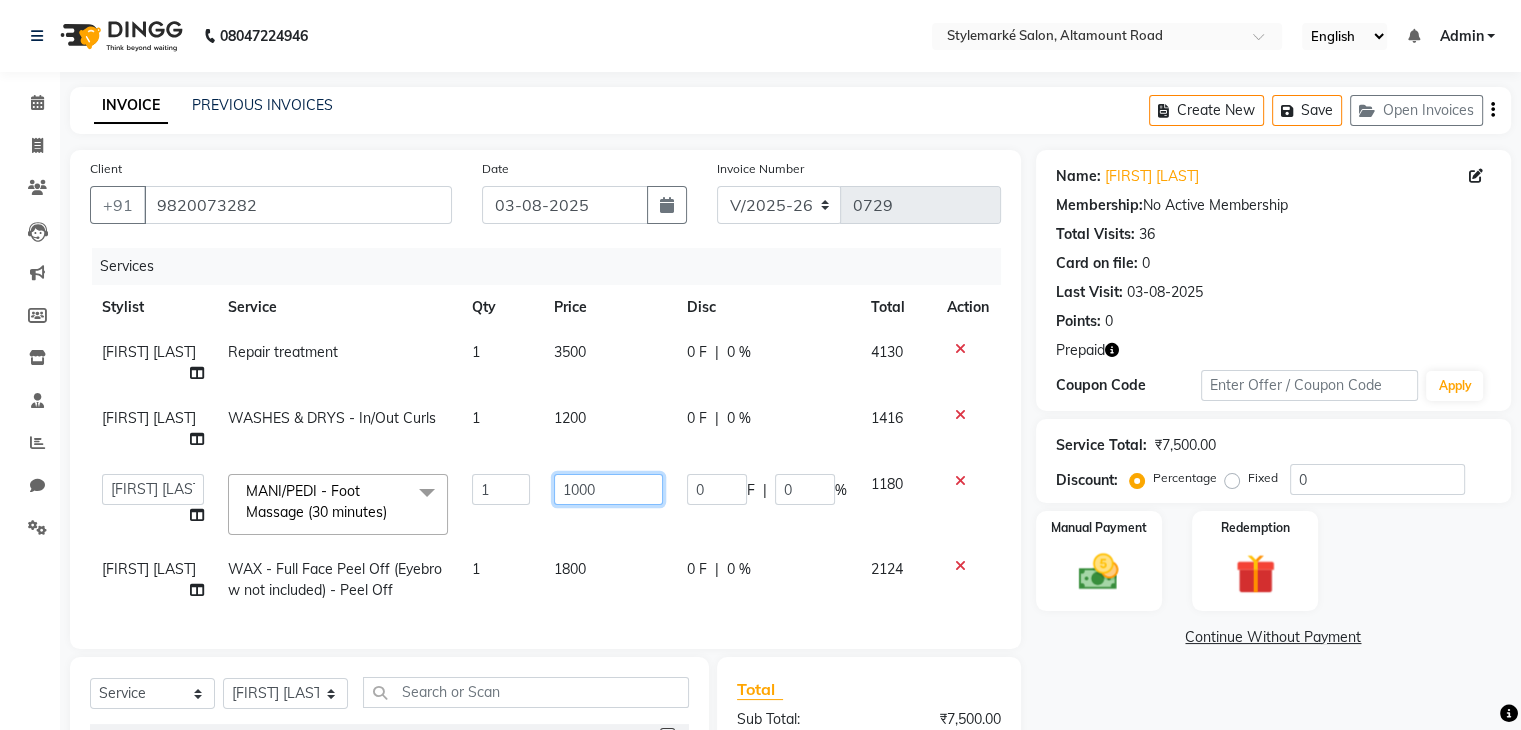 click on "1000" 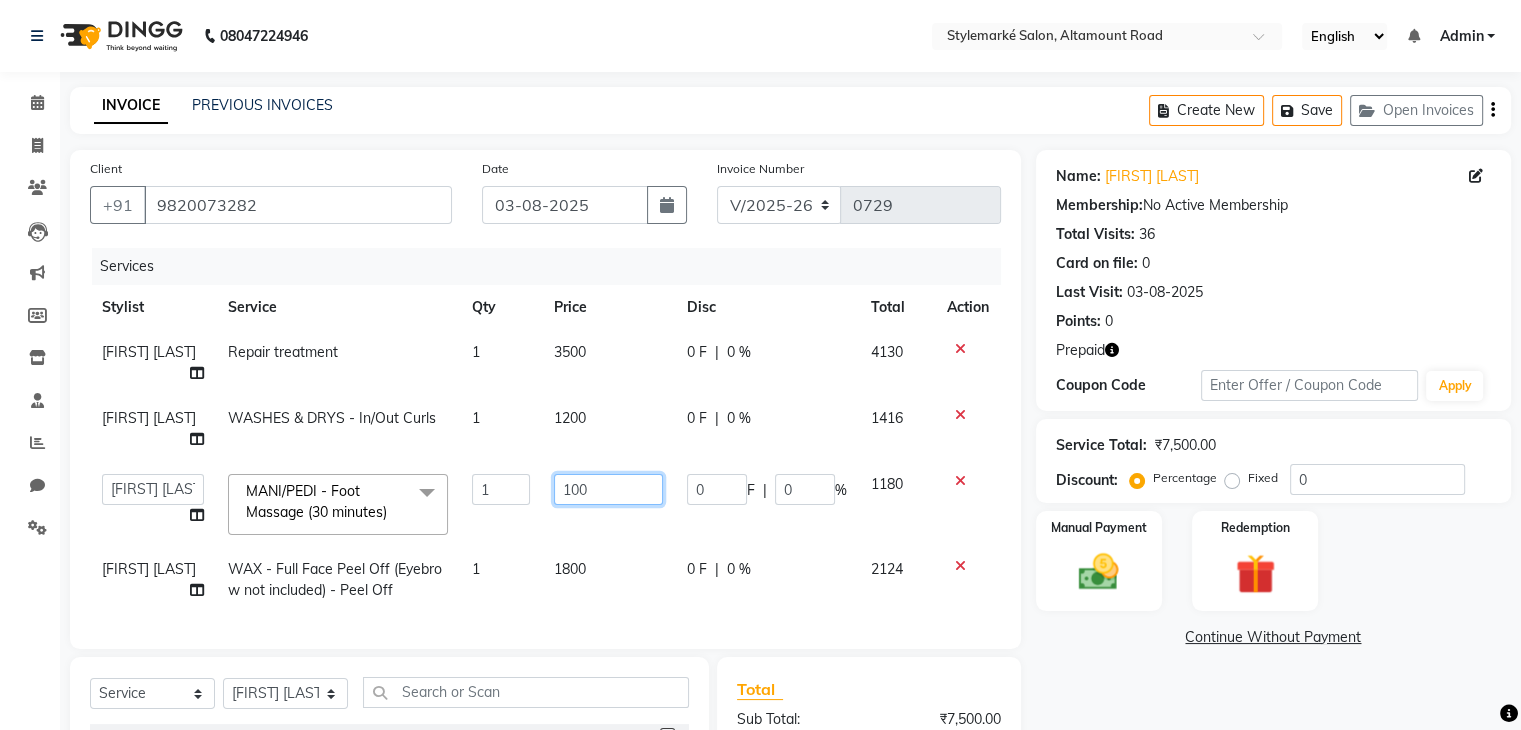 type on "1200" 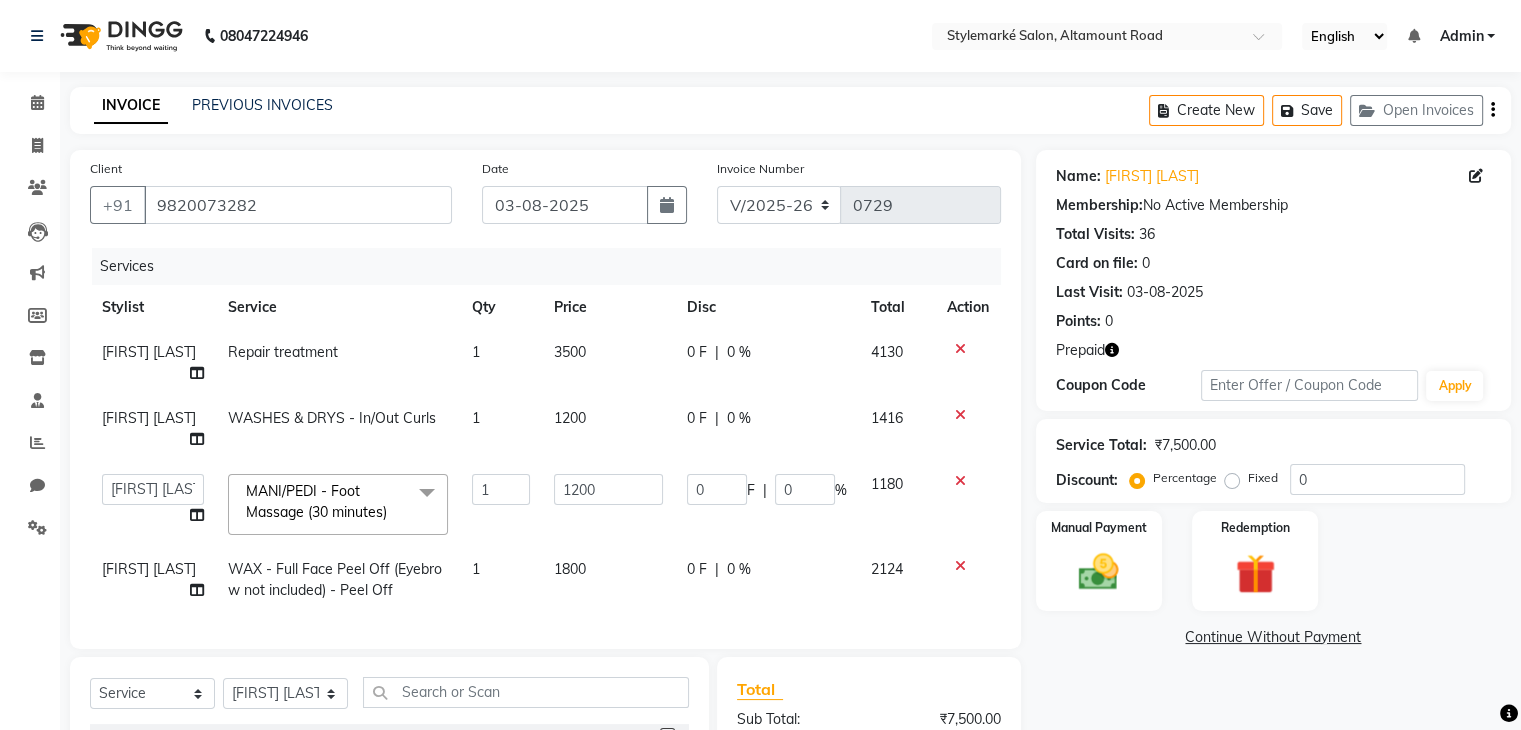 click 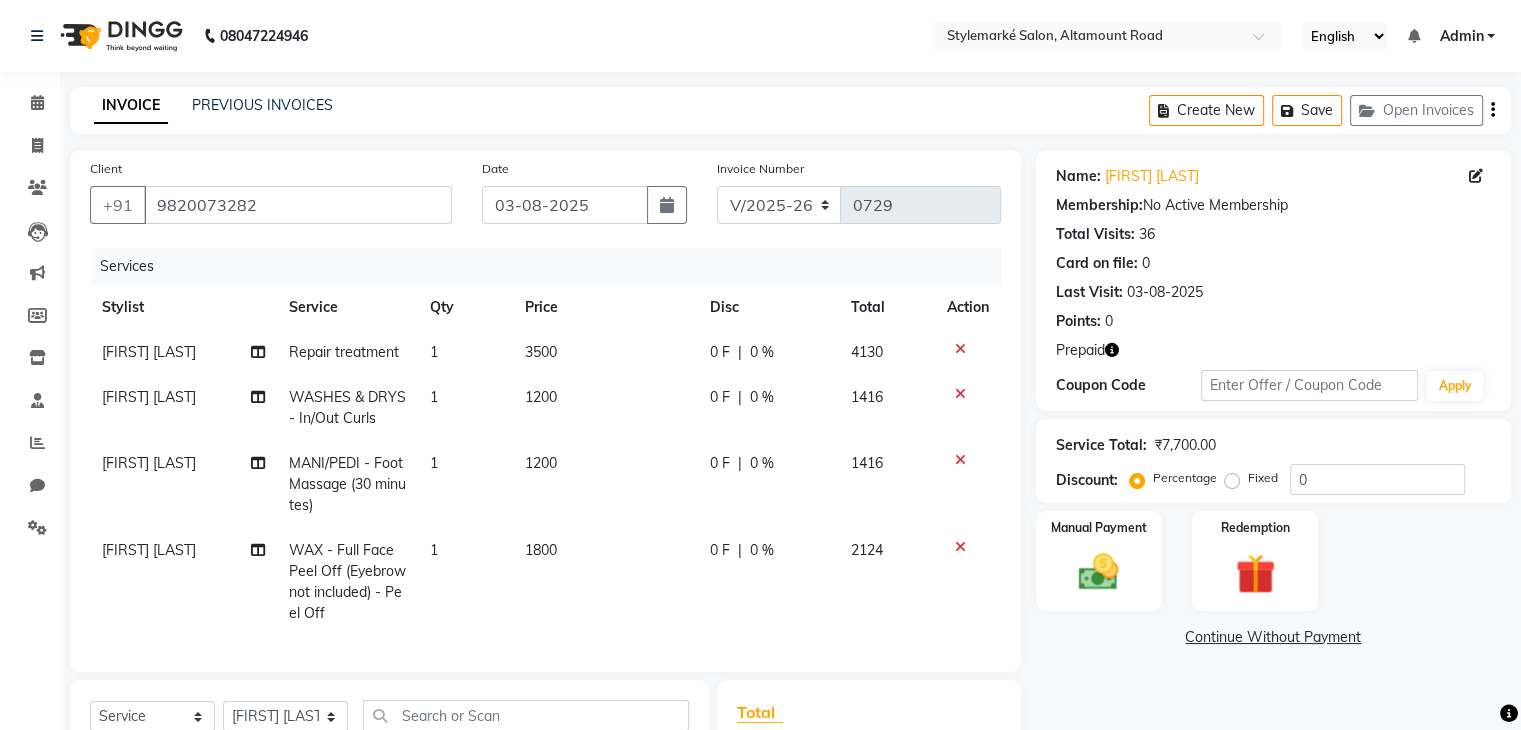 click 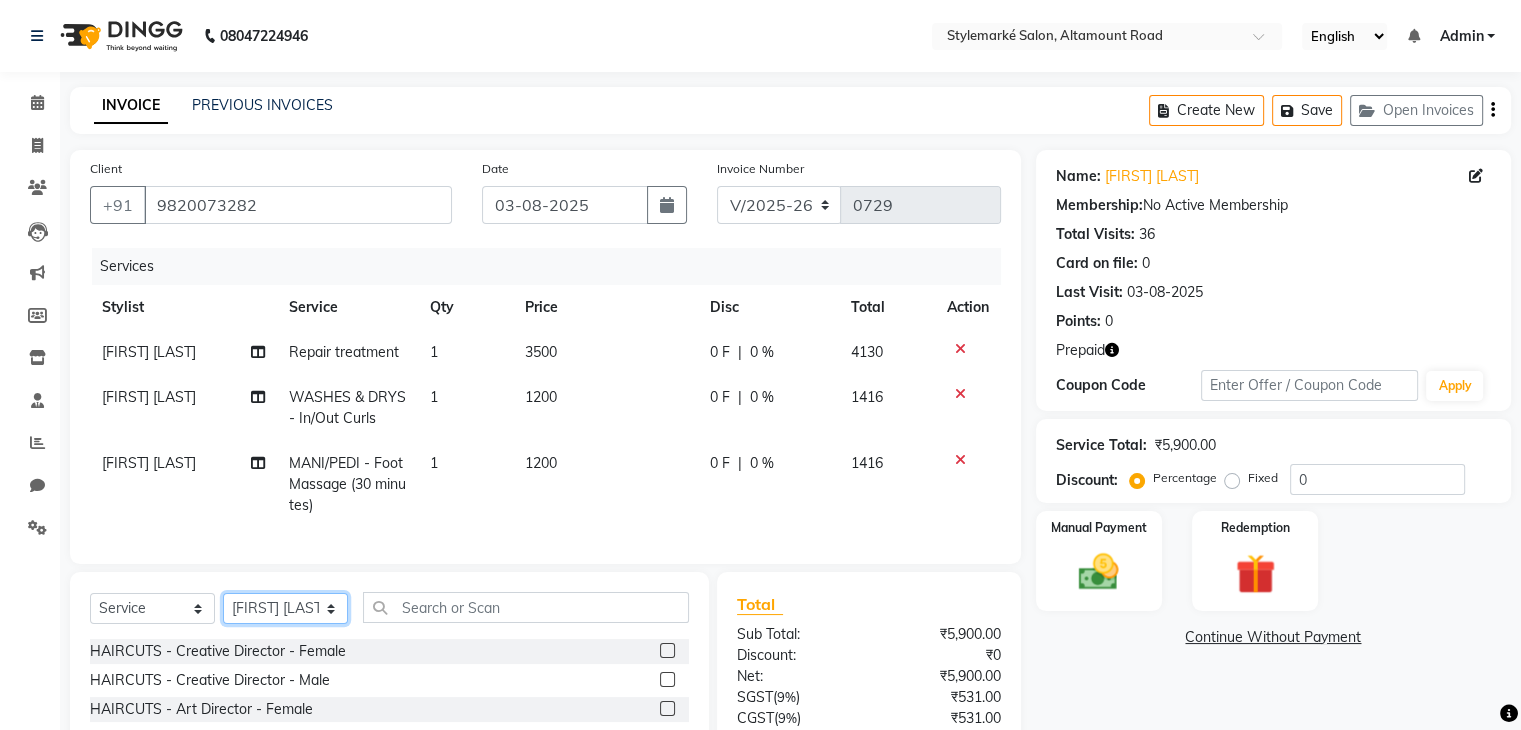 click on "Select Stylist Ganesh Mariya ⁠Mansi Dhanu ⁠Nisha Patel Salman Salmani Shafique Salmani" 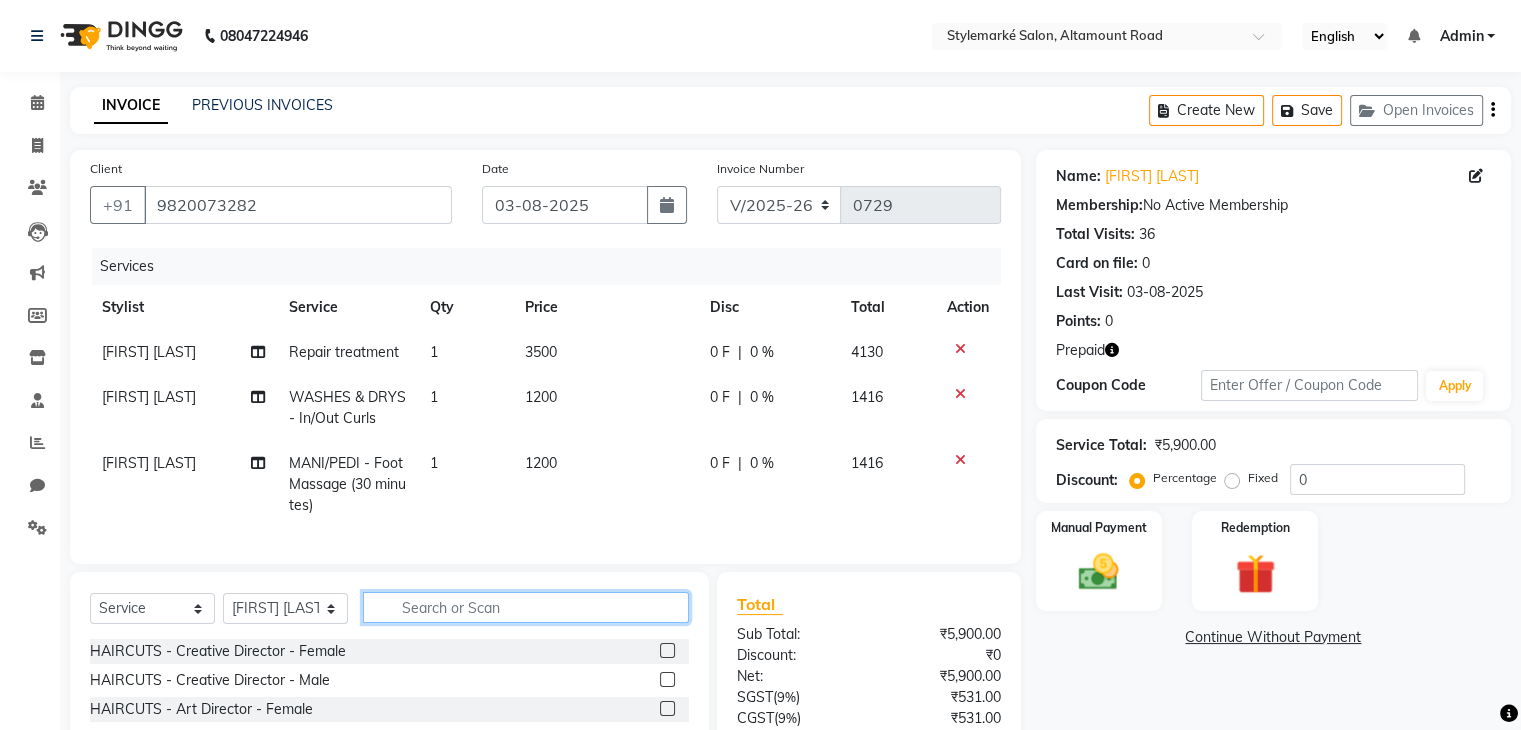 click 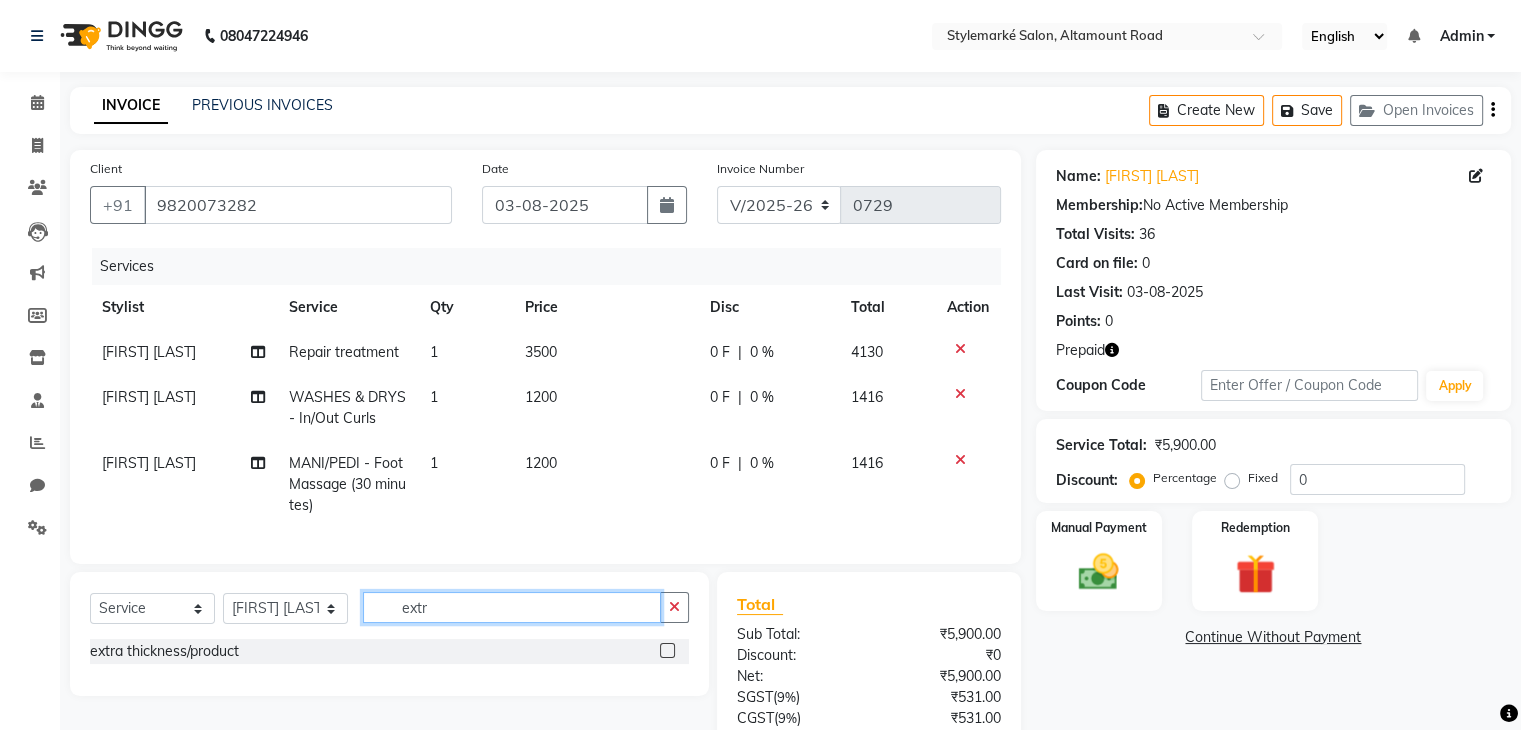 type on "extr" 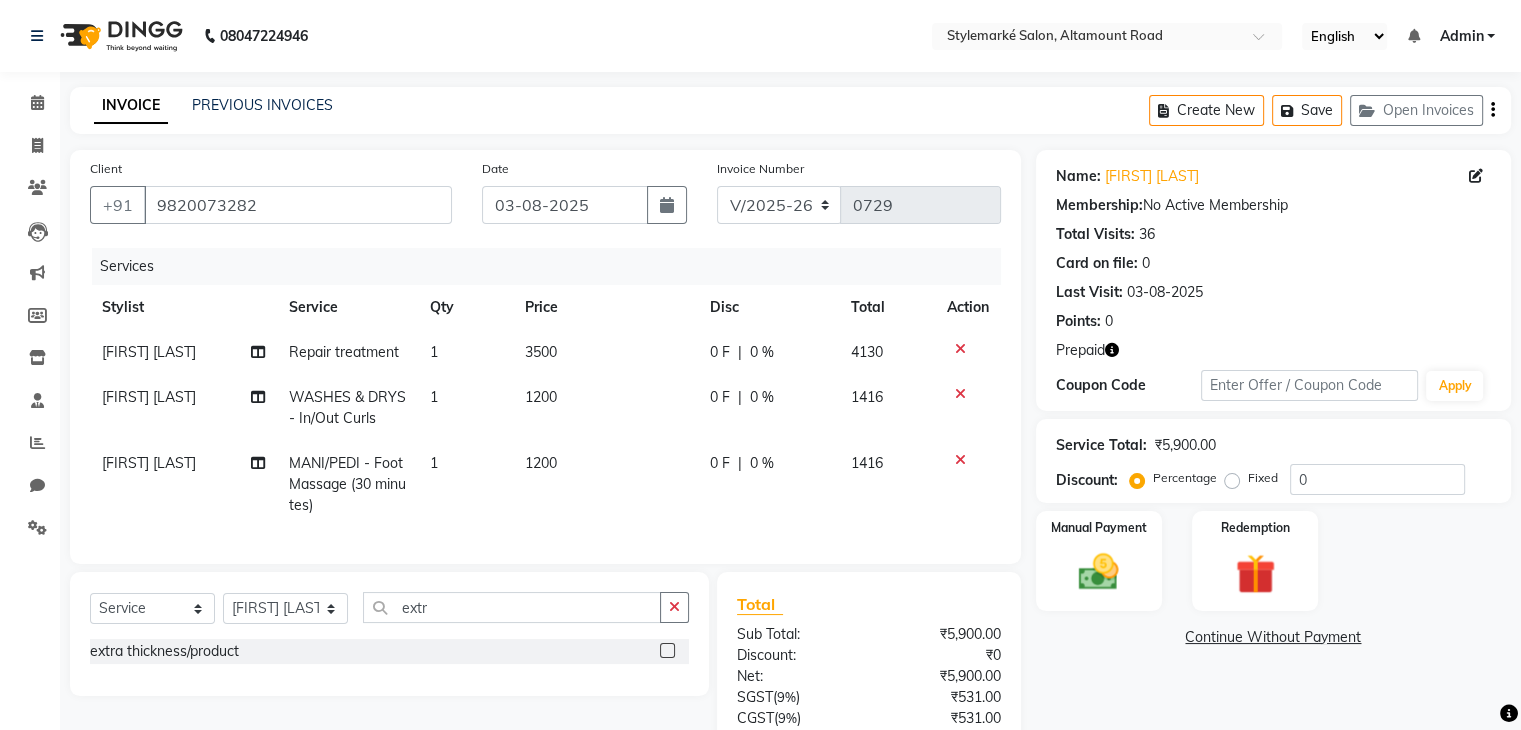 click 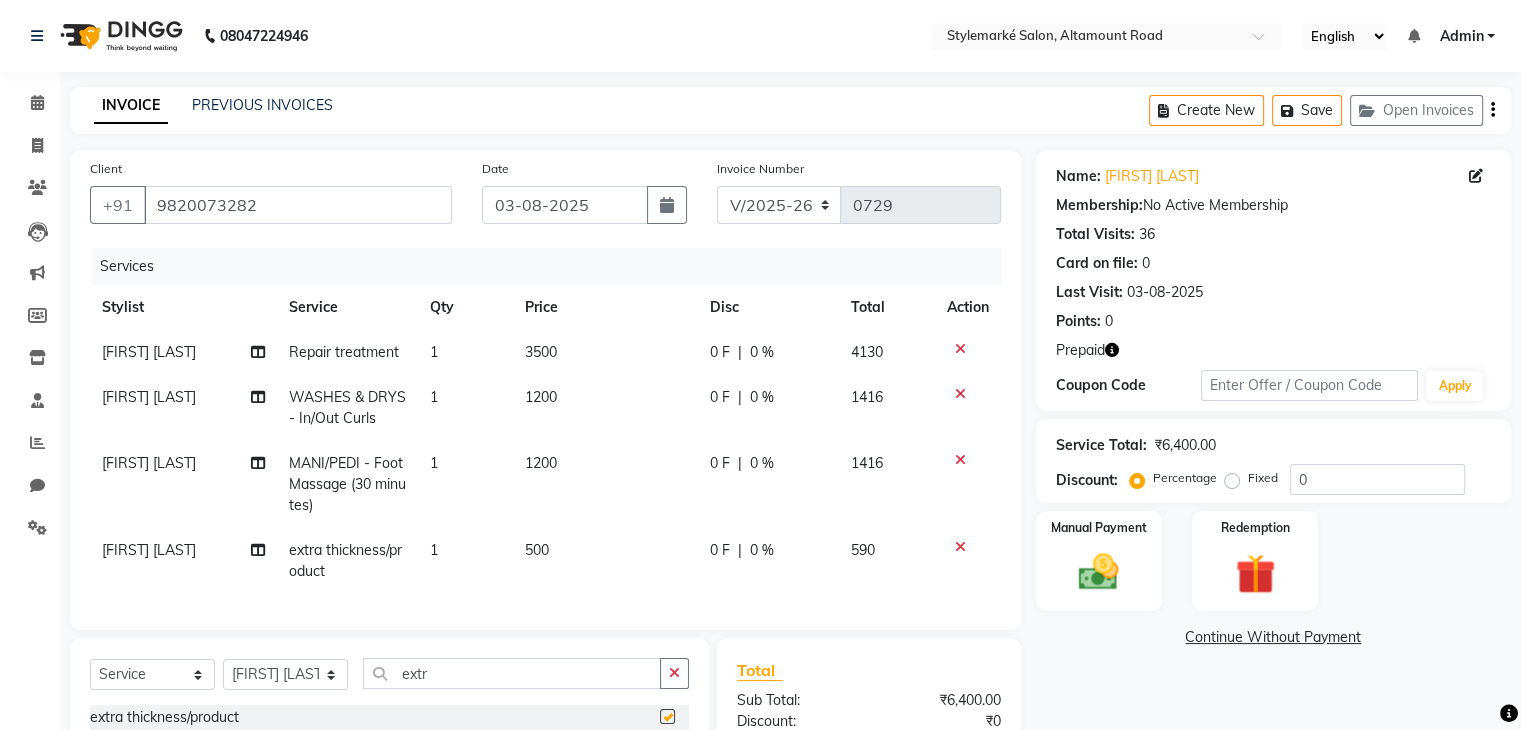 checkbox on "false" 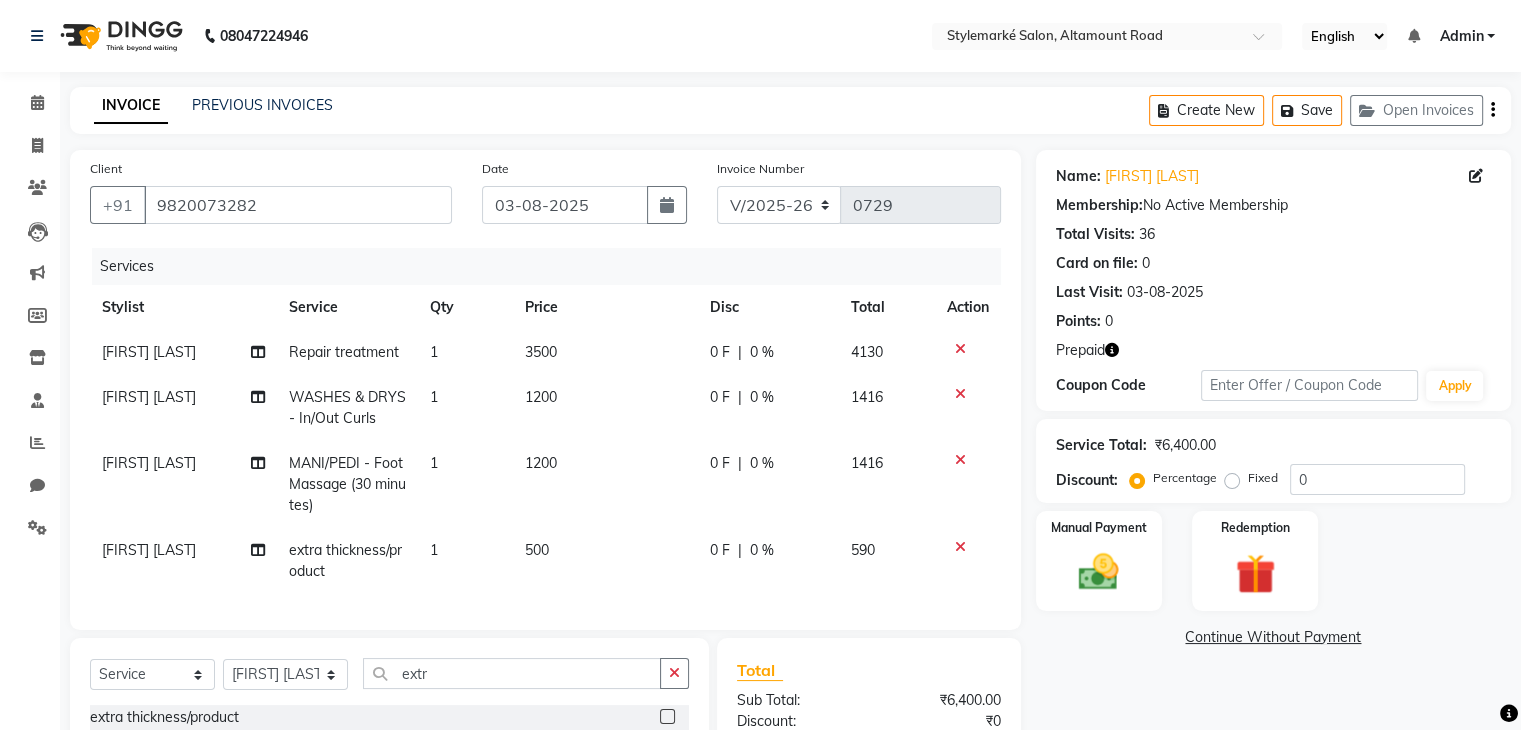 scroll, scrollTop: 248, scrollLeft: 0, axis: vertical 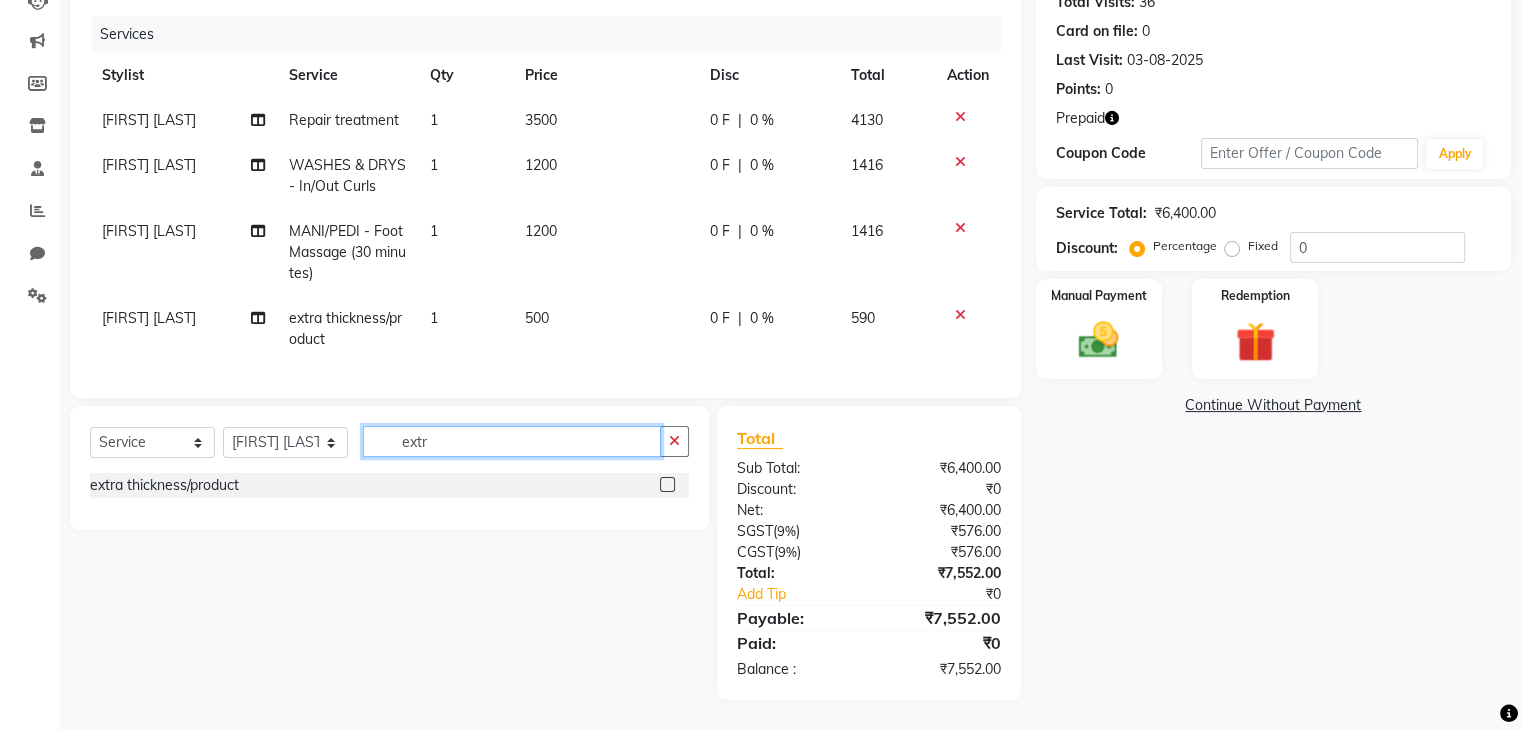 click on "extr" 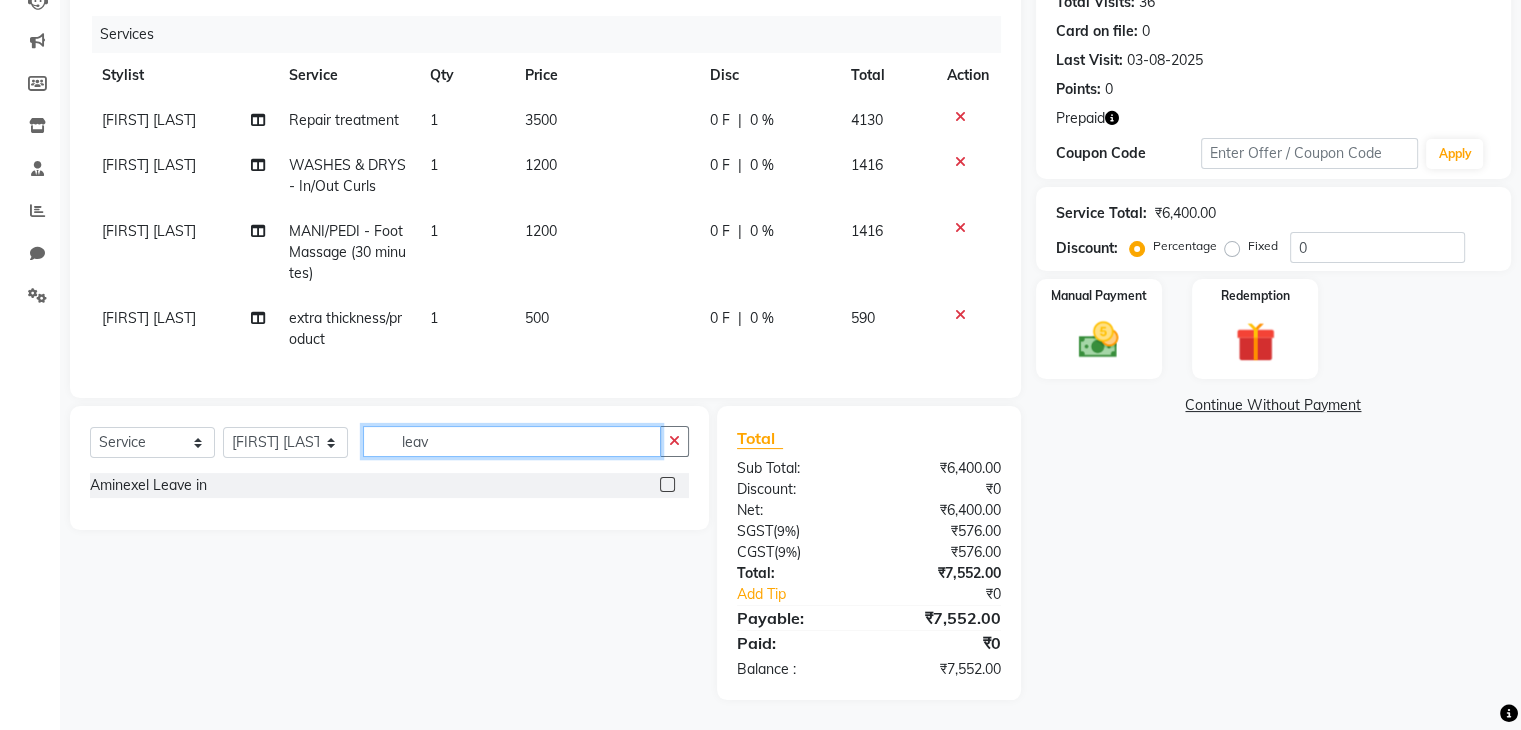 type on "leav" 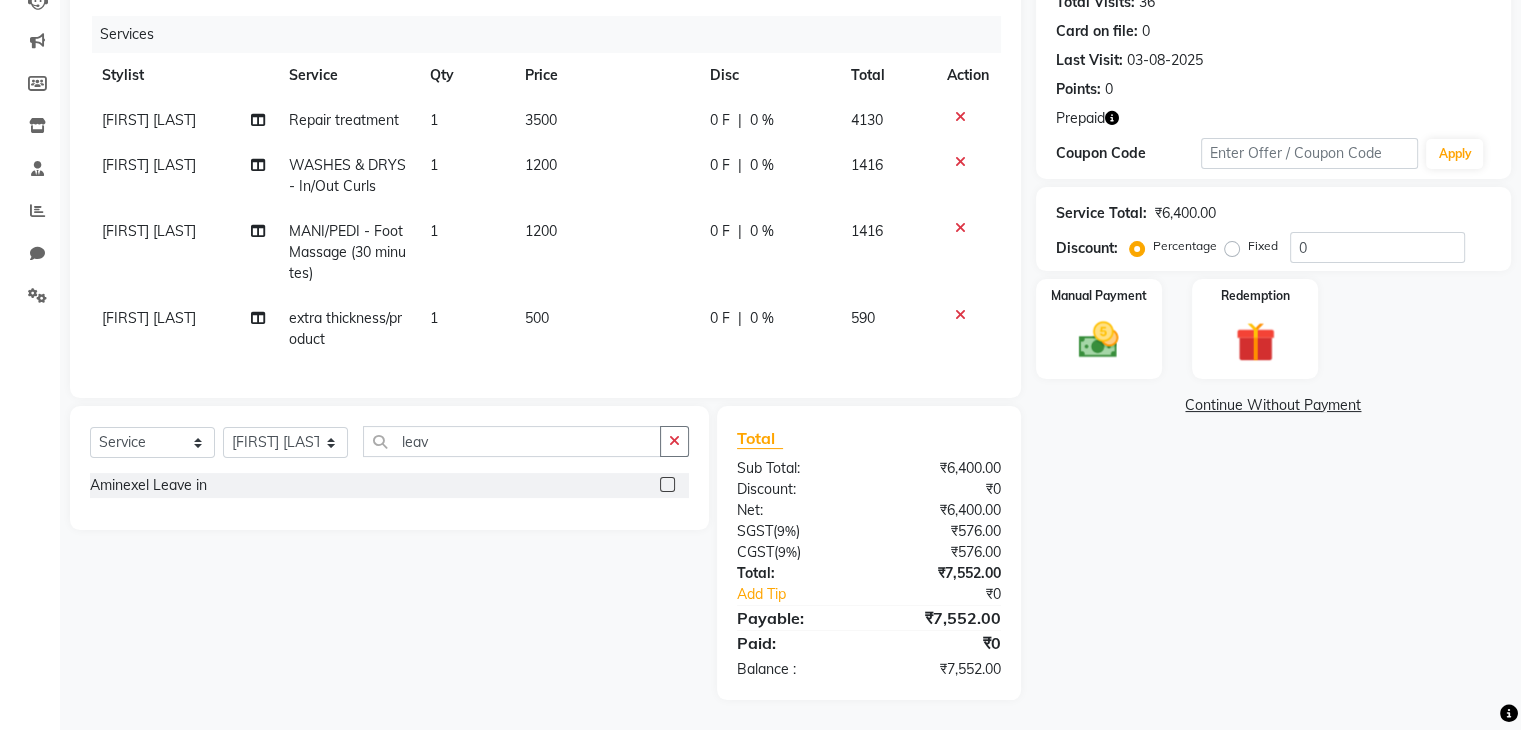 click 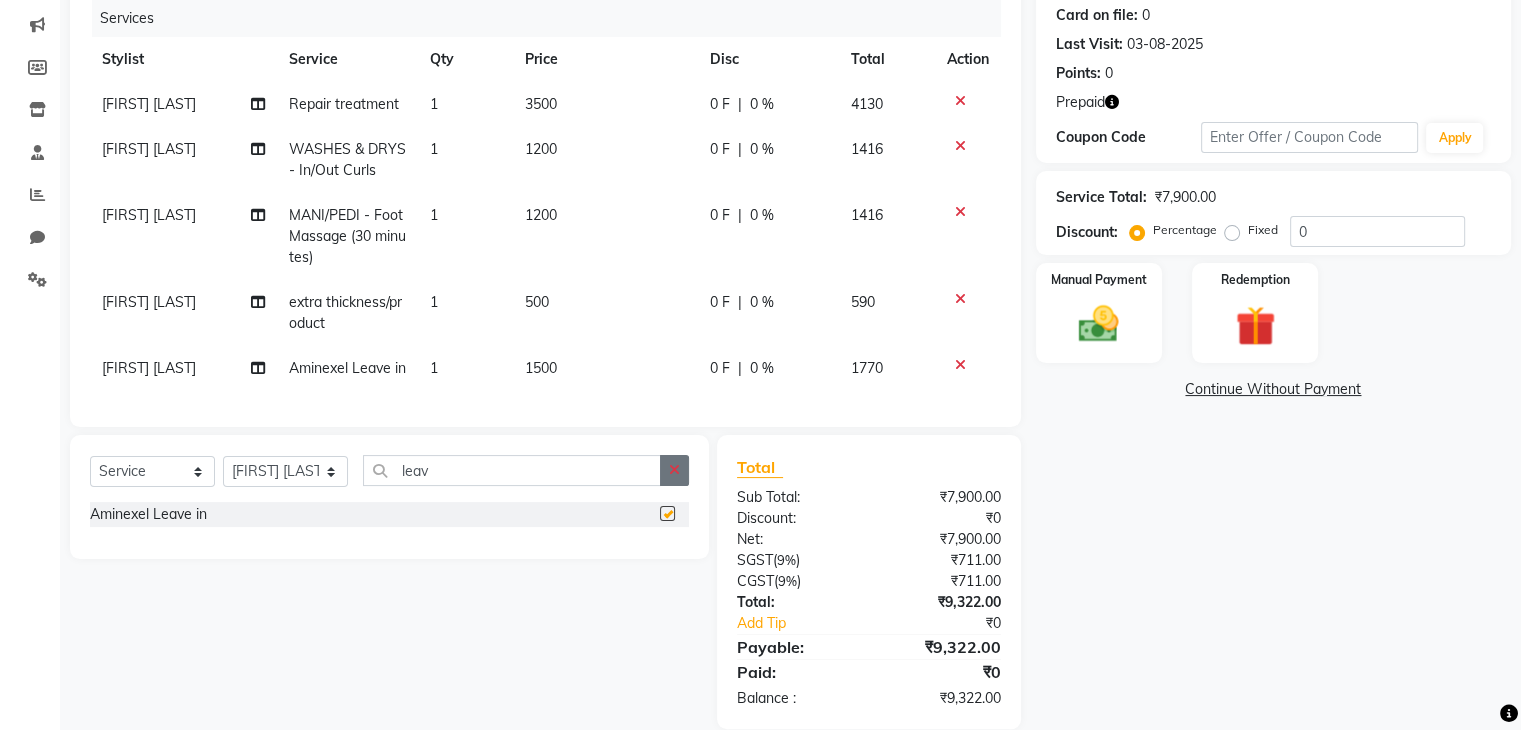 checkbox on "false" 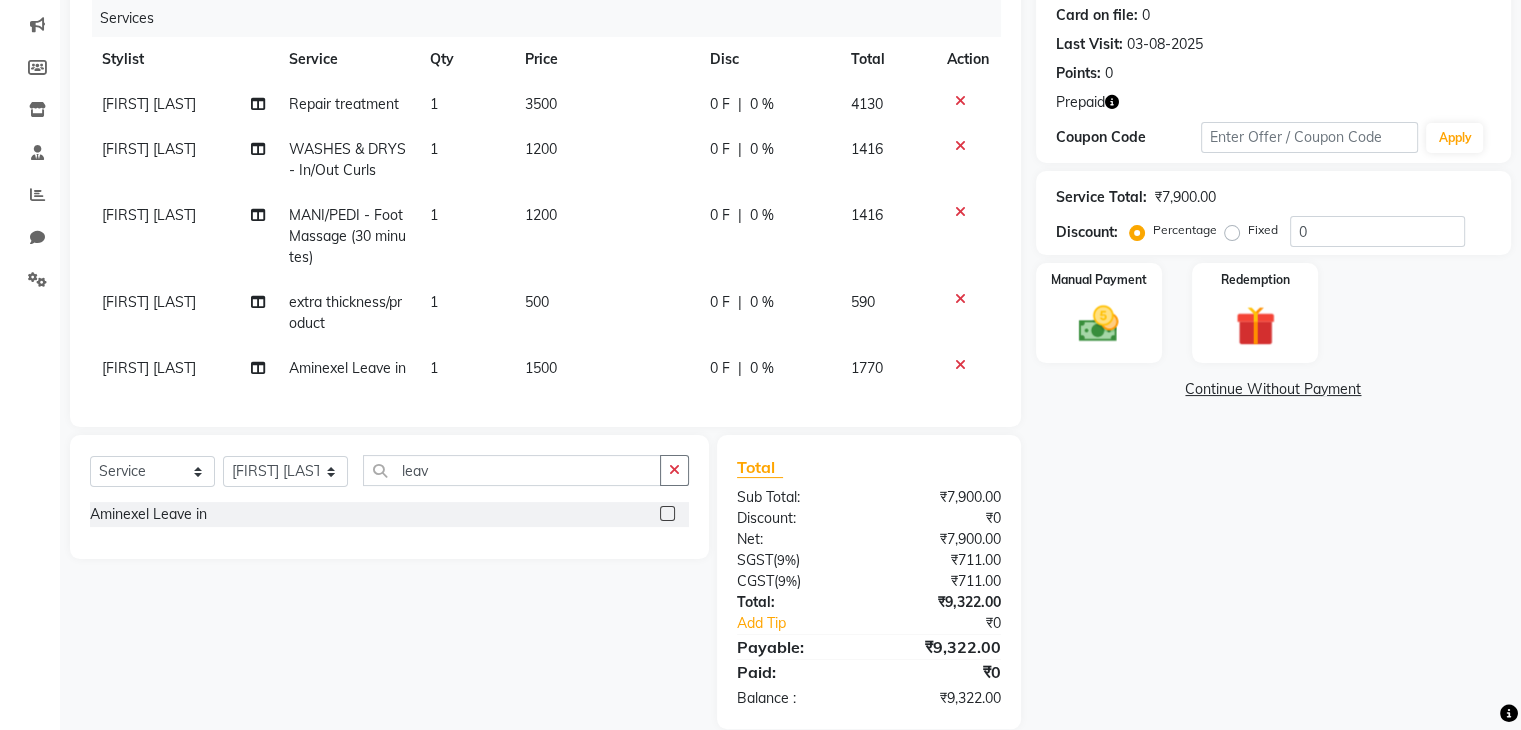 scroll, scrollTop: 293, scrollLeft: 0, axis: vertical 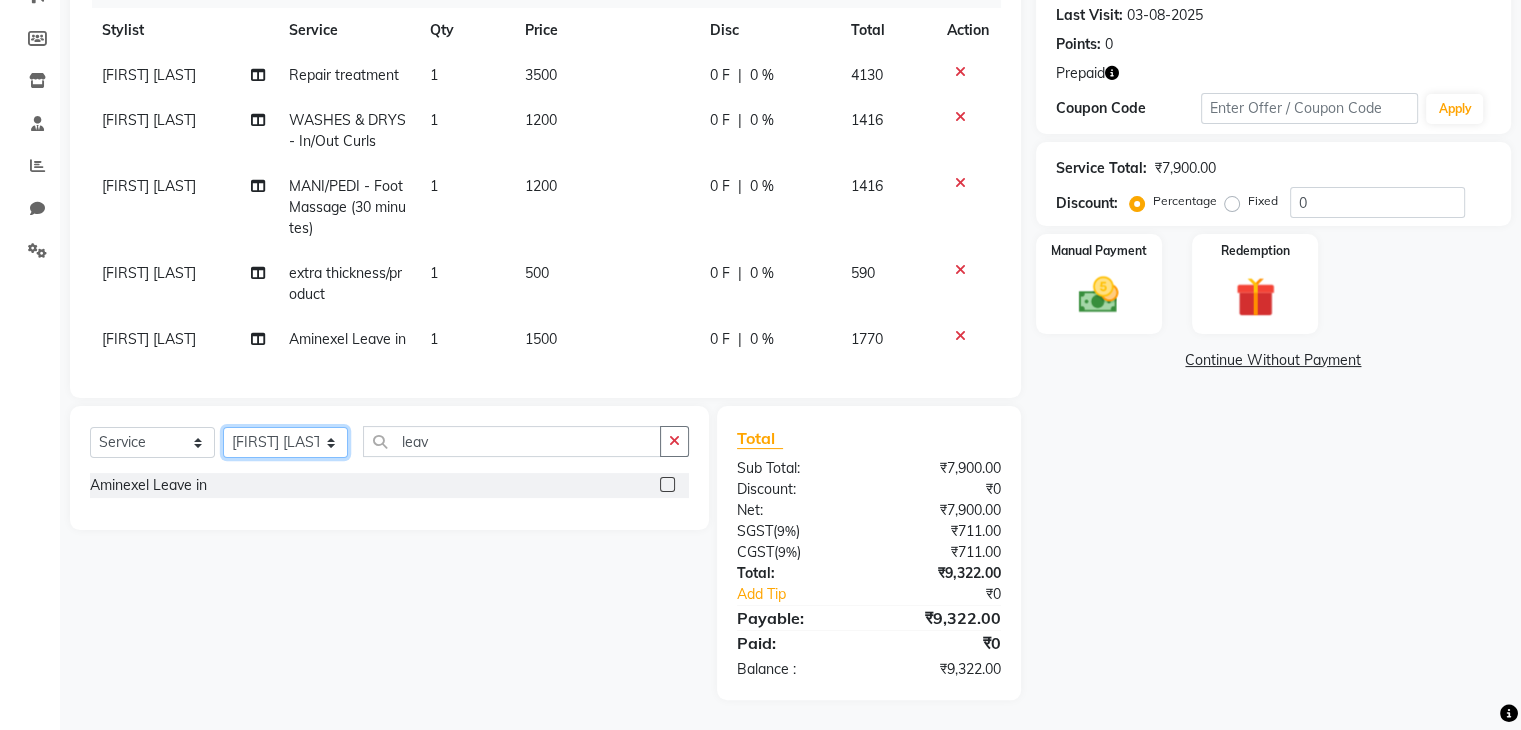 click on "Select Stylist Ganesh Mariya ⁠Mansi Dhanu ⁠Nisha Patel Salman Salmani Shafique Salmani" 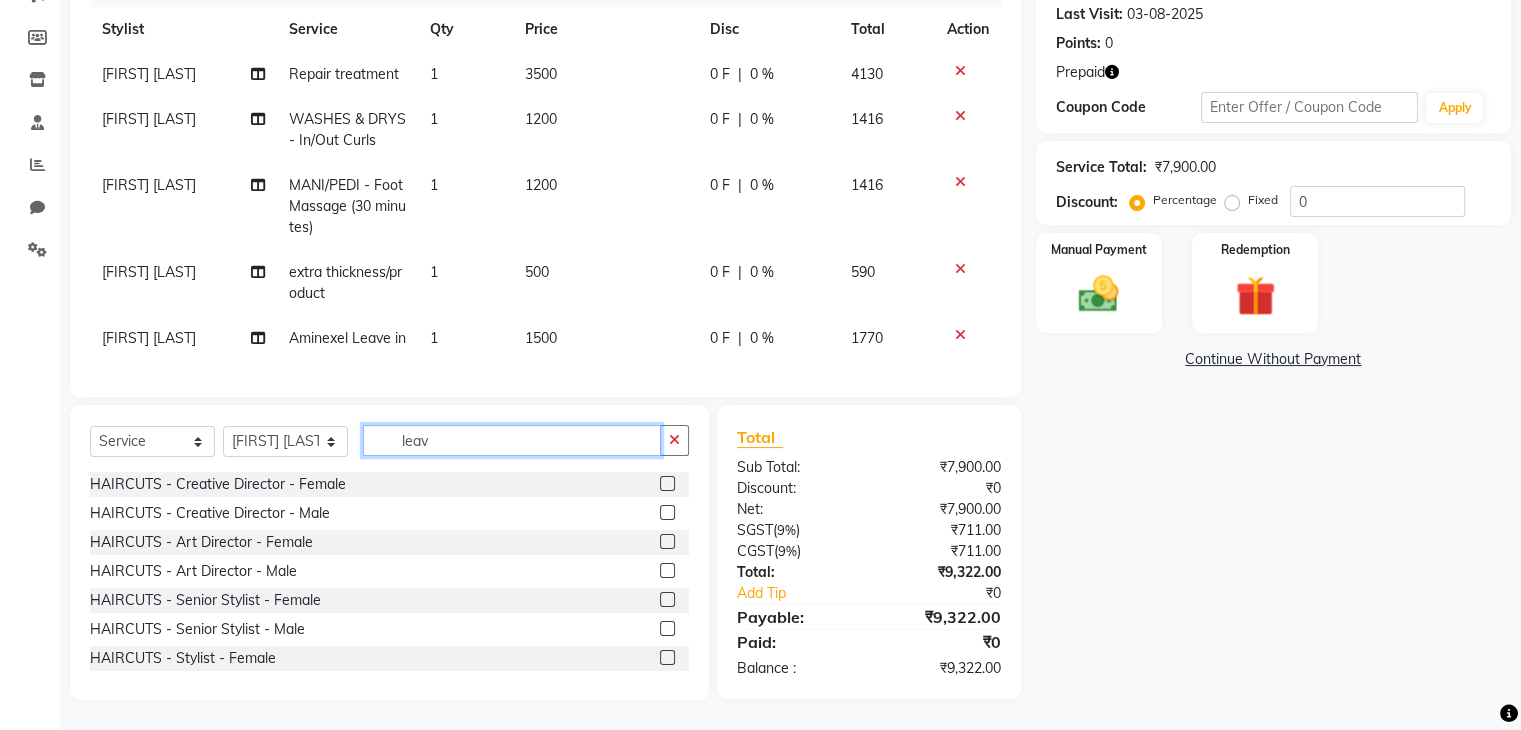 click on "leav" 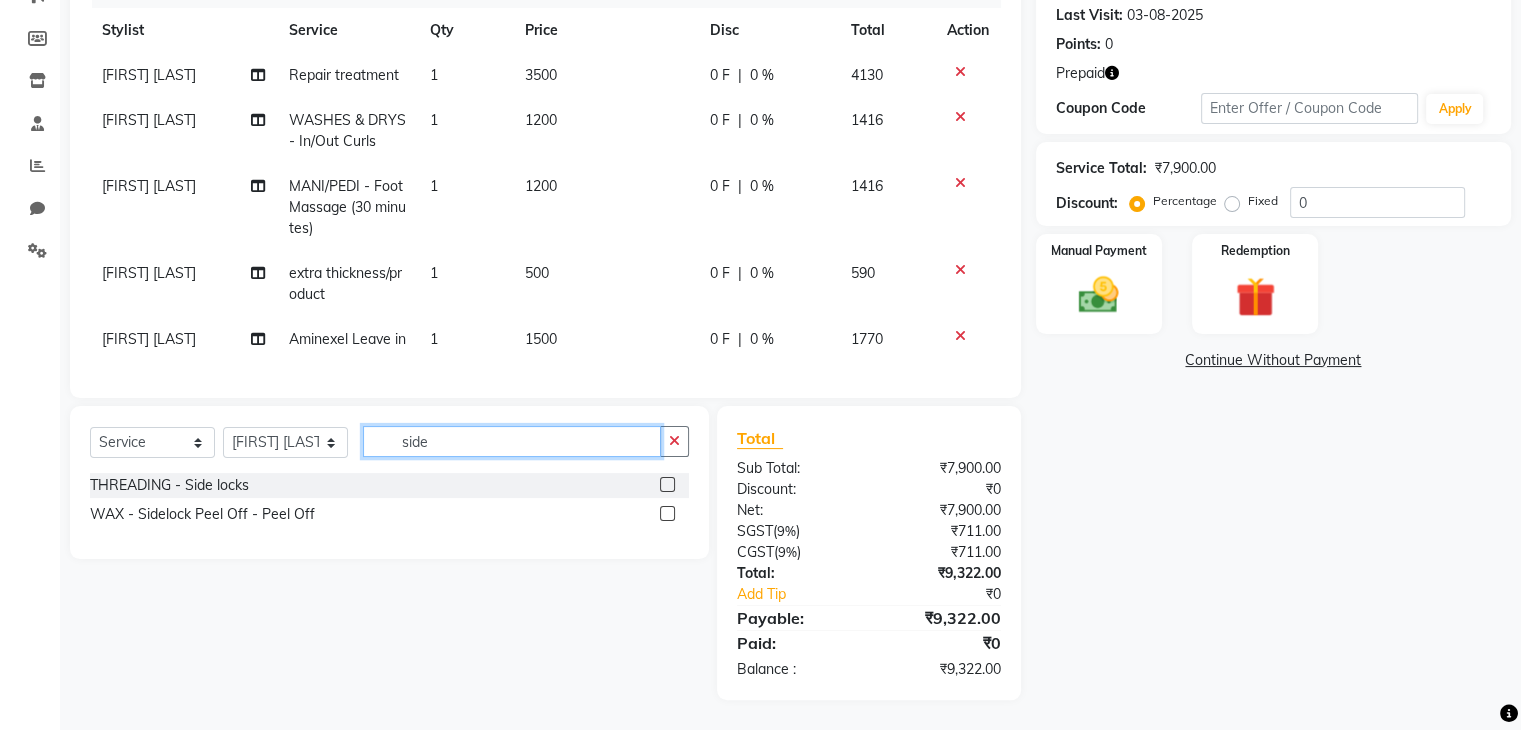 type on "side" 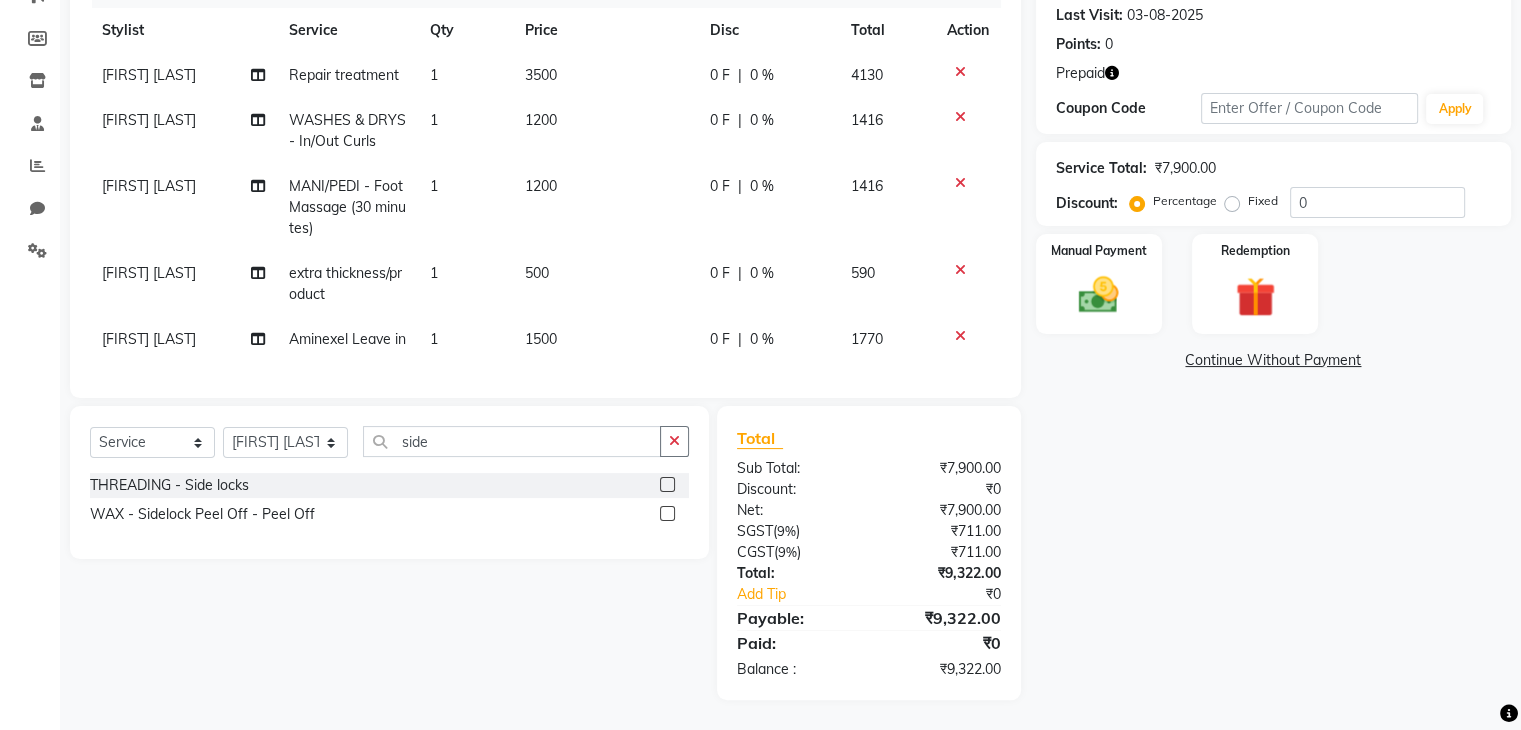 click 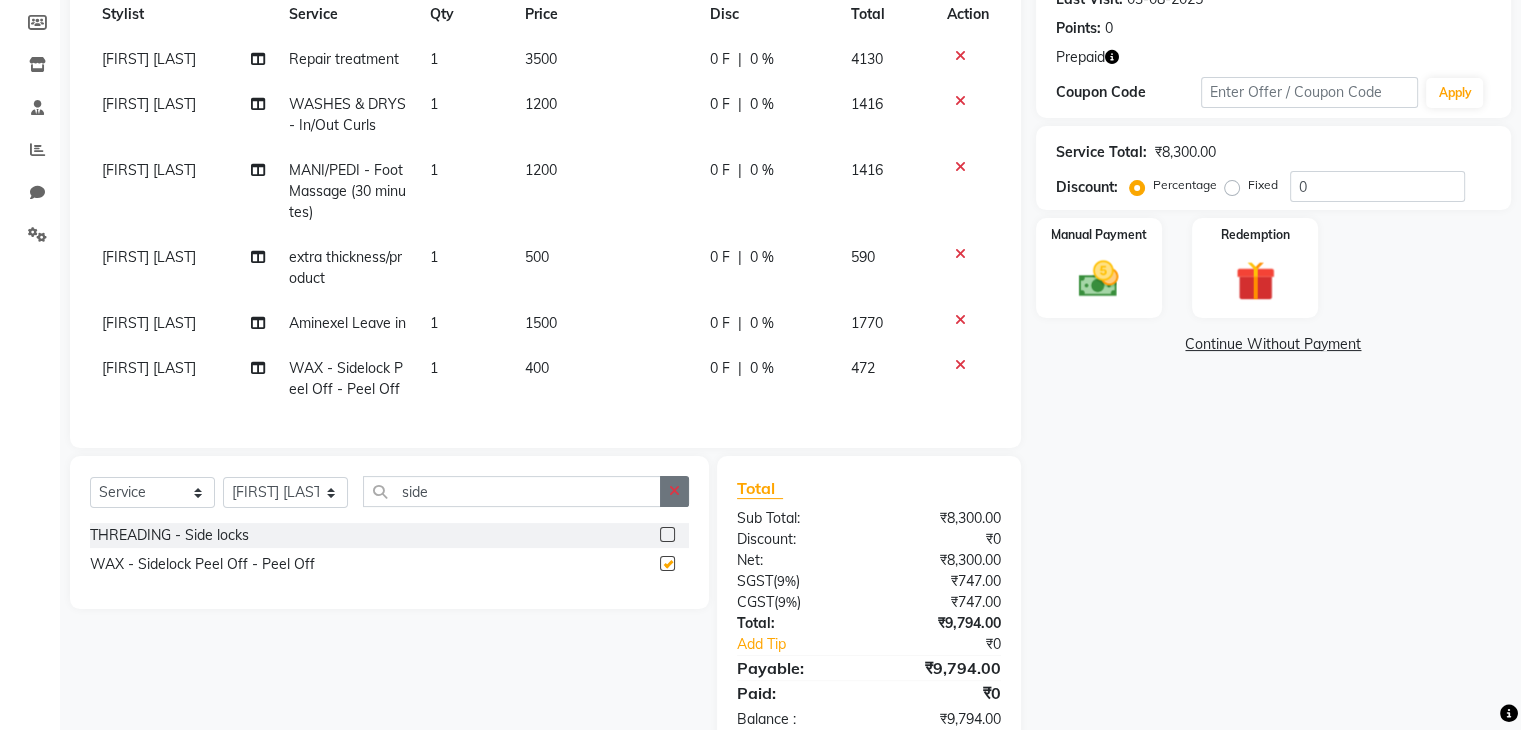 click 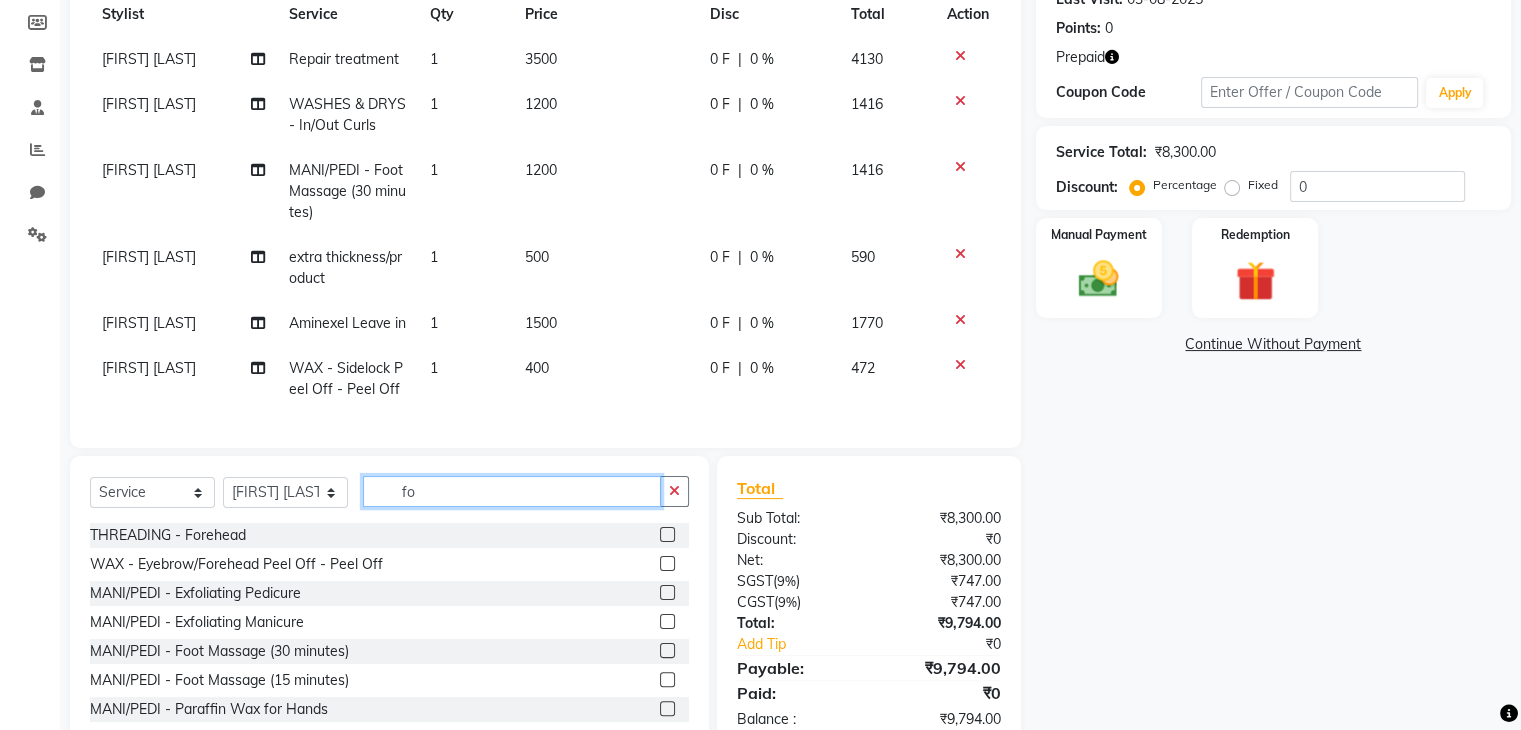 scroll, scrollTop: 360, scrollLeft: 0, axis: vertical 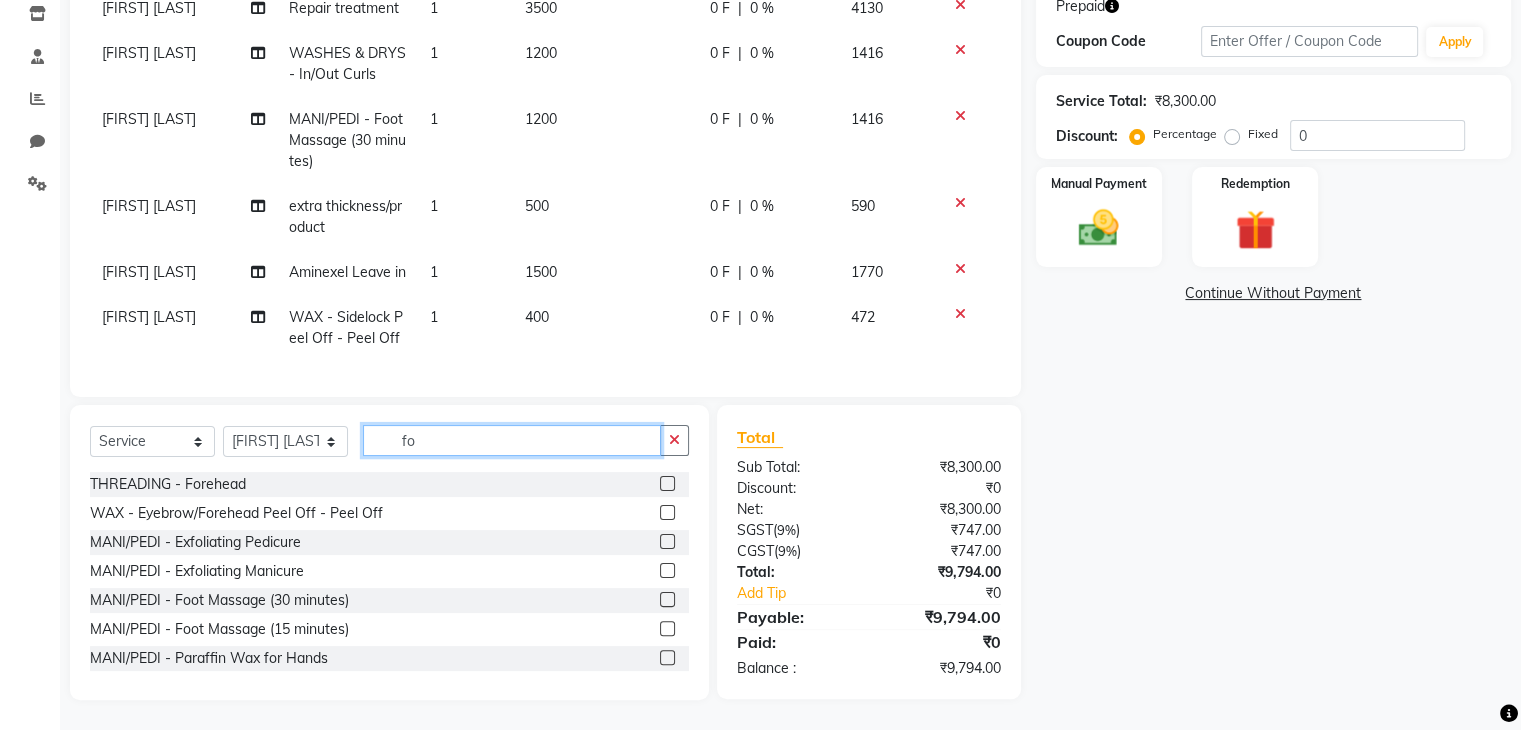 type on "fo" 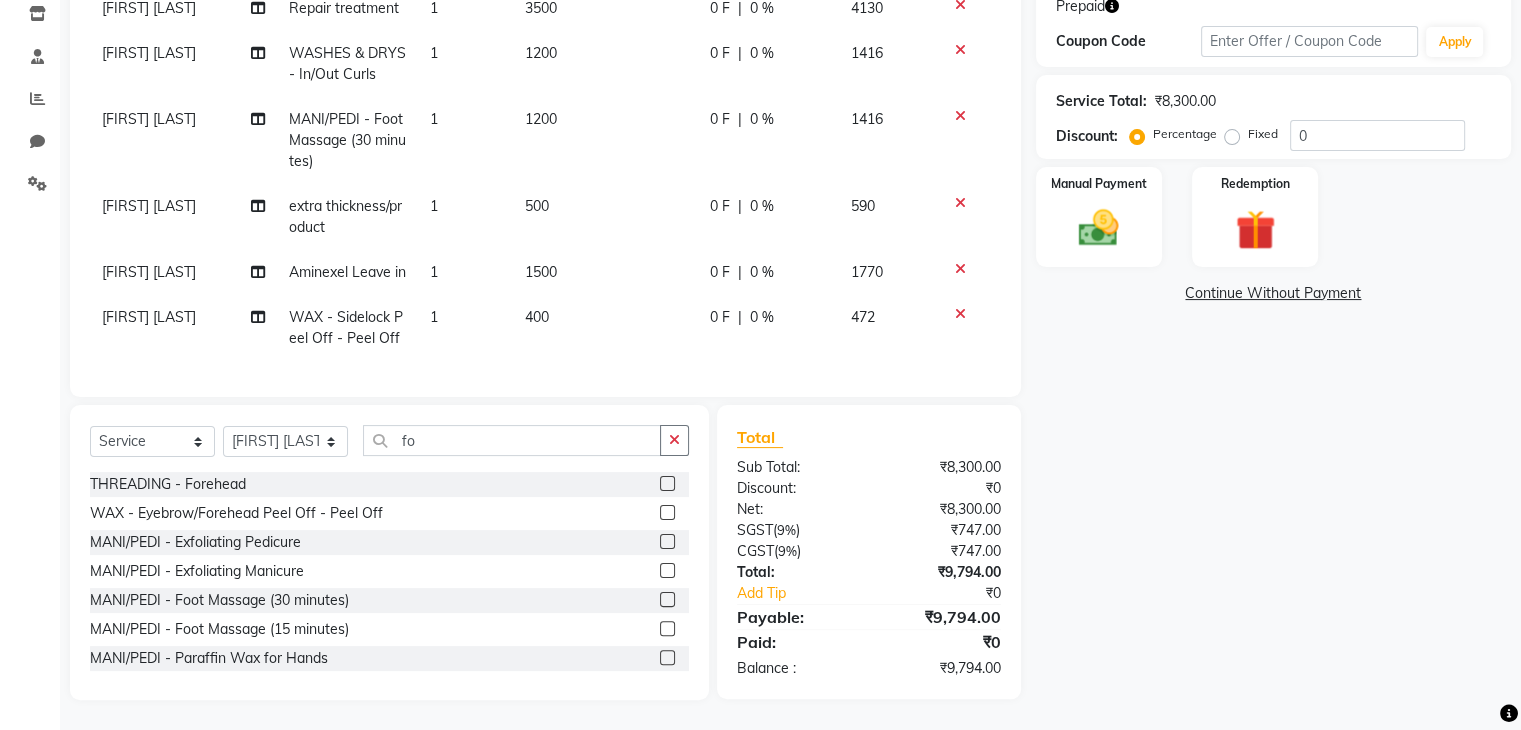 click 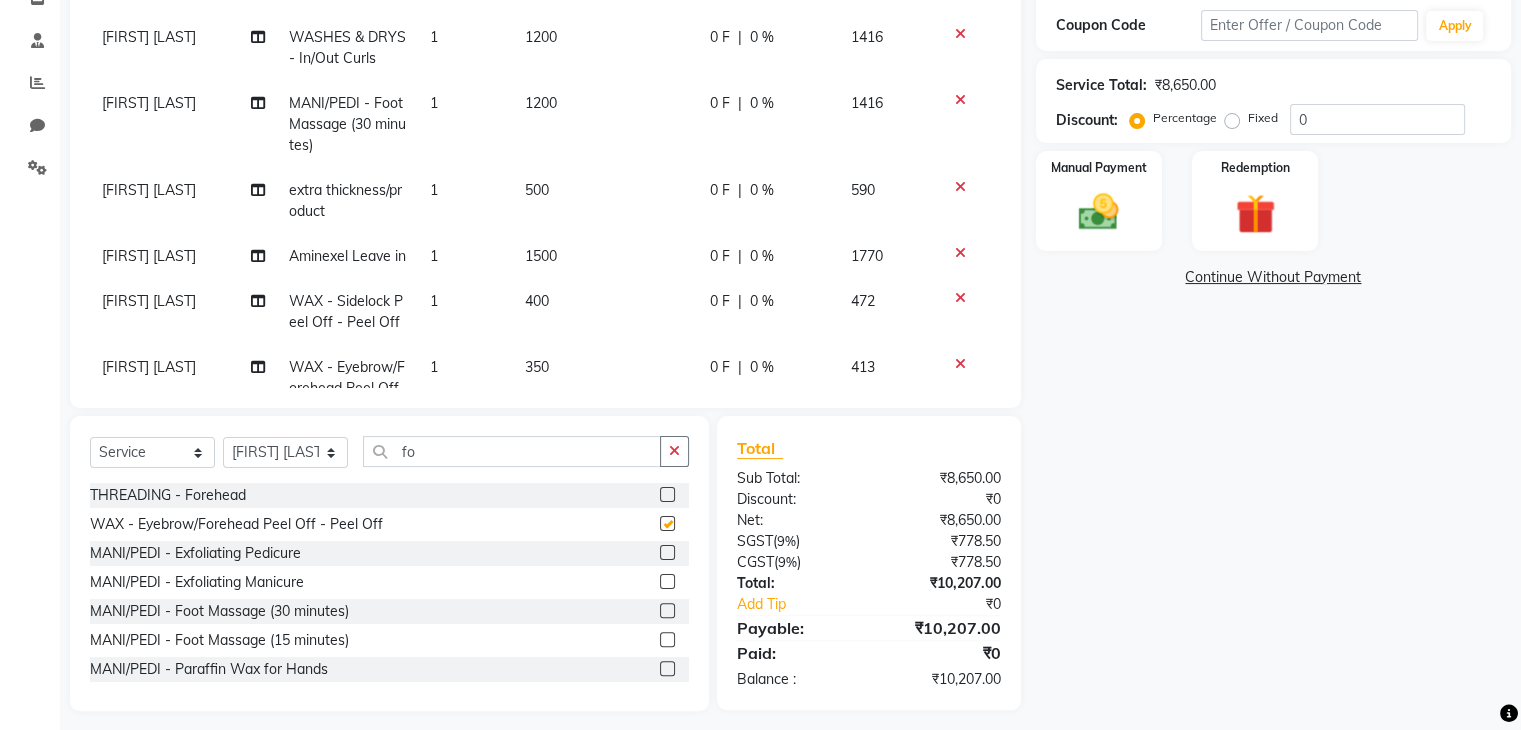 checkbox on "false" 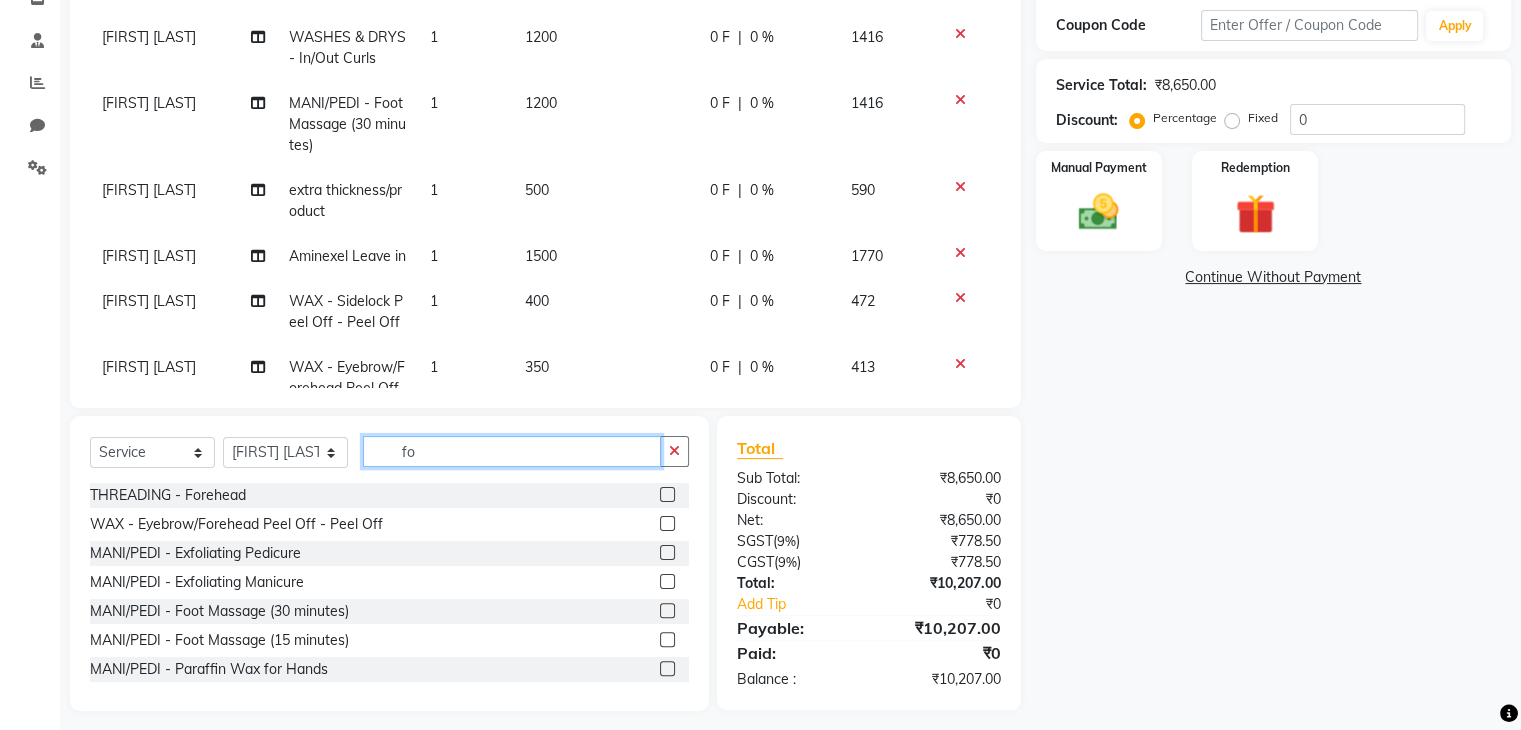 click on "fo" 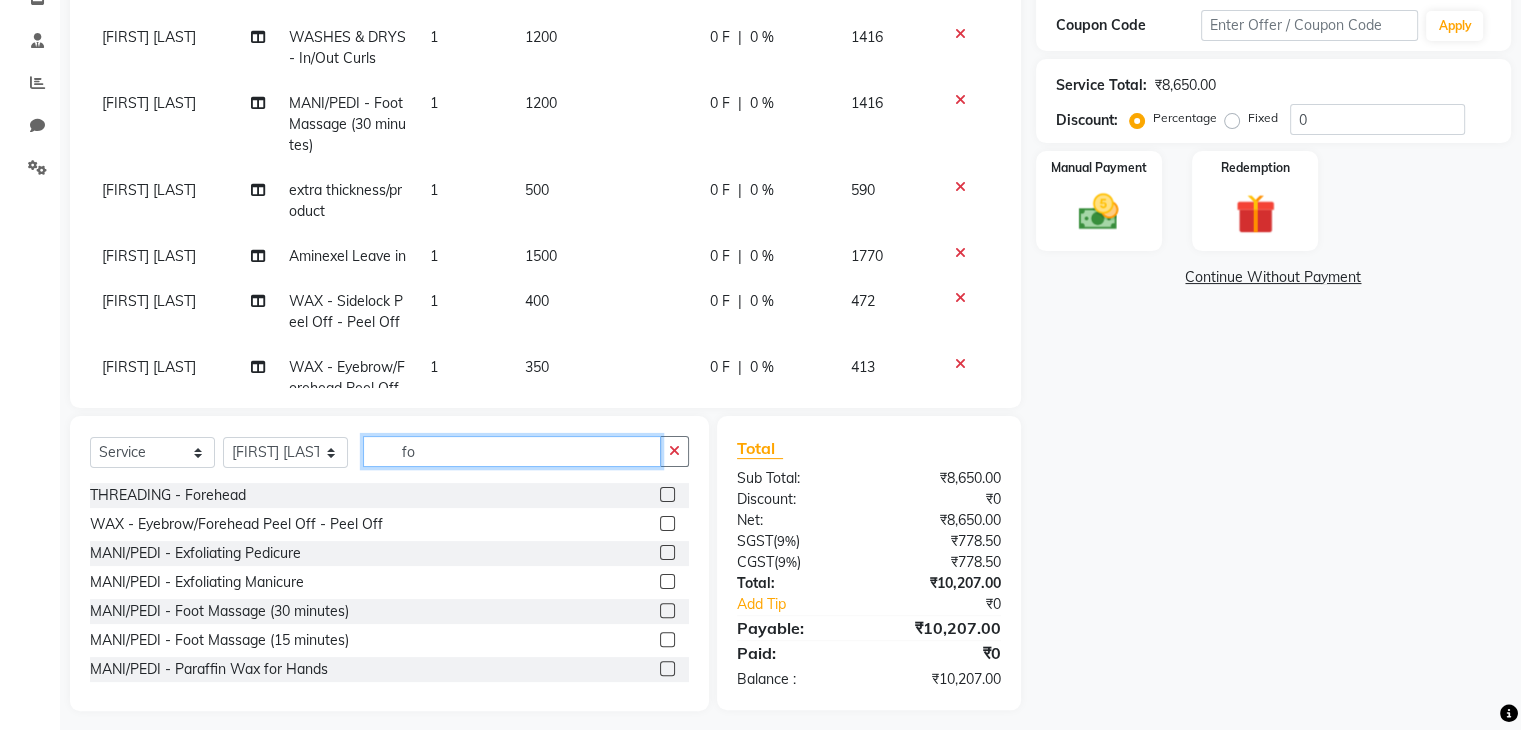 type on "o" 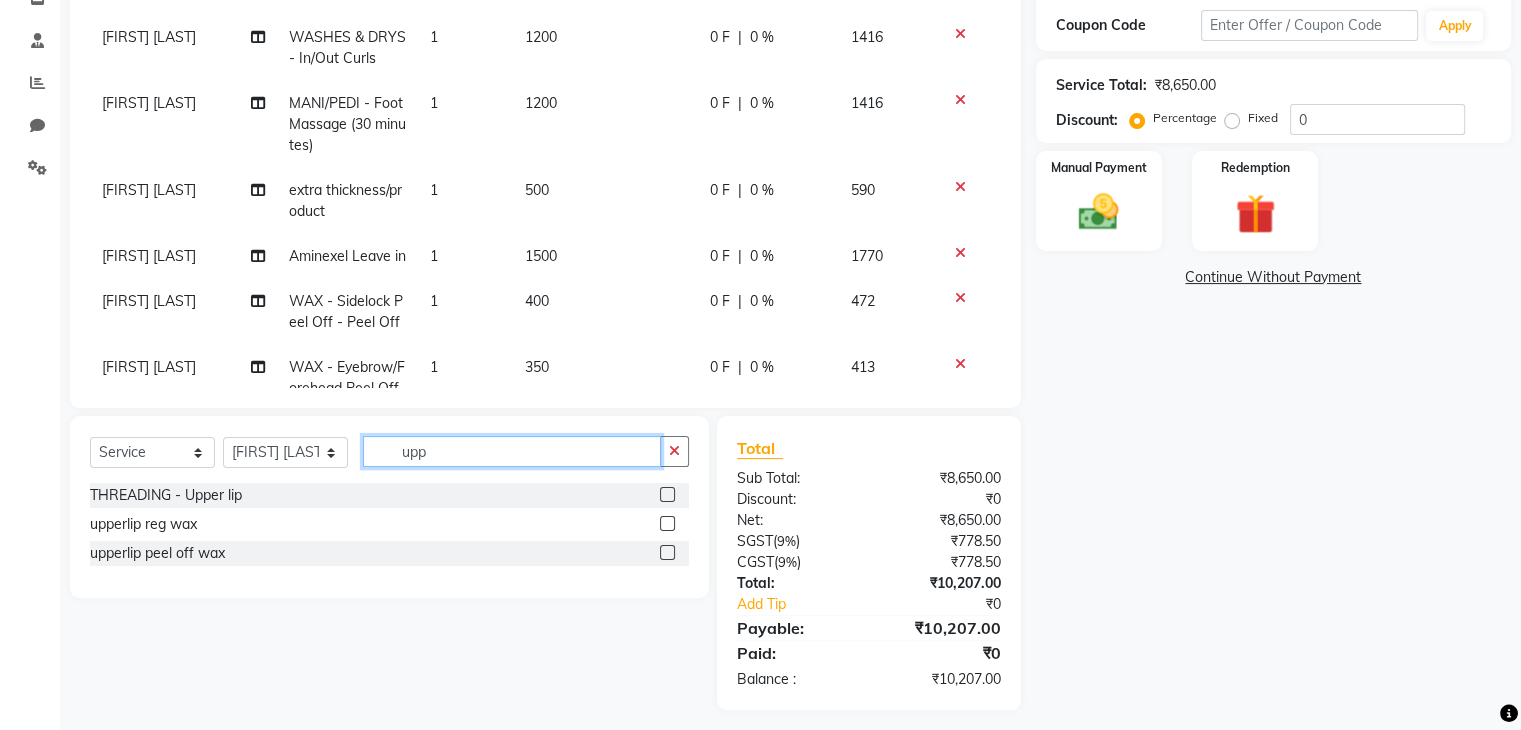 scroll, scrollTop: 371, scrollLeft: 0, axis: vertical 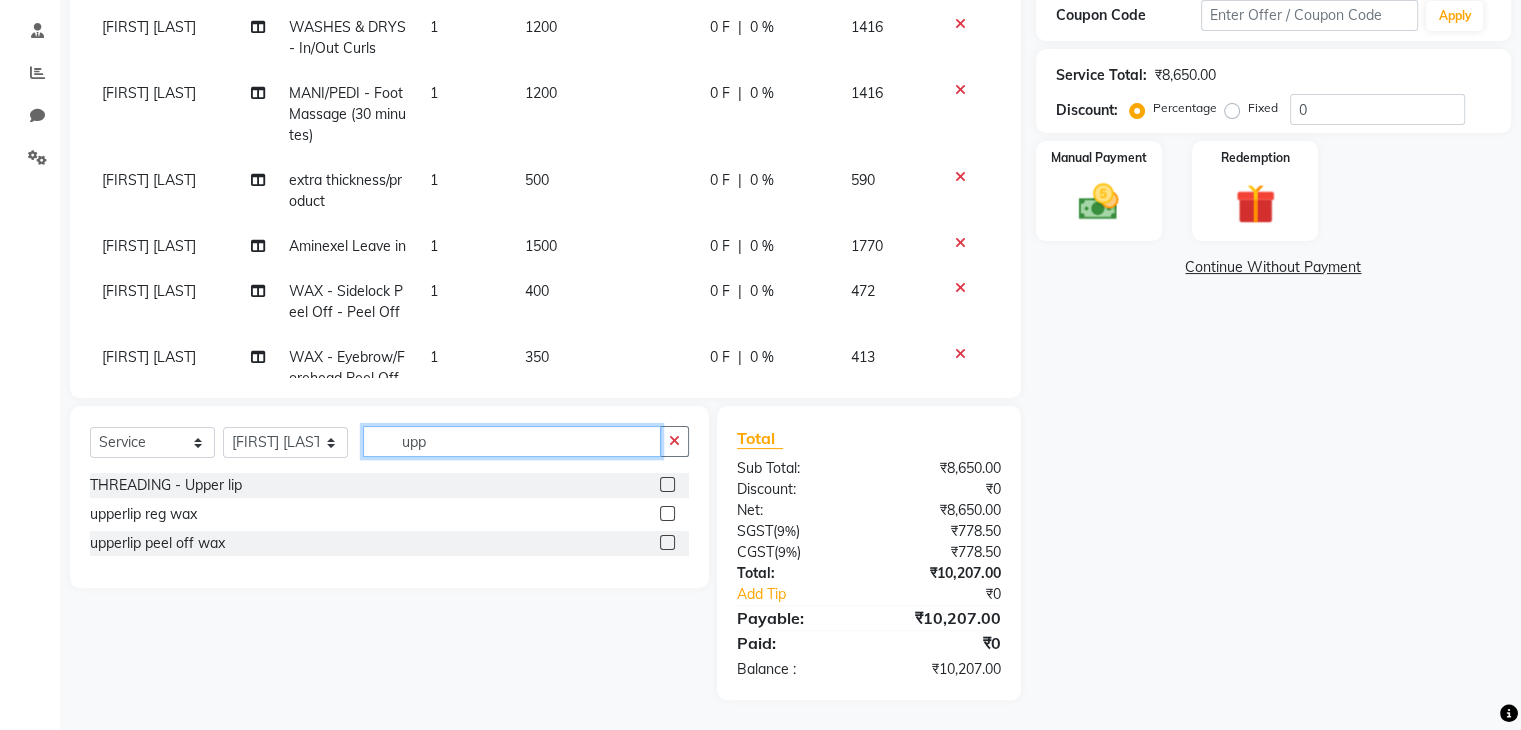 type on "upp" 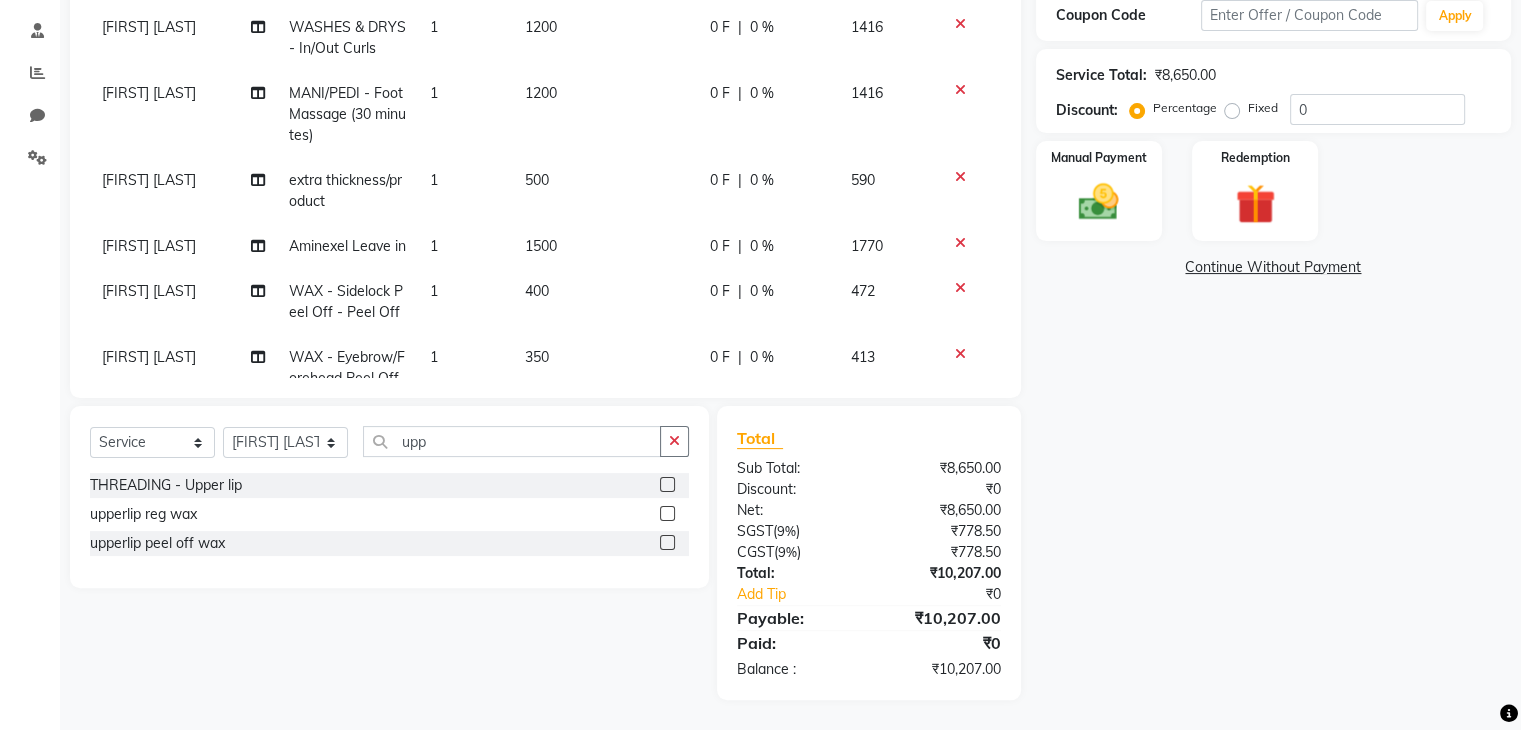 click 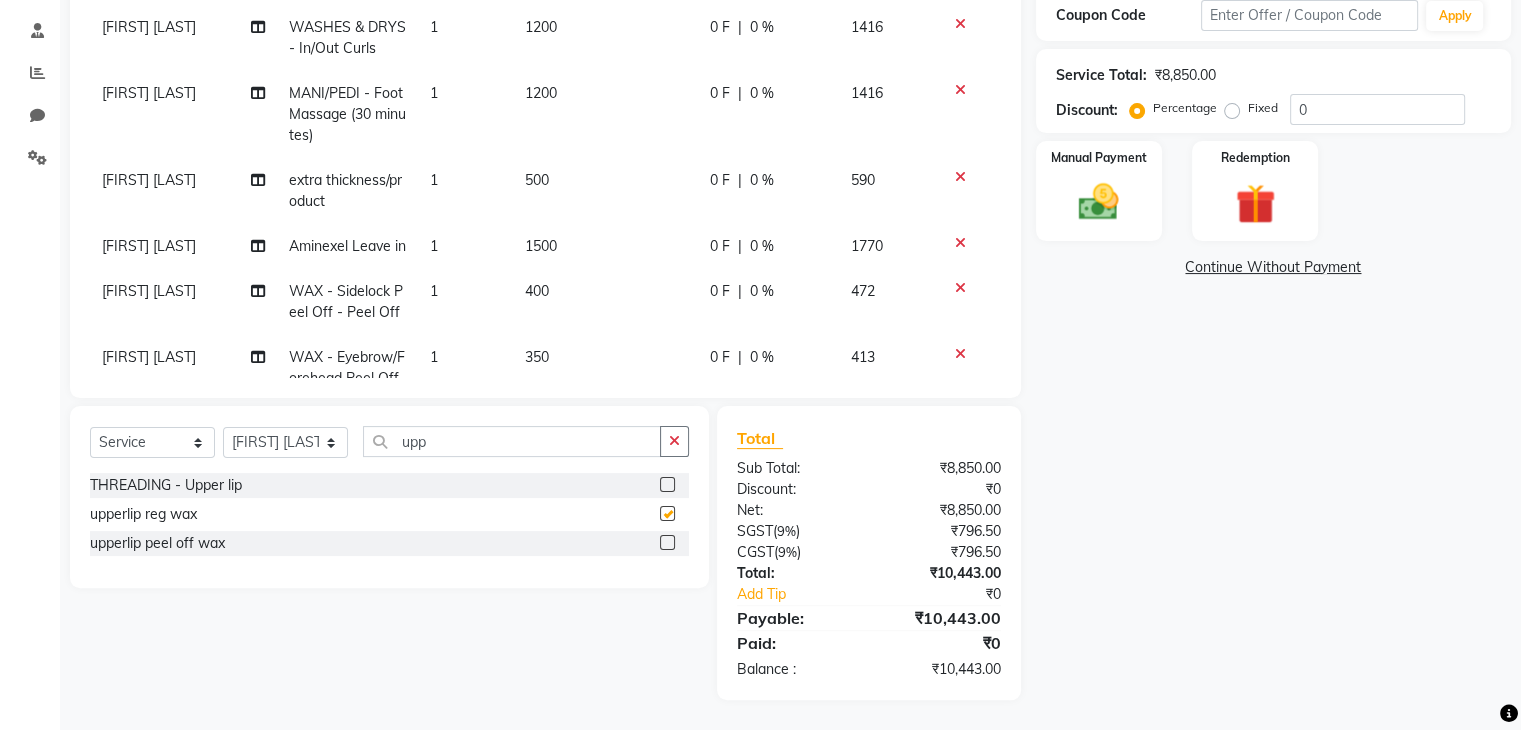 checkbox on "false" 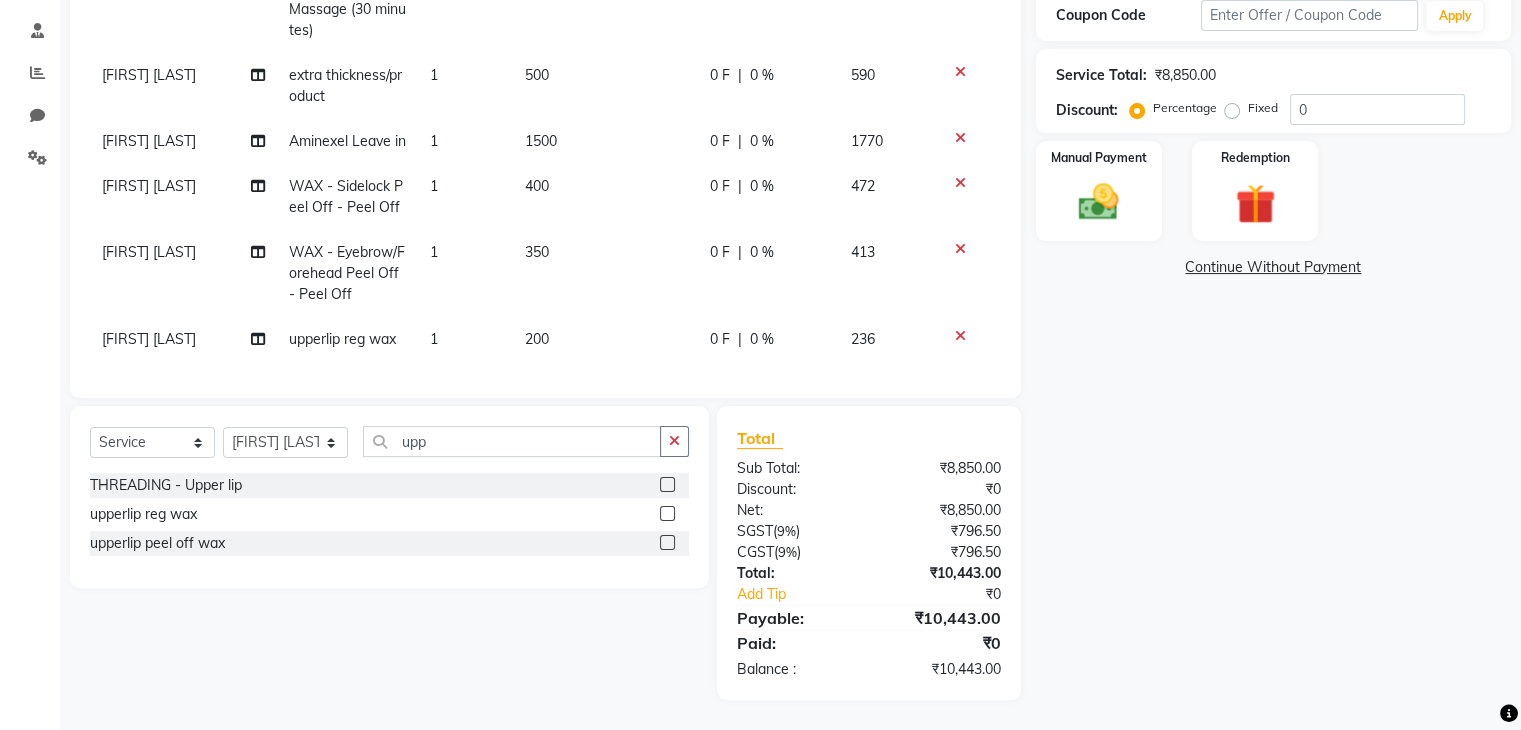 scroll, scrollTop: 141, scrollLeft: 0, axis: vertical 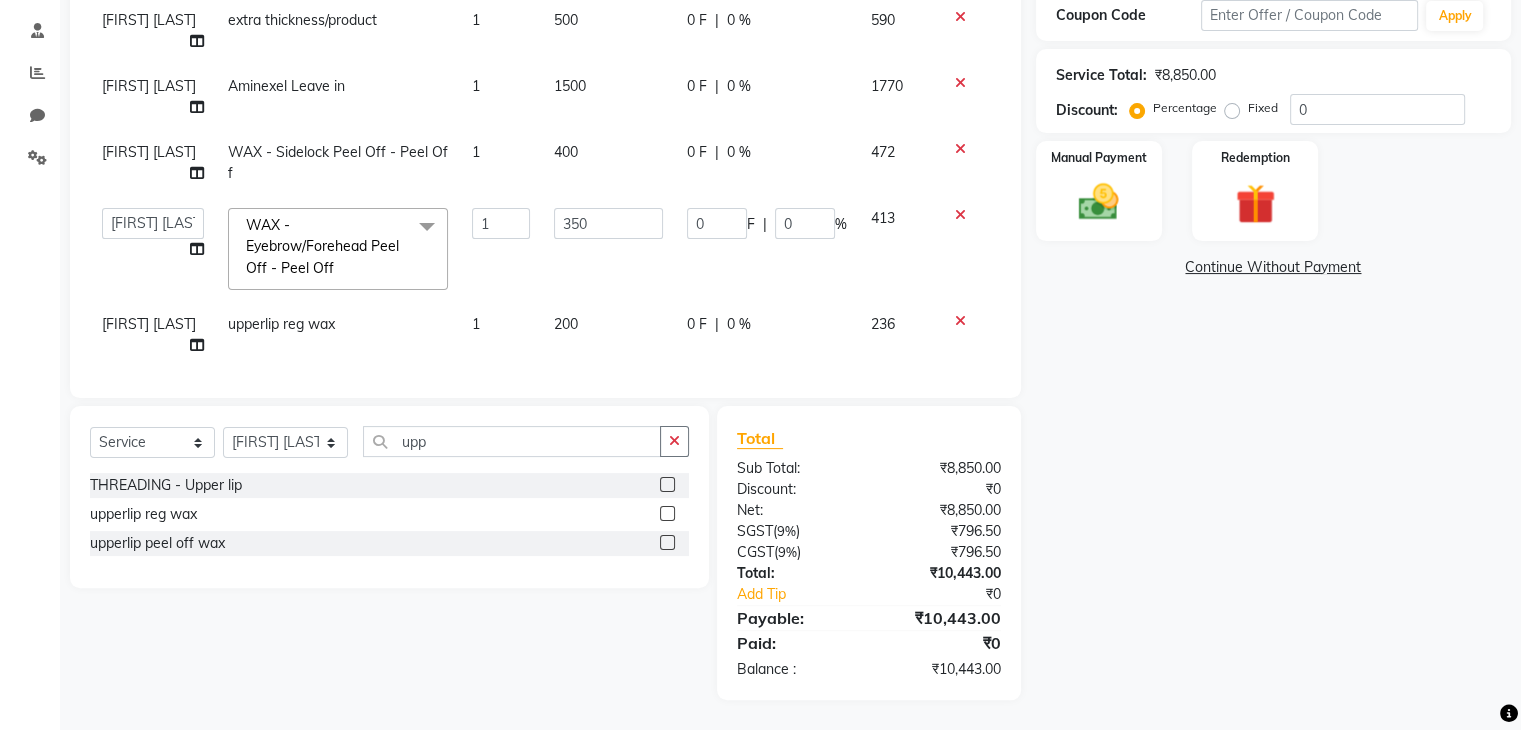 click on "350" 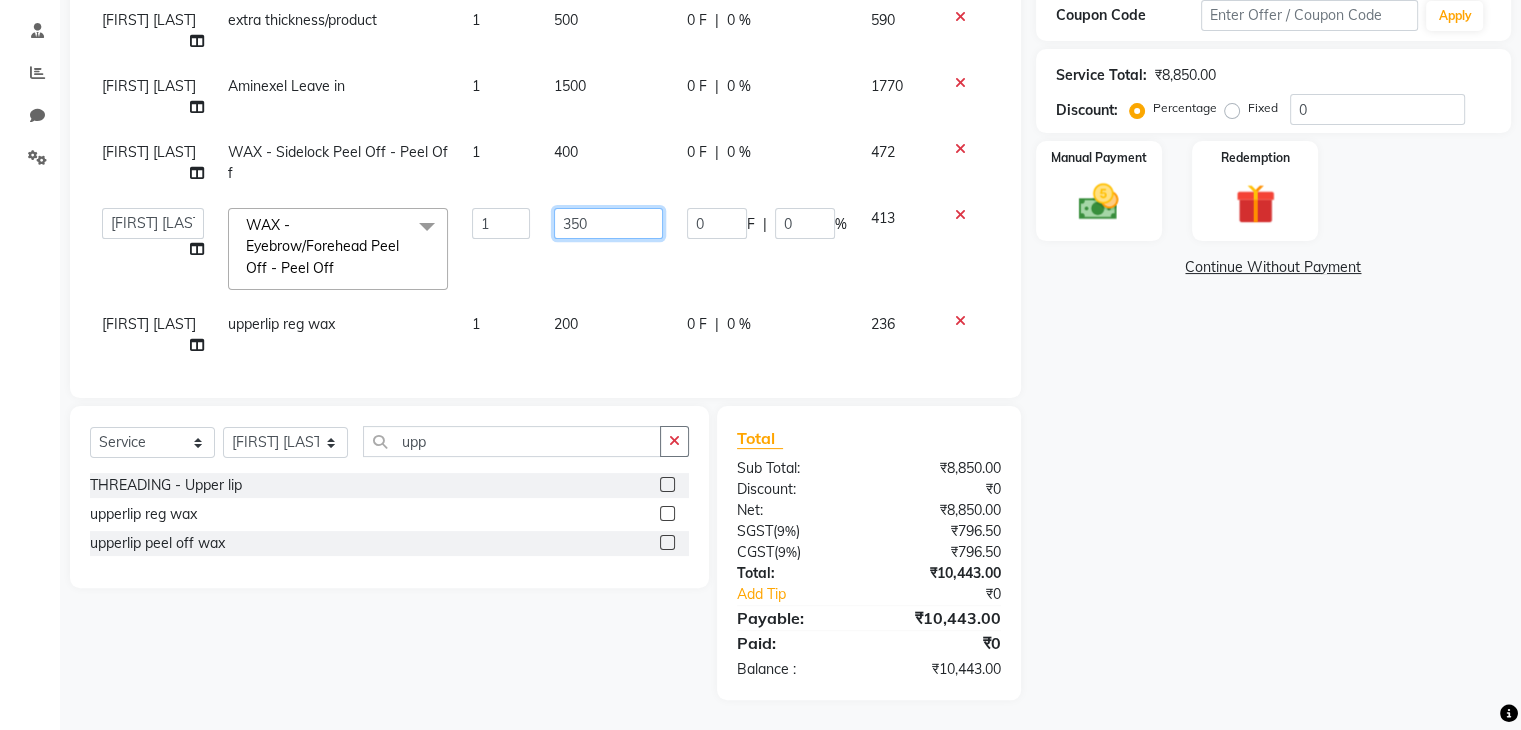 click on "350" 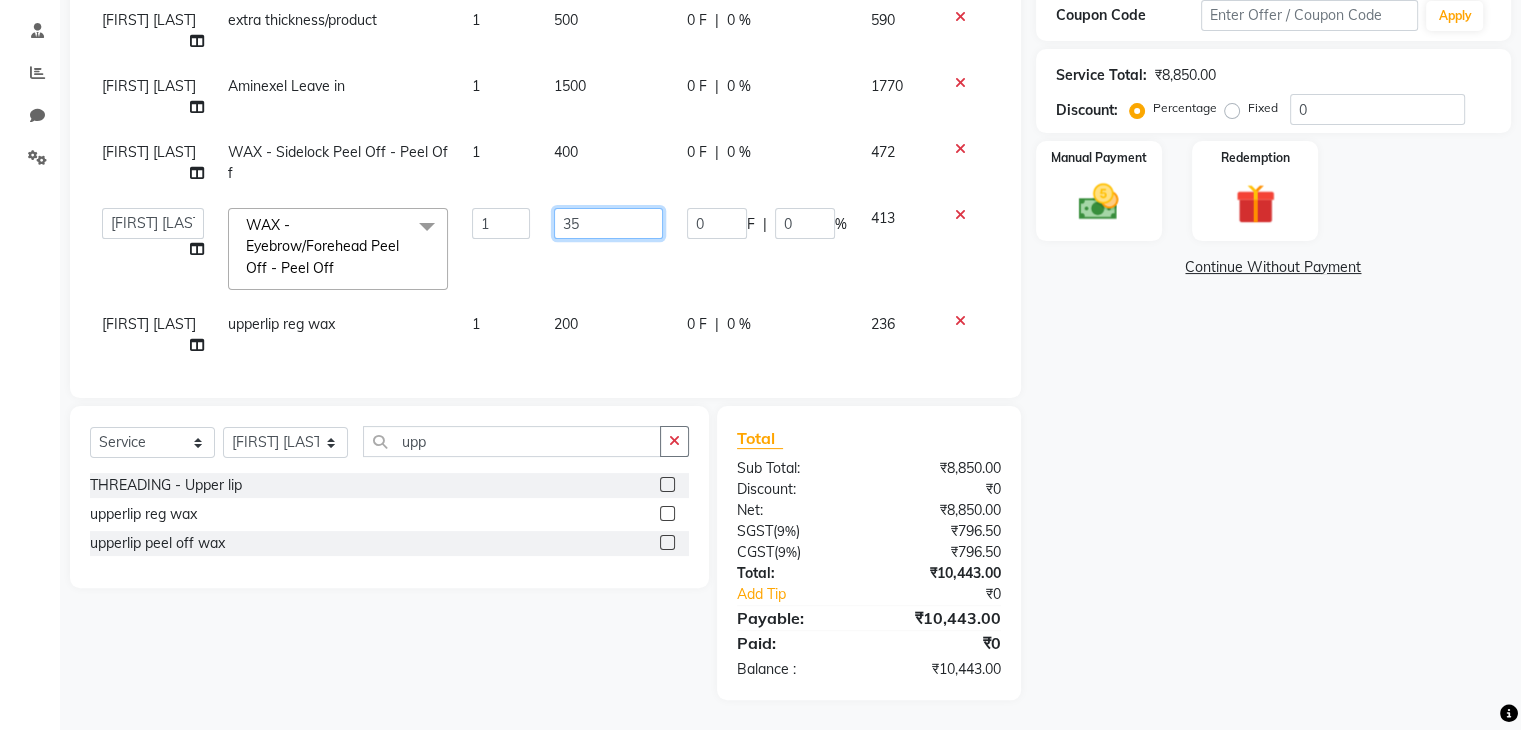 type on "3" 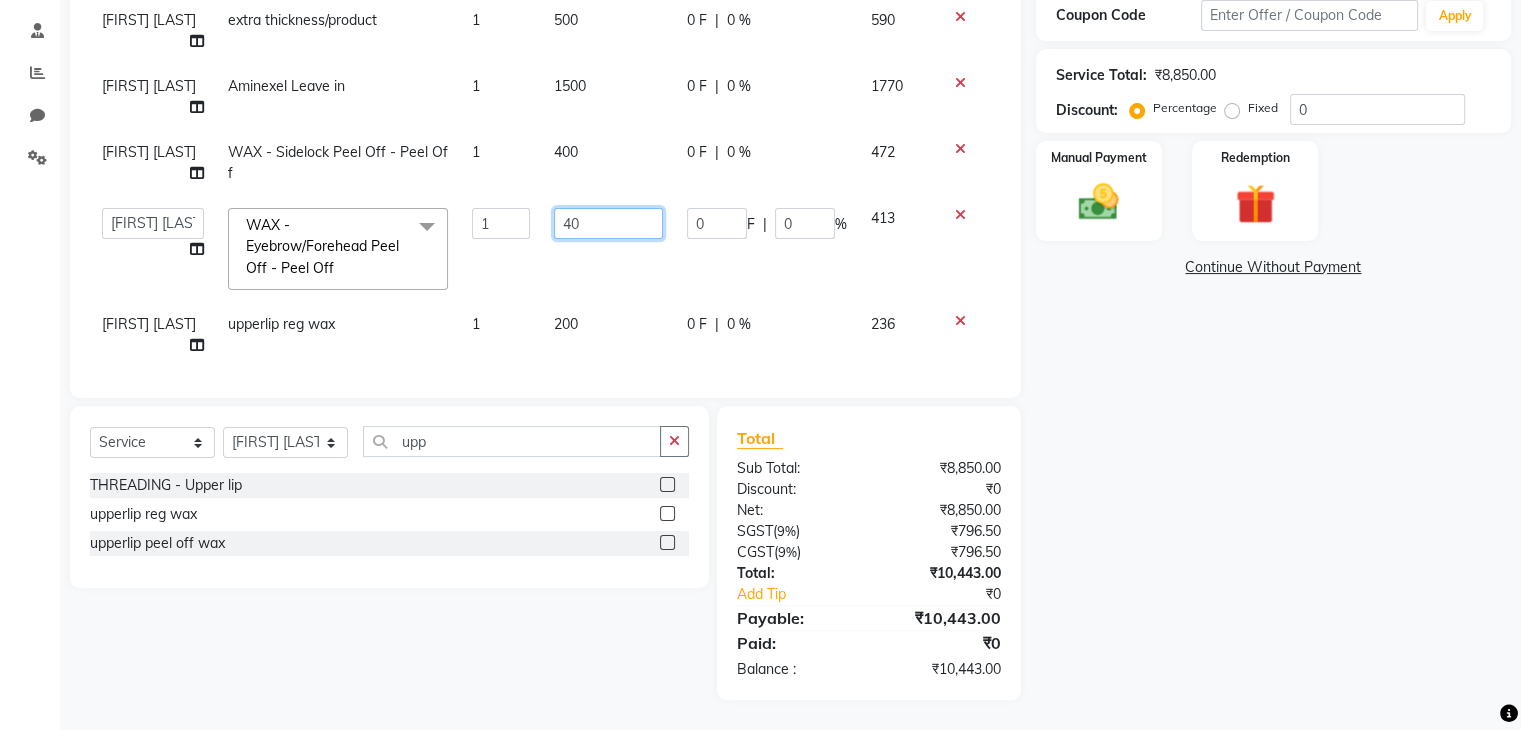 type on "400" 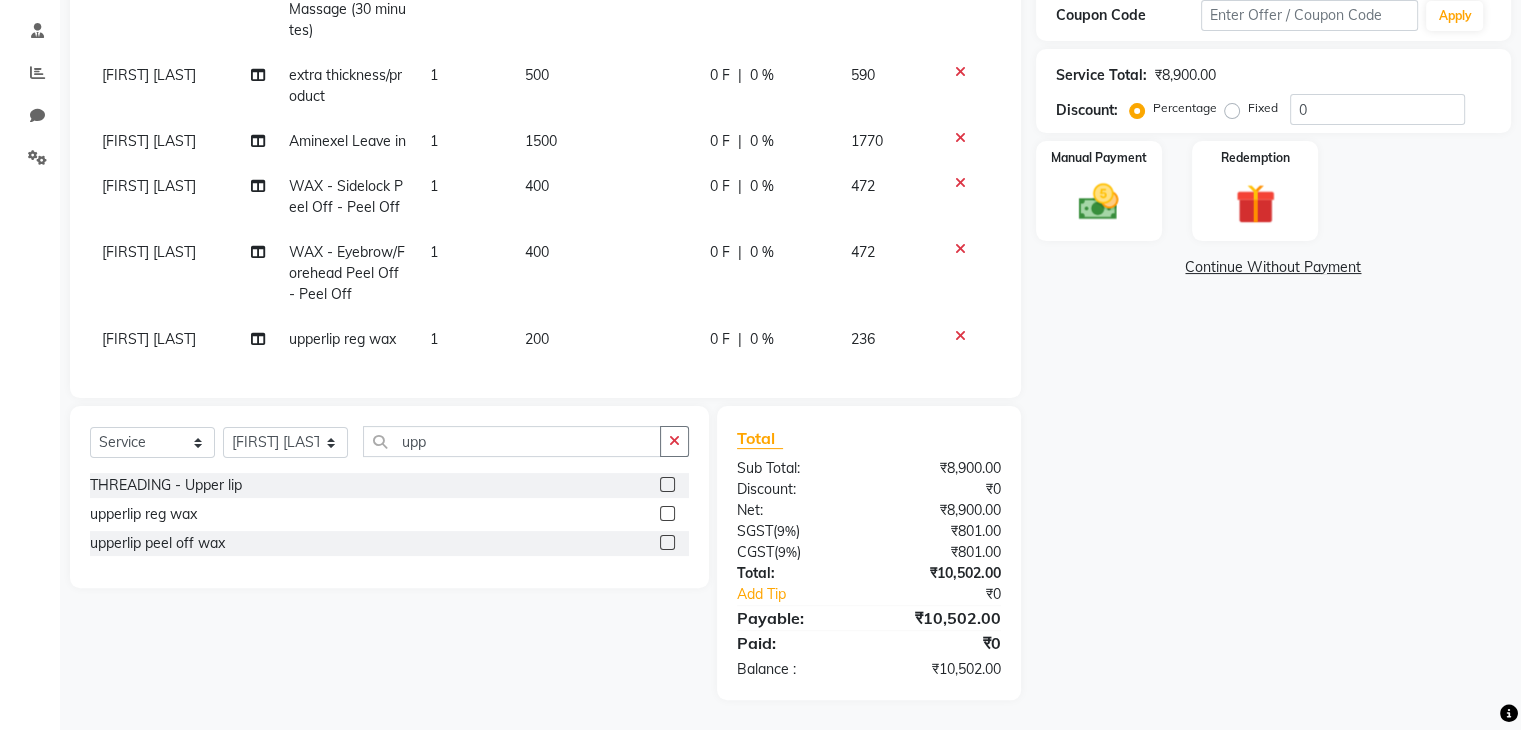 click on "472" 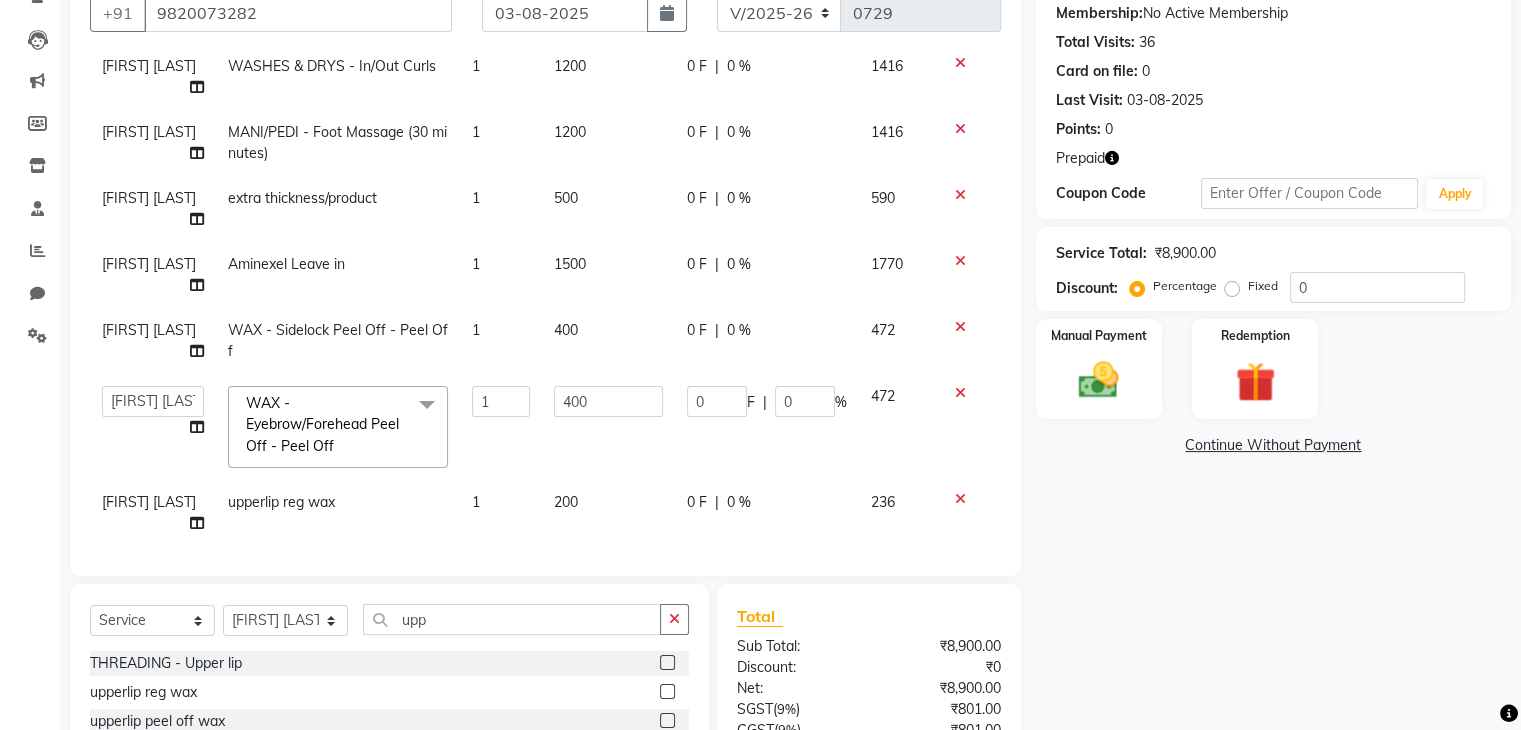 scroll, scrollTop: 0, scrollLeft: 0, axis: both 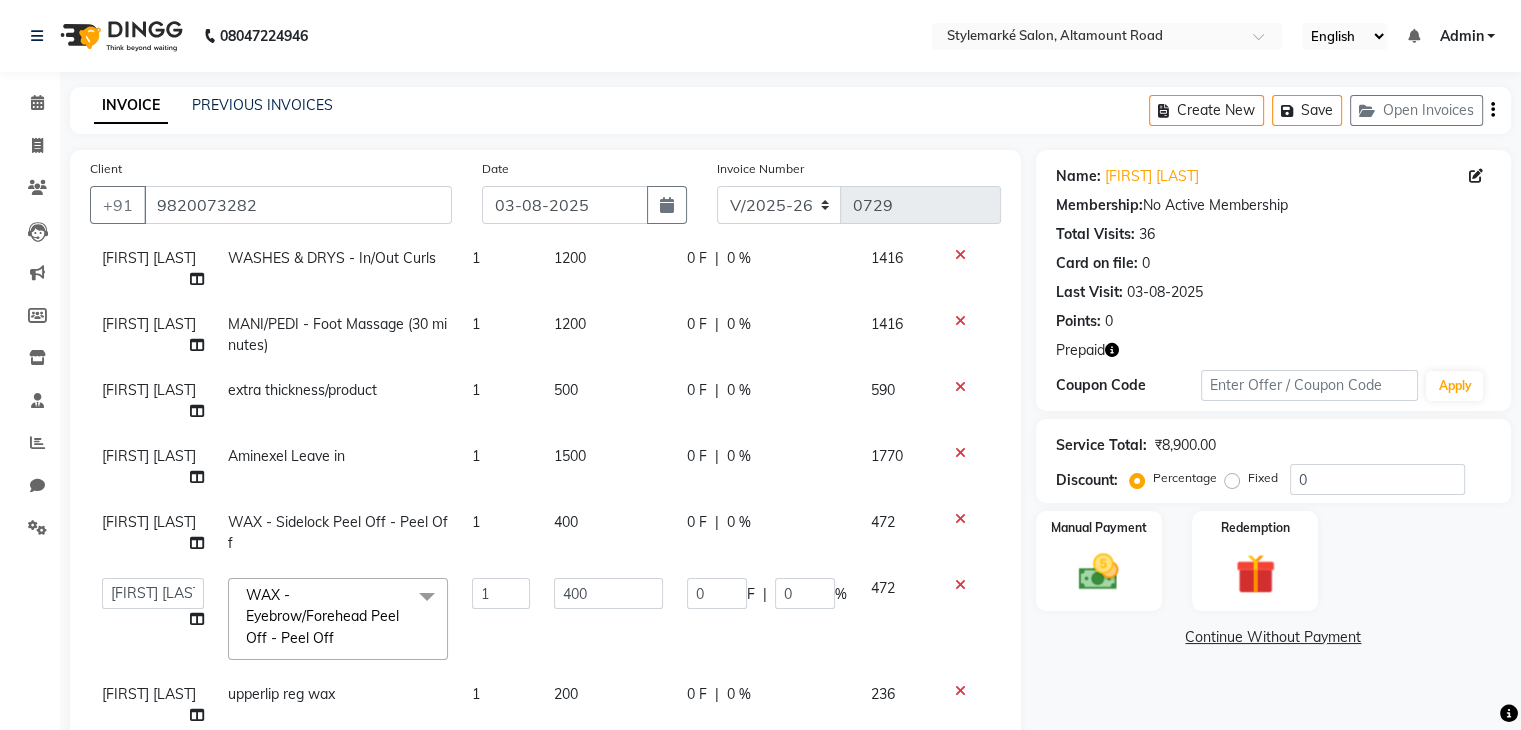 click on "Create New   Save   Open Invoices" 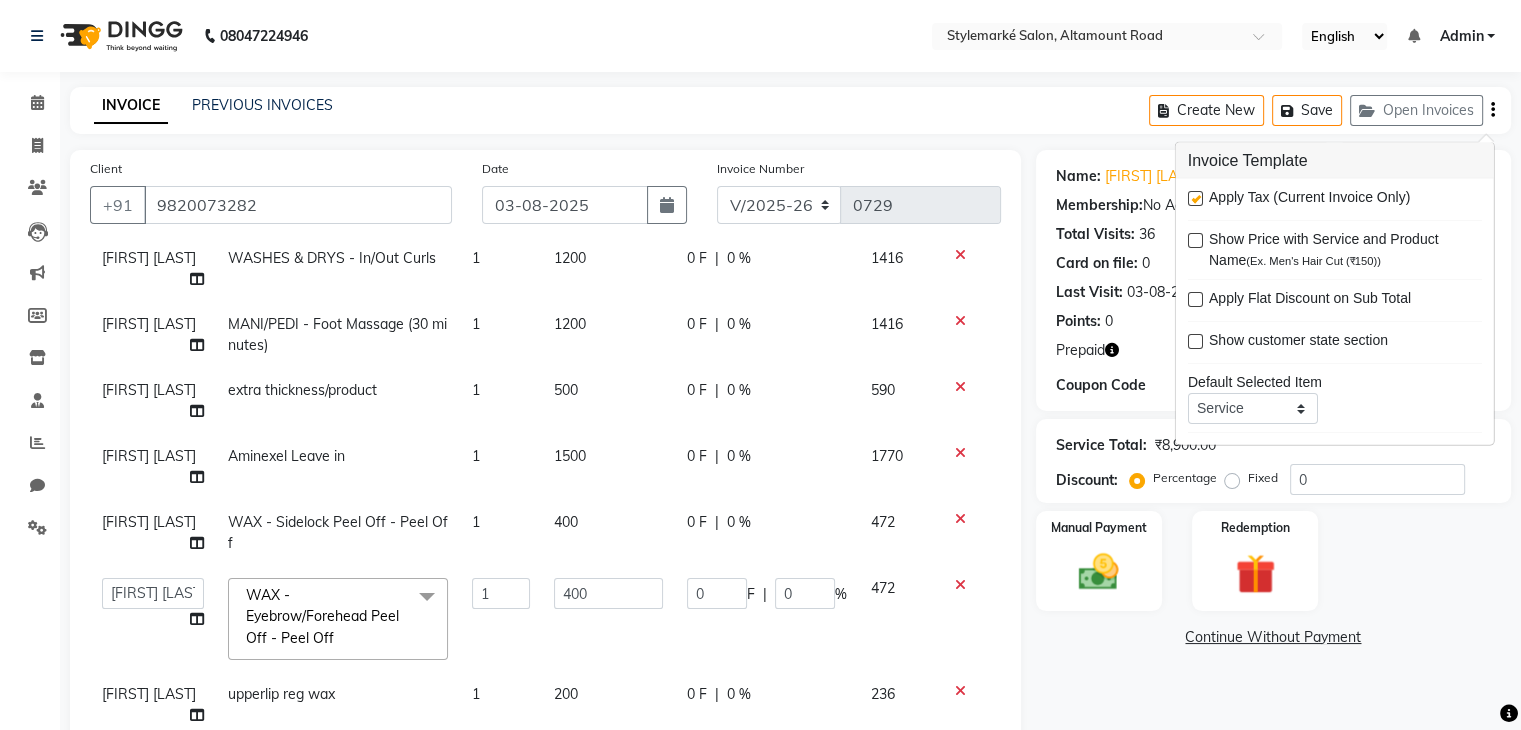 click at bounding box center (1195, 198) 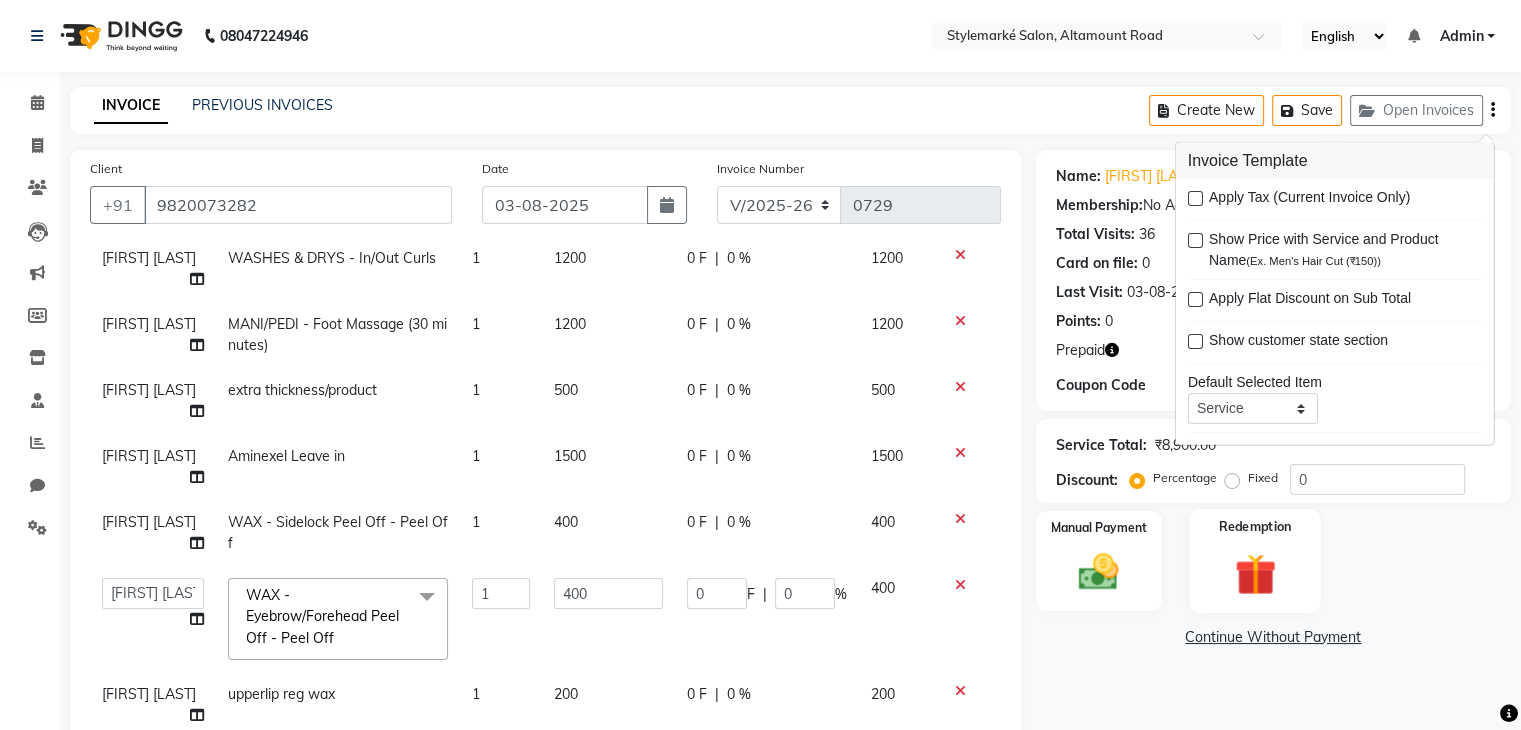 click 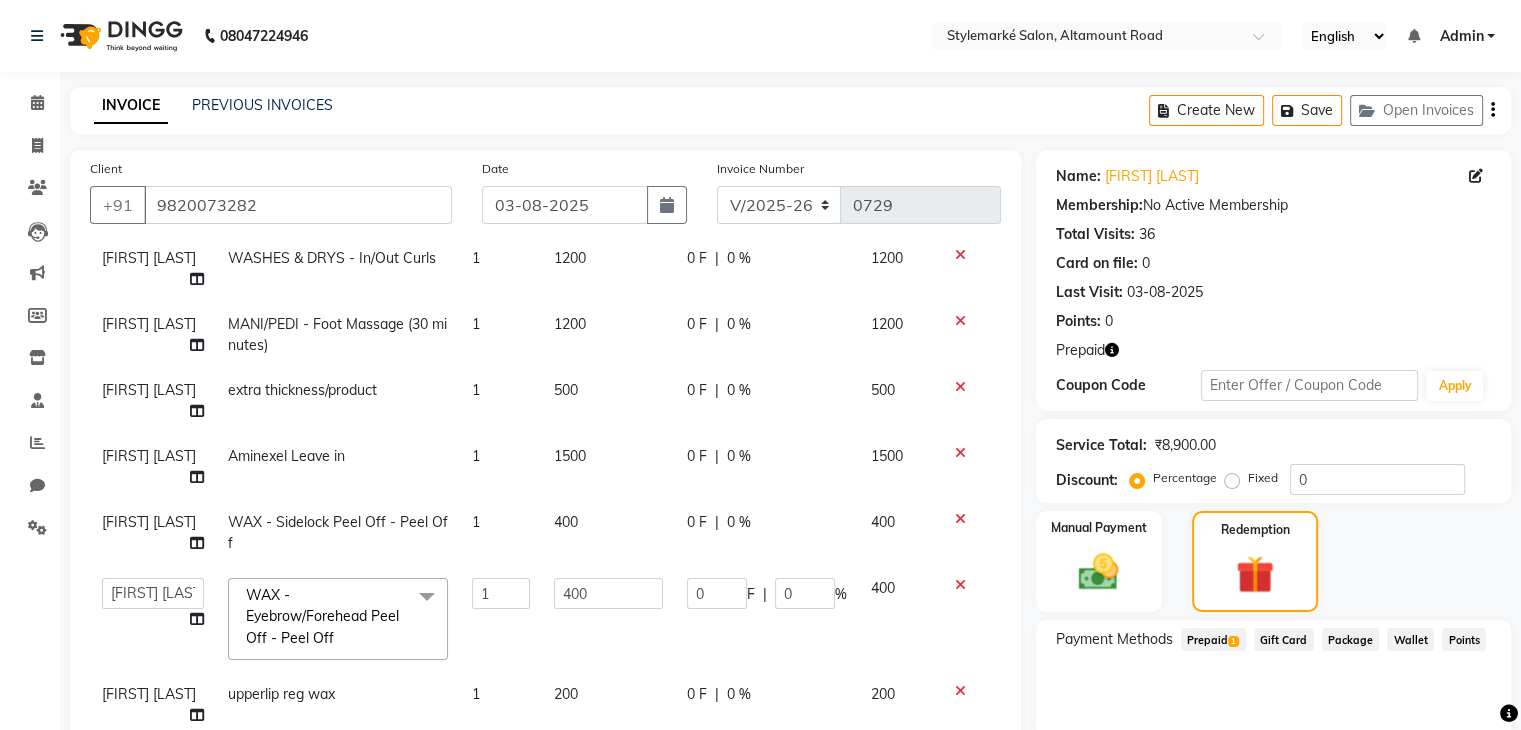 click on "Prepaid  1" 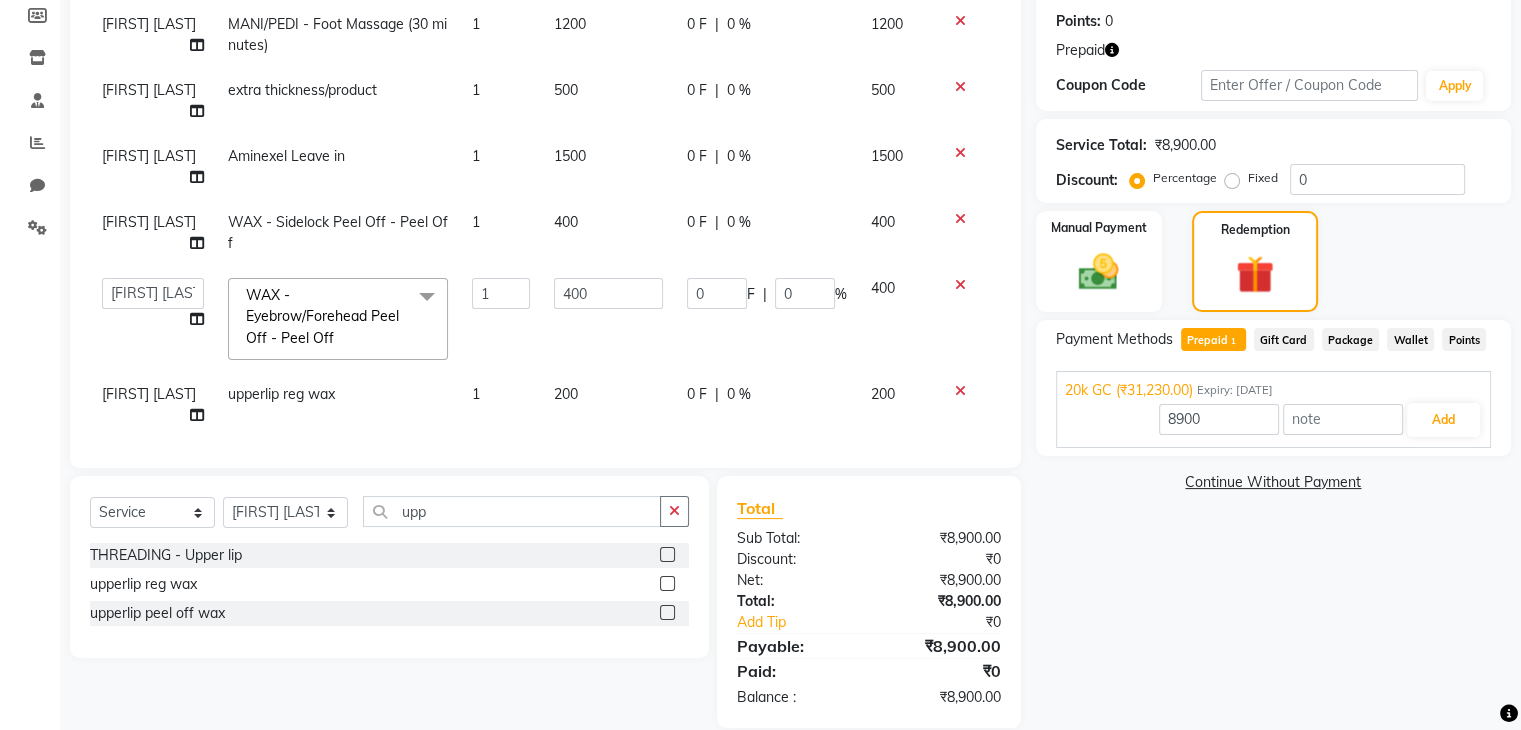 scroll, scrollTop: 328, scrollLeft: 0, axis: vertical 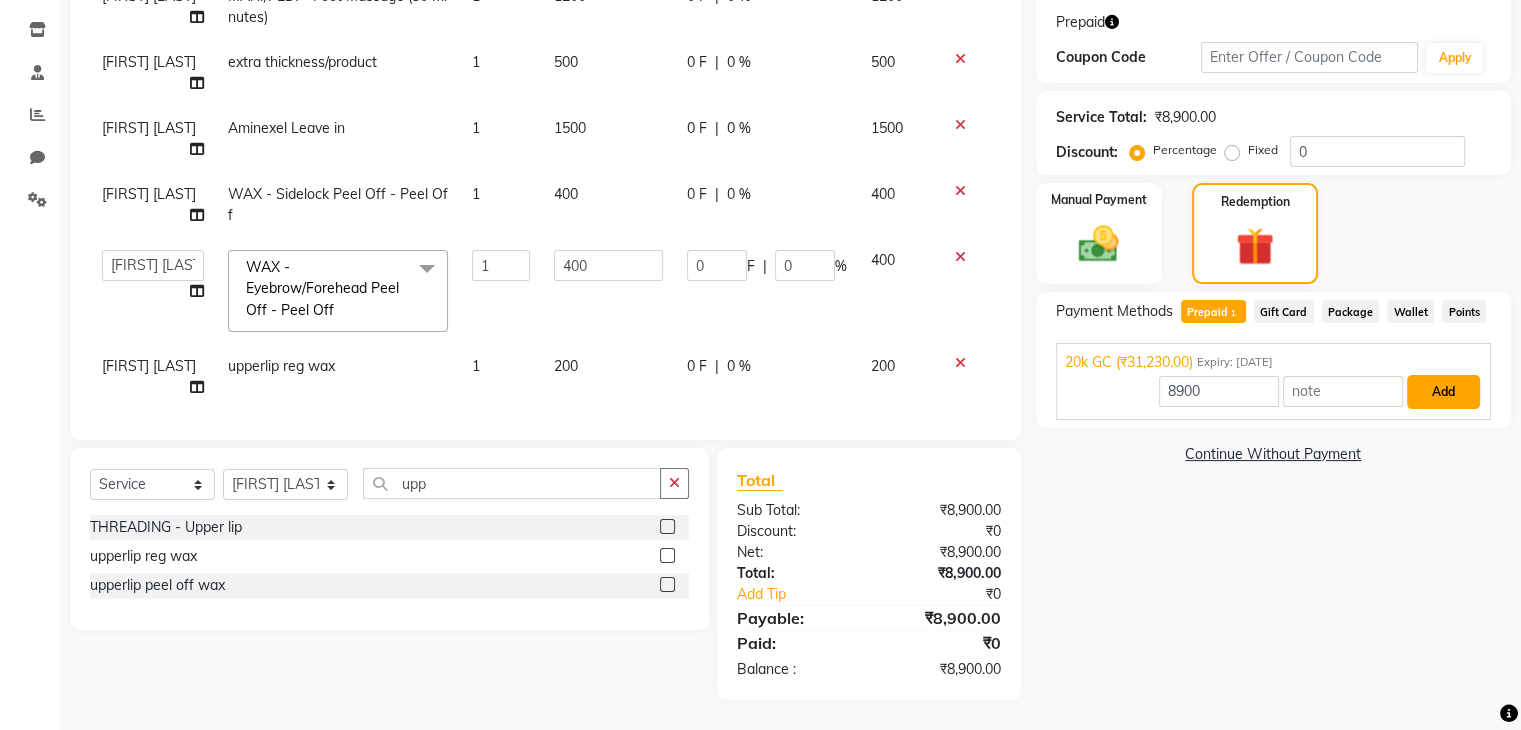 click on "Add" at bounding box center (1443, 392) 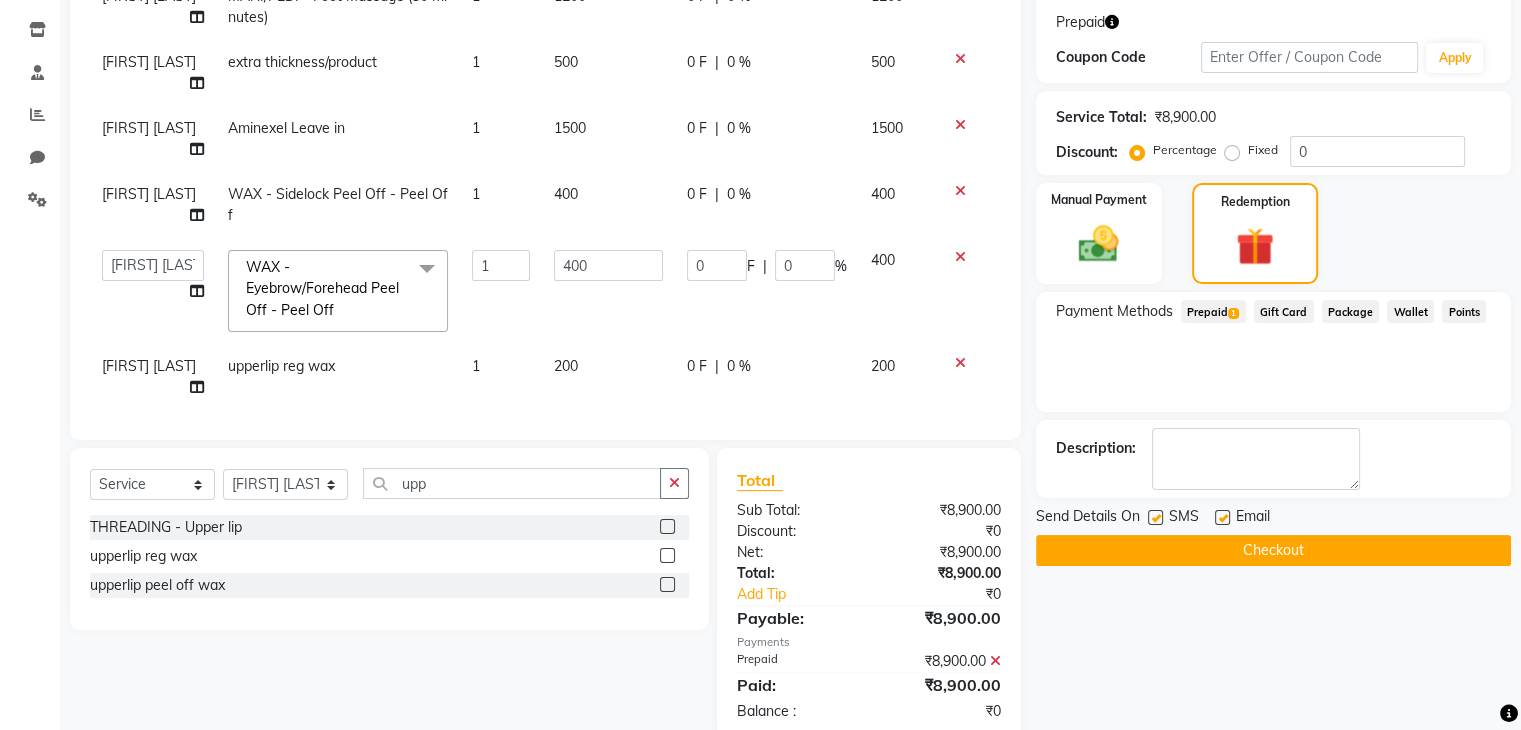 click on "Checkout" 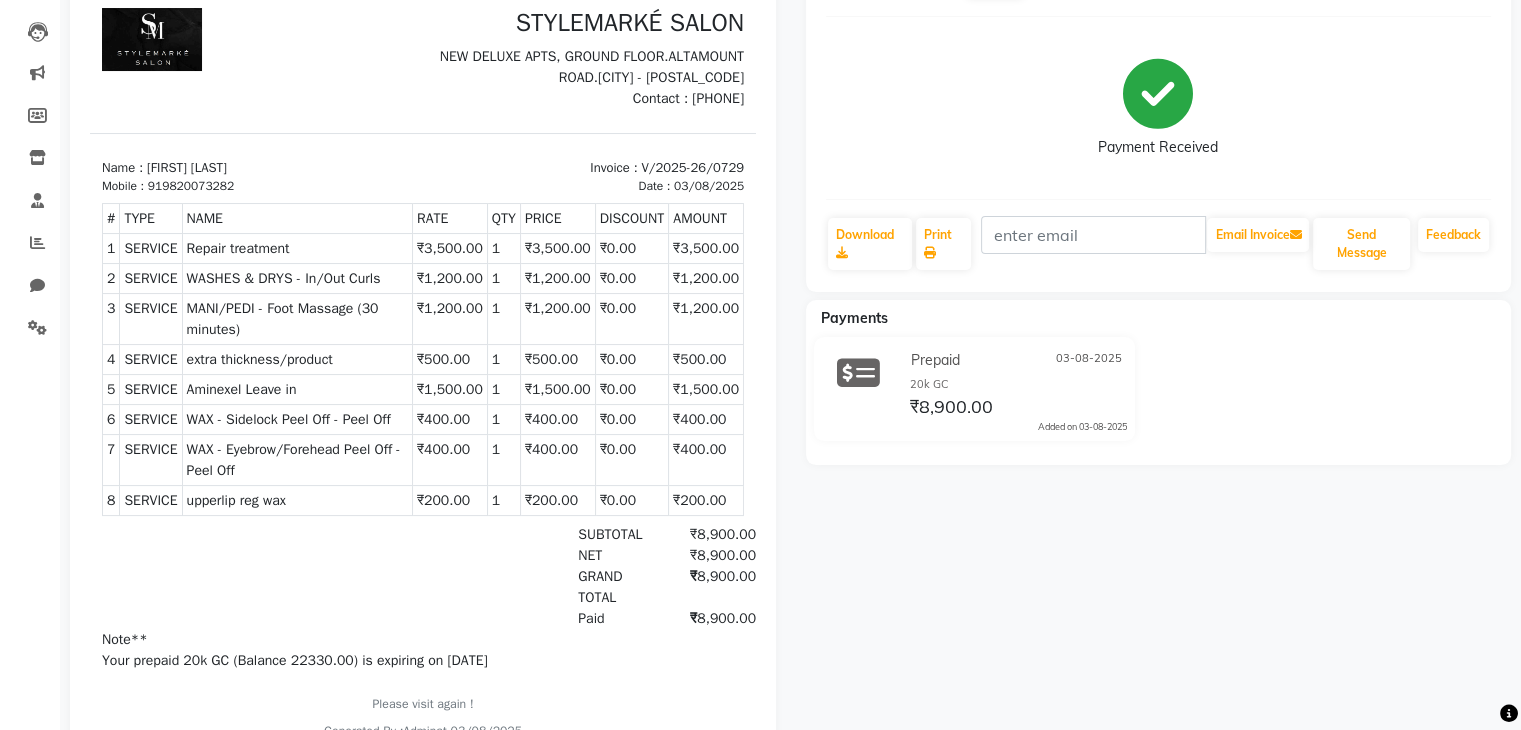 scroll, scrollTop: 0, scrollLeft: 0, axis: both 